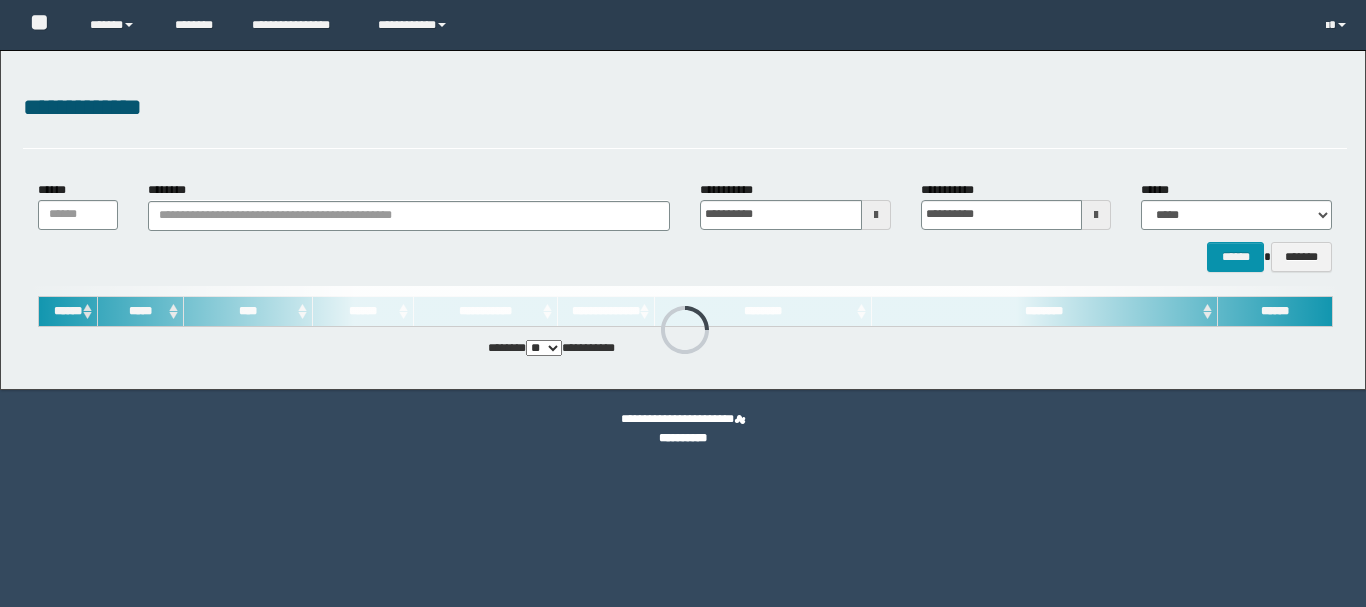 scroll, scrollTop: 0, scrollLeft: 0, axis: both 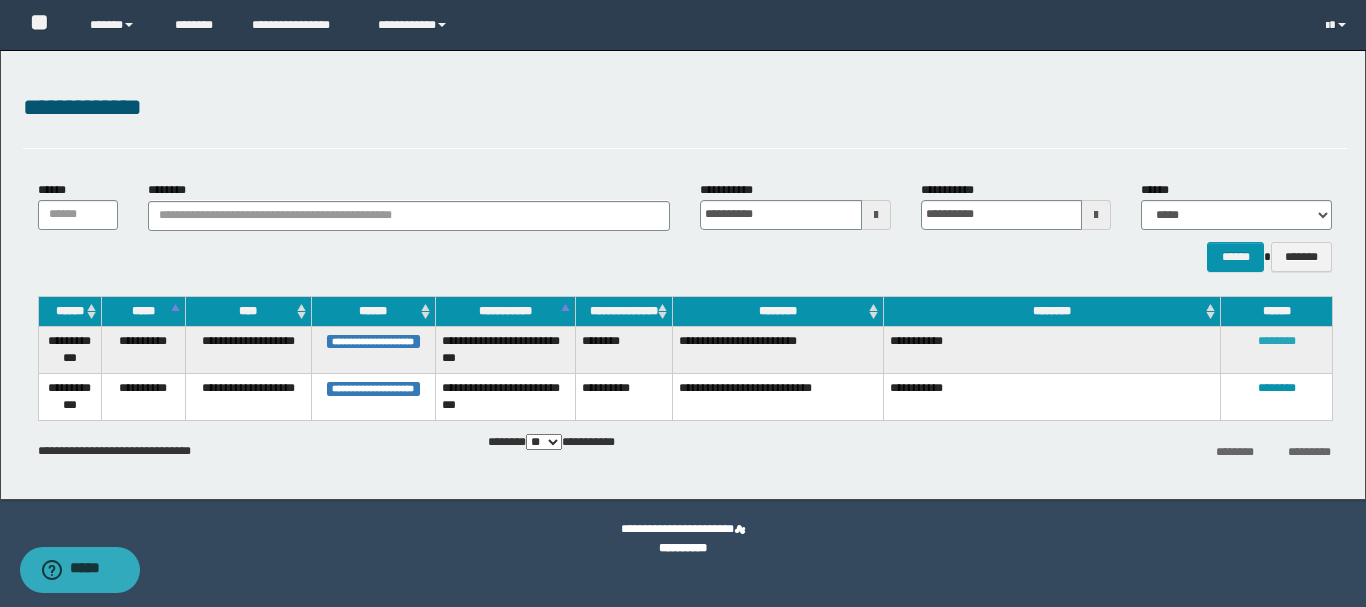 click on "********" at bounding box center (1277, 341) 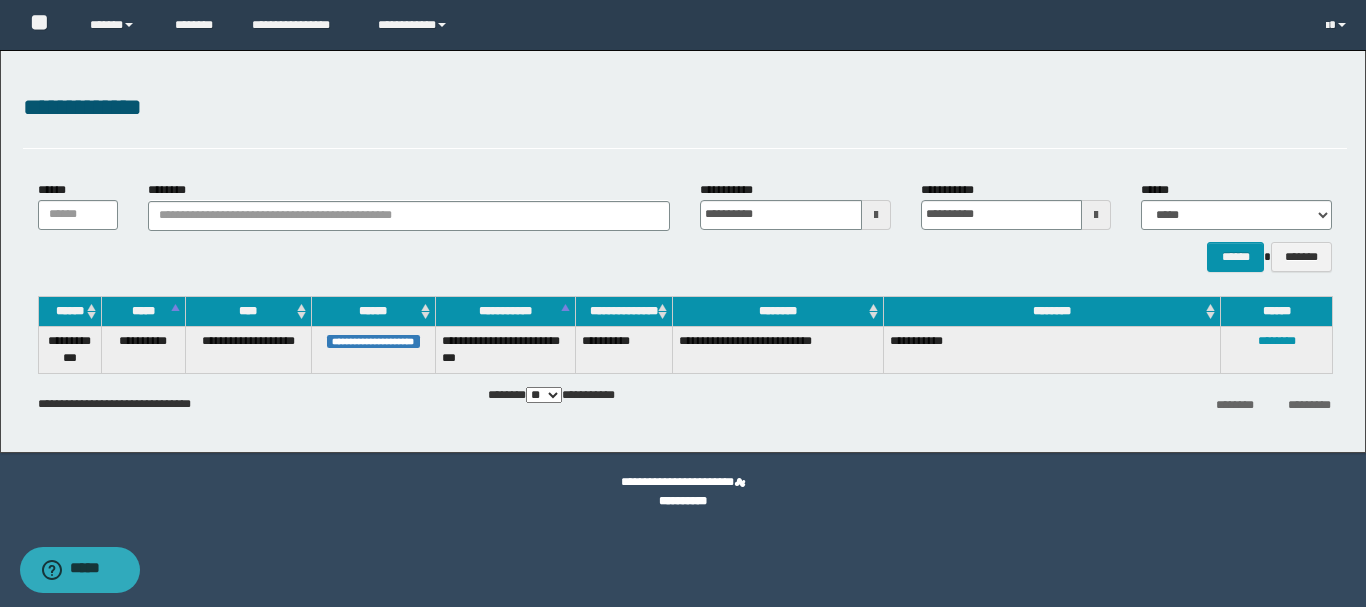 click on "********" at bounding box center [1277, 349] 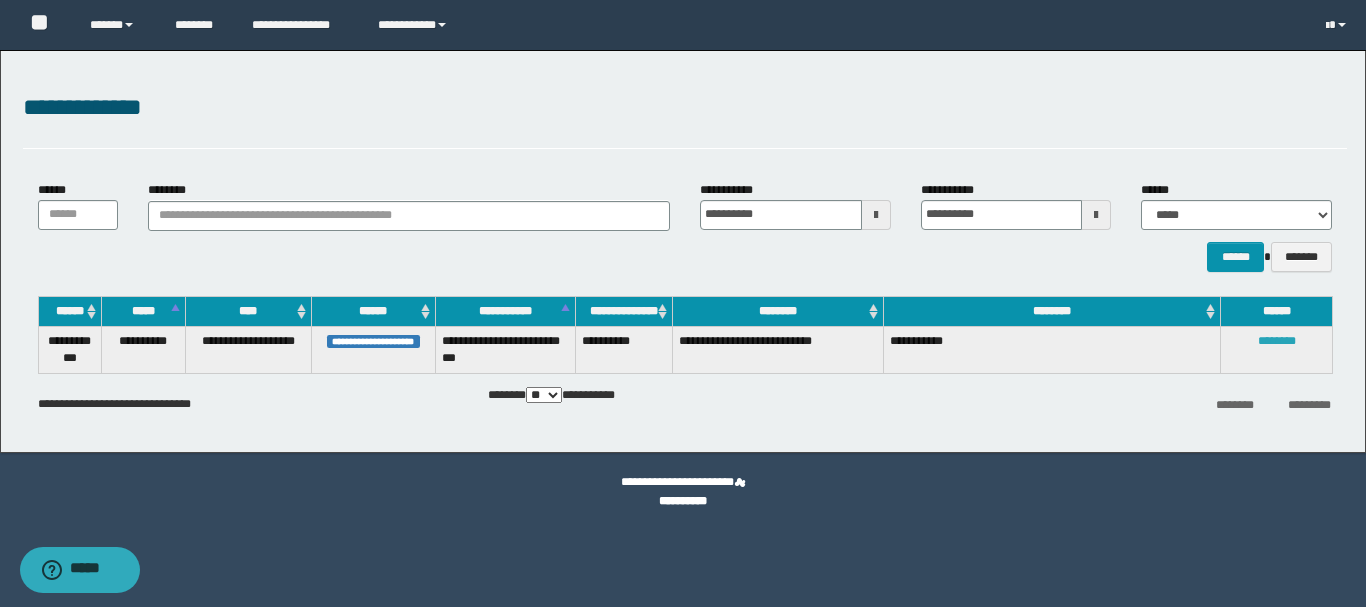 click on "********" at bounding box center [1277, 341] 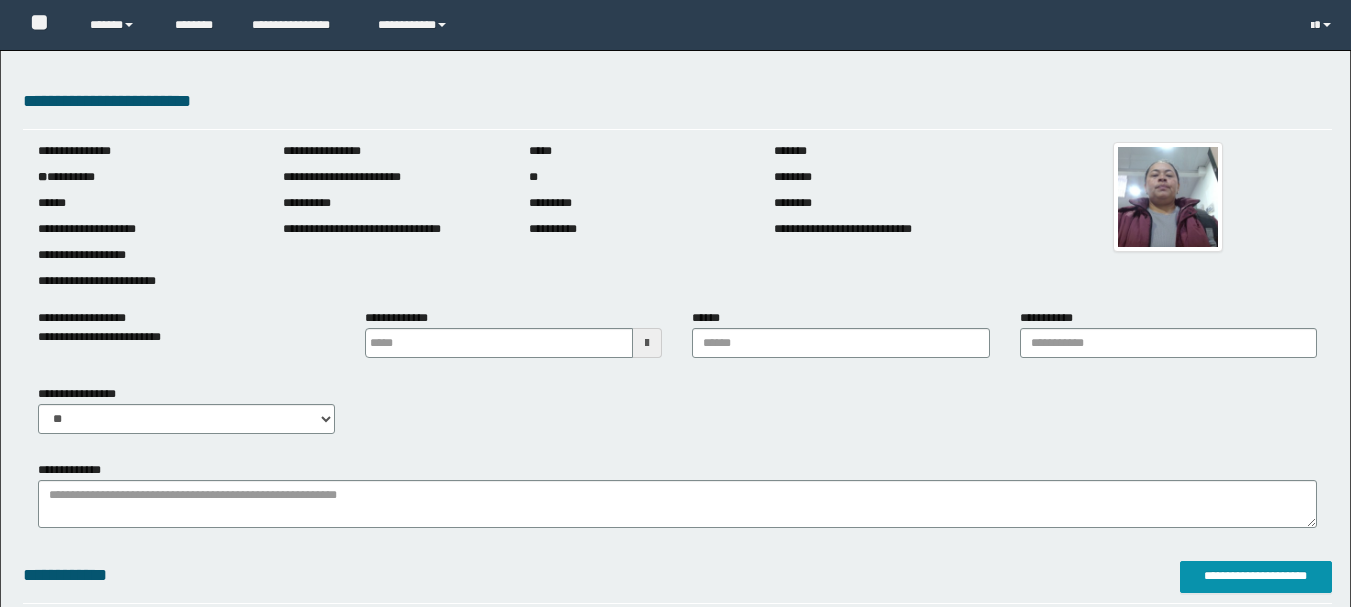 scroll, scrollTop: 0, scrollLeft: 0, axis: both 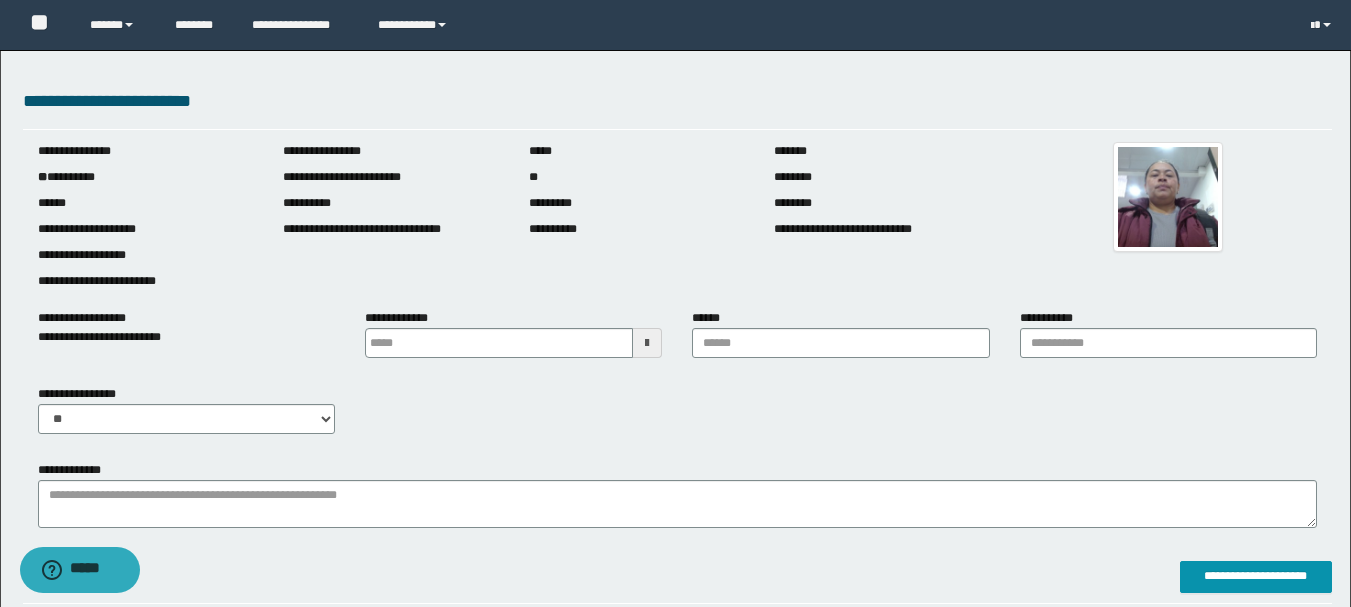 click on "**********" at bounding box center [146, 177] 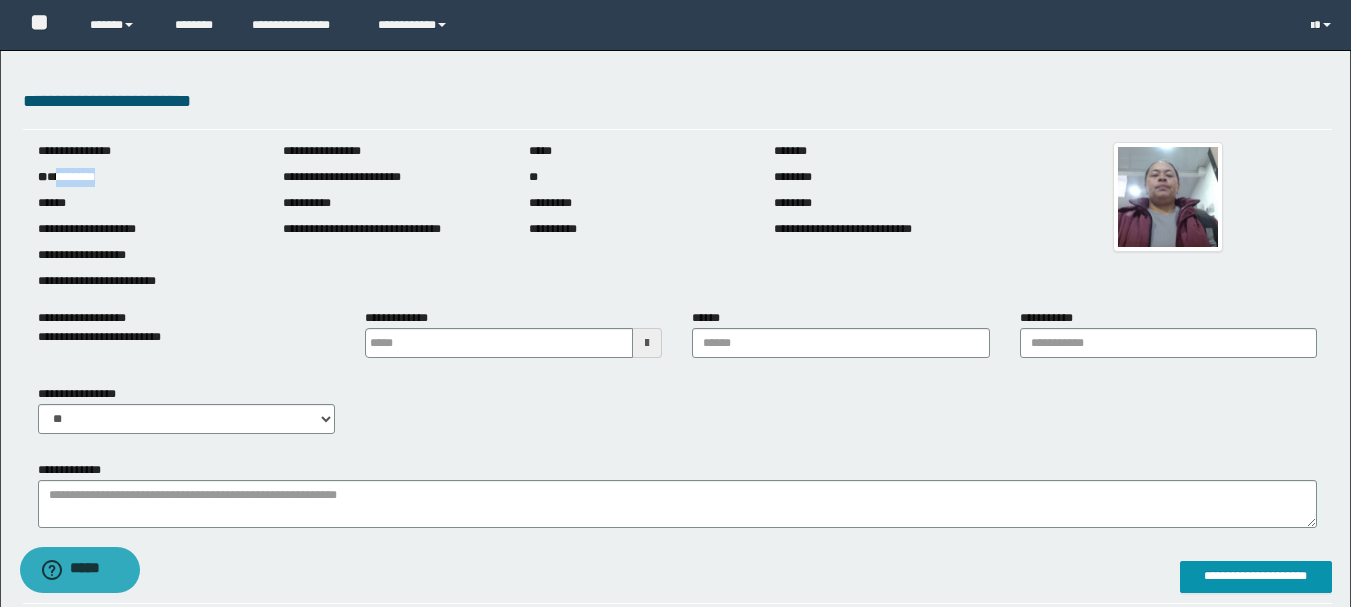 click on "**********" at bounding box center (146, 177) 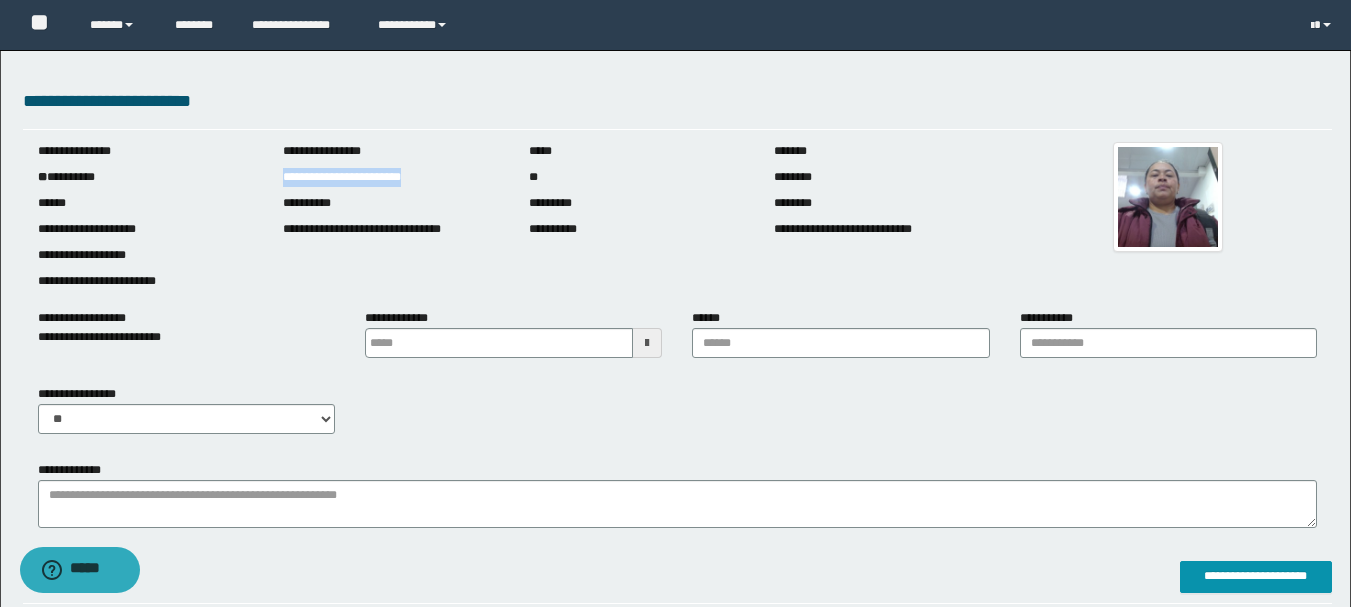 drag, startPoint x: 278, startPoint y: 175, endPoint x: 474, endPoint y: 173, distance: 196.01021 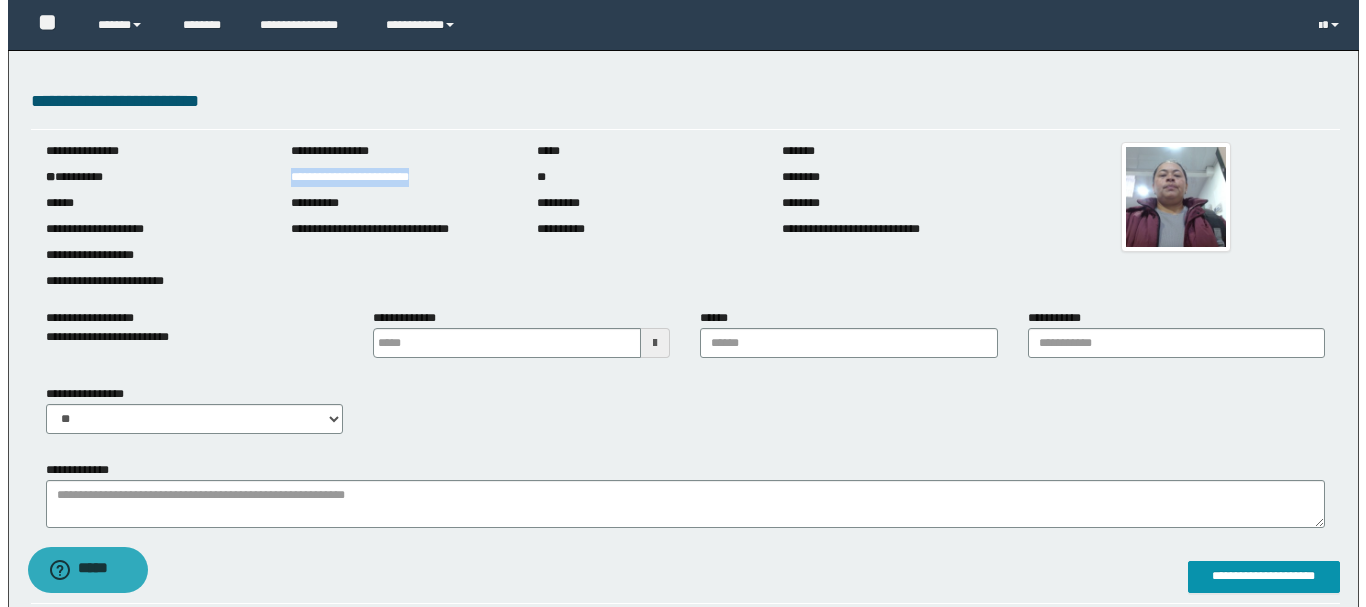 scroll, scrollTop: 400, scrollLeft: 0, axis: vertical 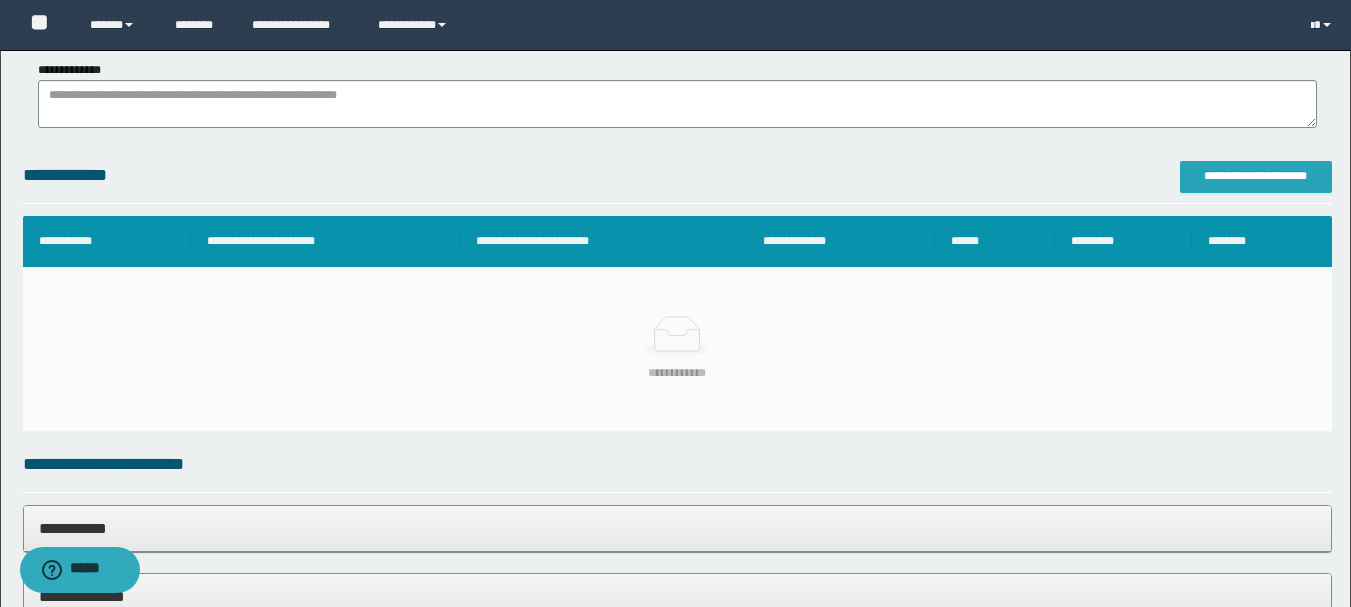 click on "**********" at bounding box center [1256, 177] 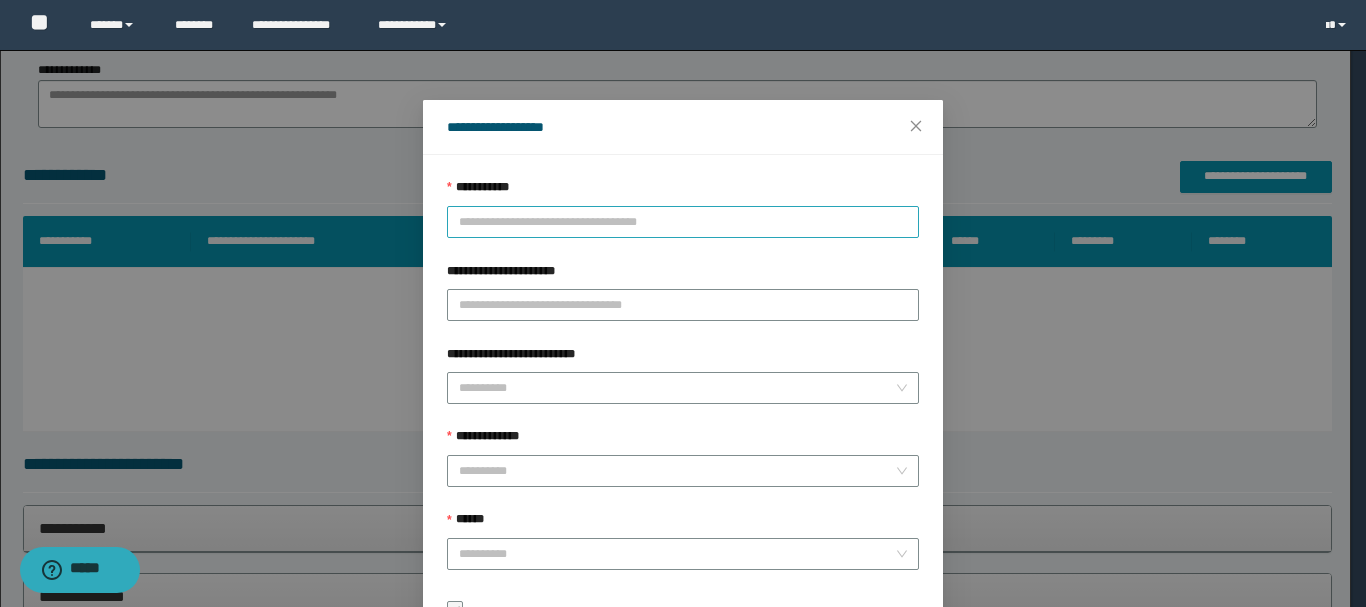 click on "**********" at bounding box center (683, 222) 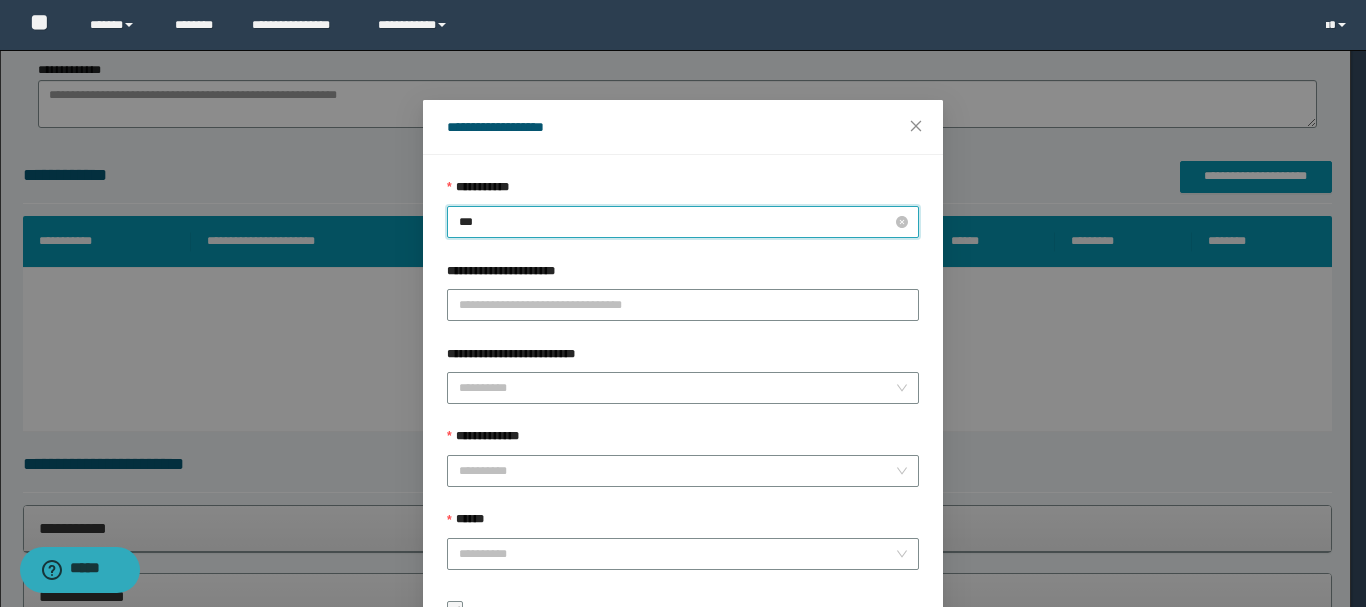 type on "****" 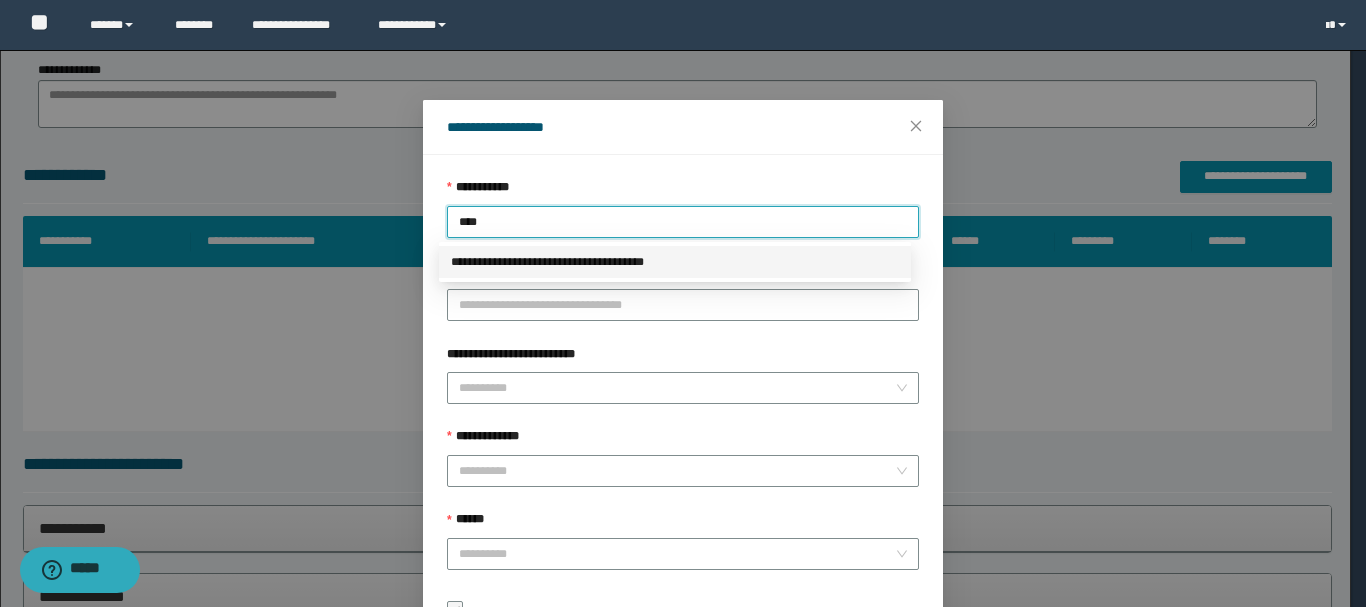 click on "**********" at bounding box center [675, 262] 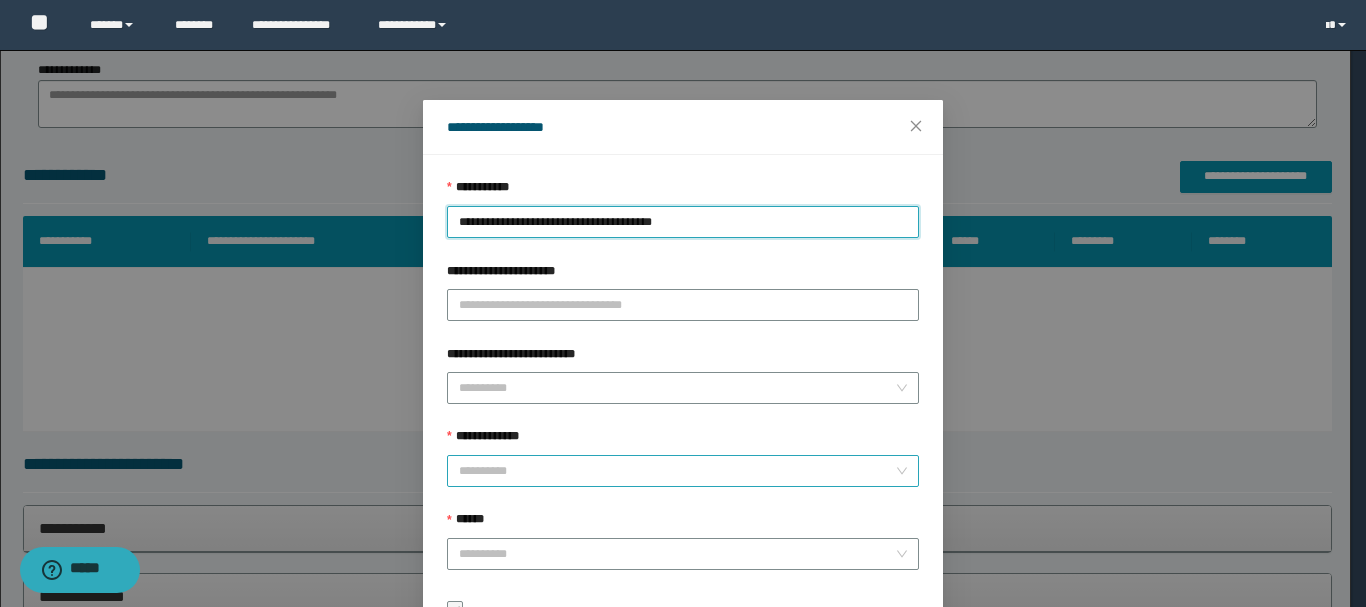 click on "**********" at bounding box center (677, 471) 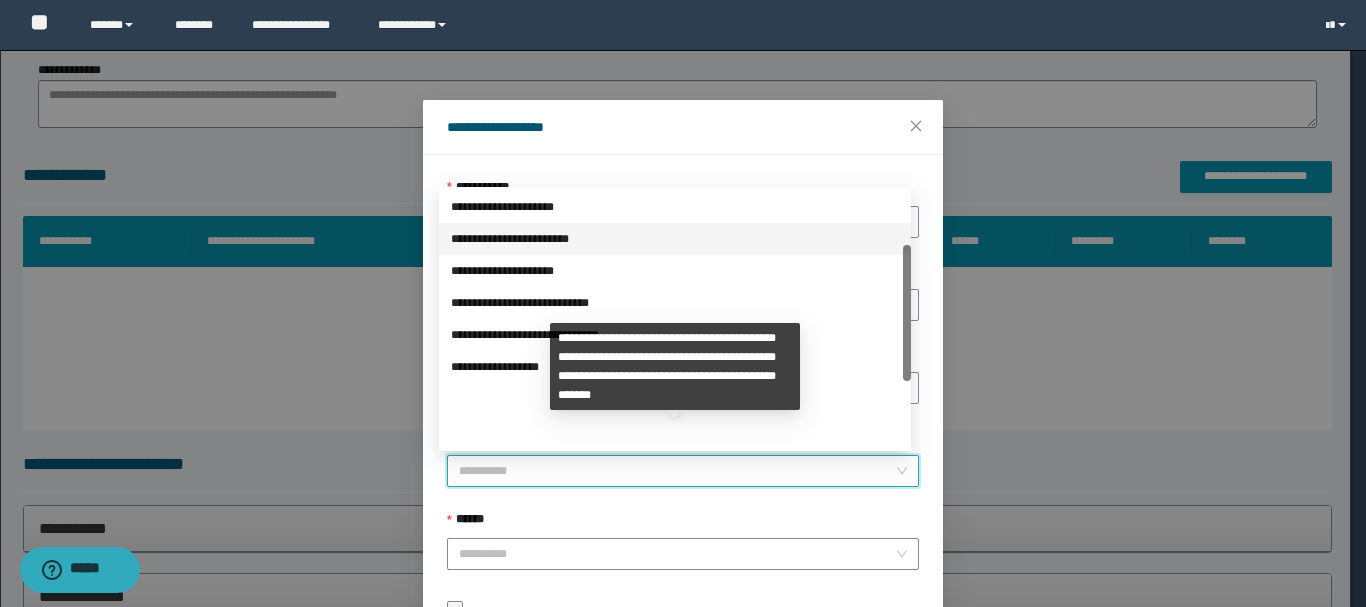 scroll, scrollTop: 224, scrollLeft: 0, axis: vertical 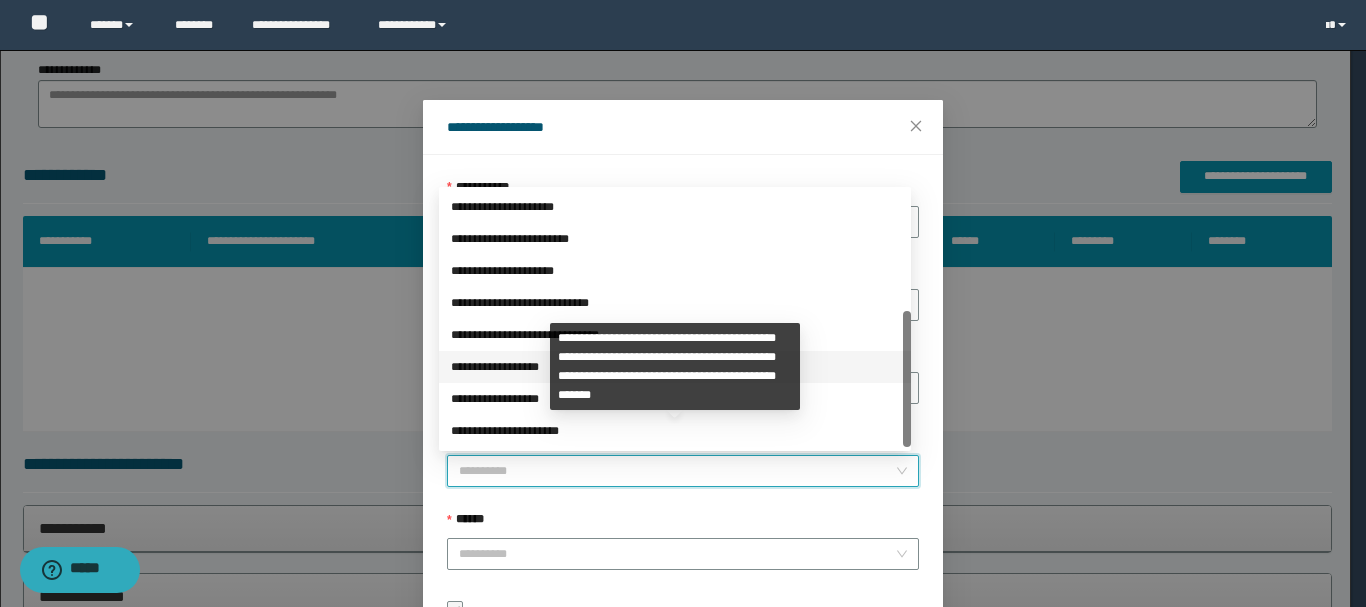 click on "**********" at bounding box center (675, 367) 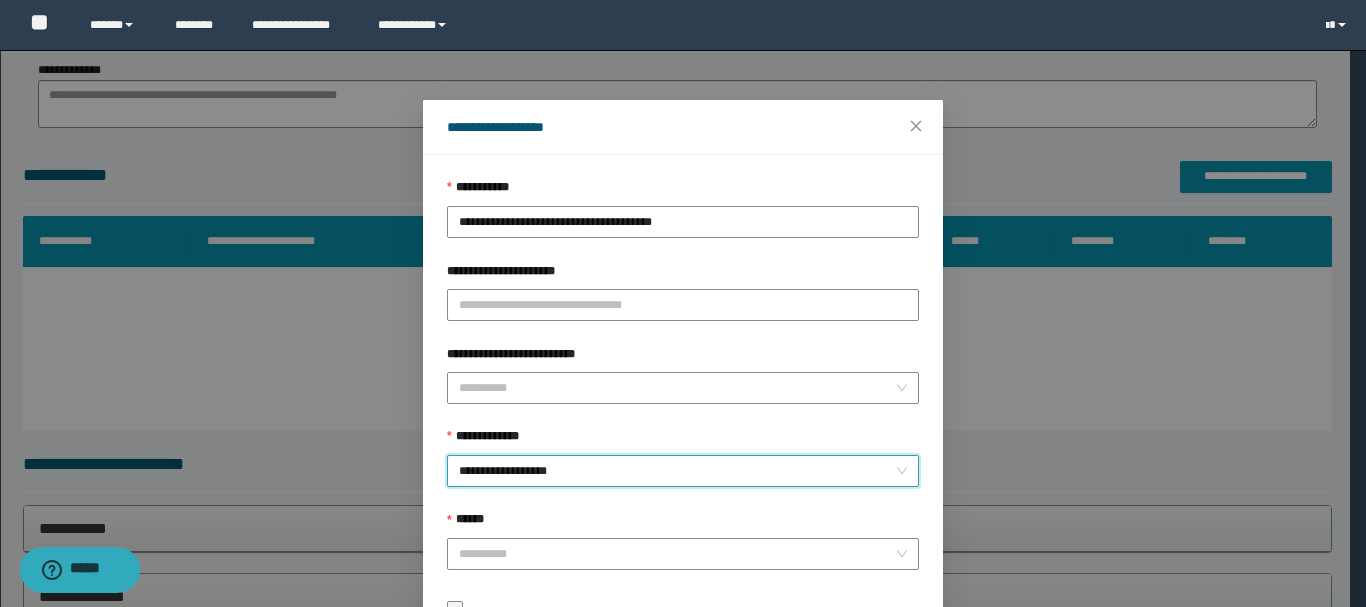 scroll, scrollTop: 145, scrollLeft: 0, axis: vertical 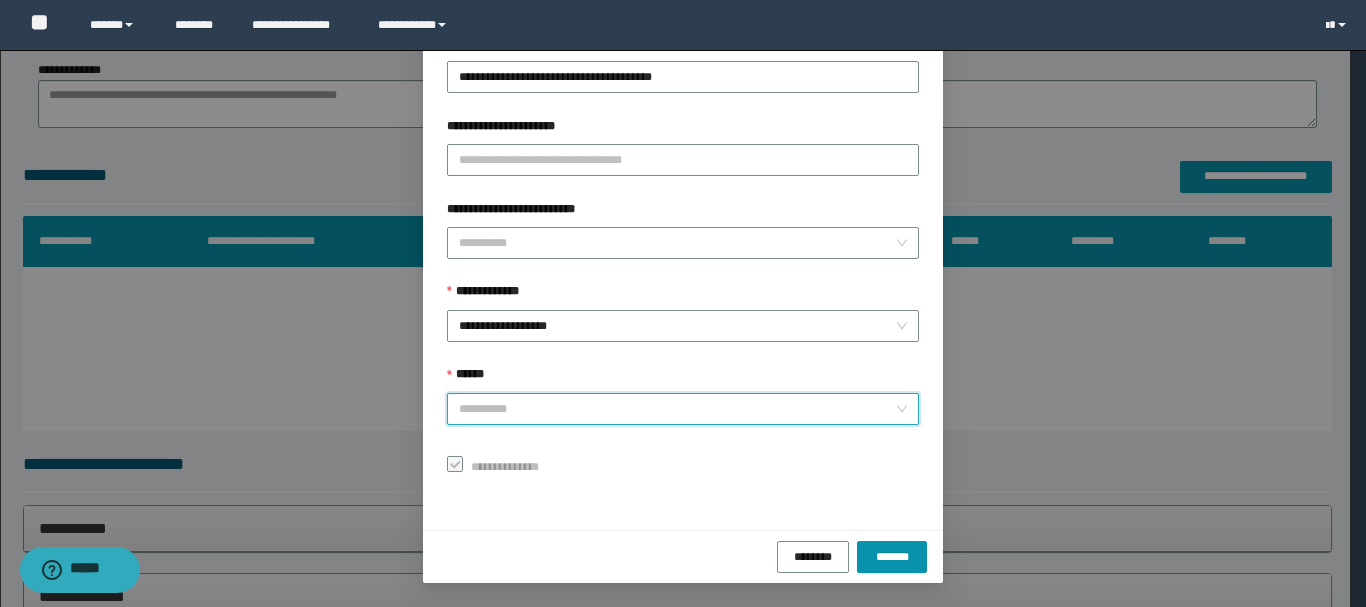 click on "******" at bounding box center [677, 409] 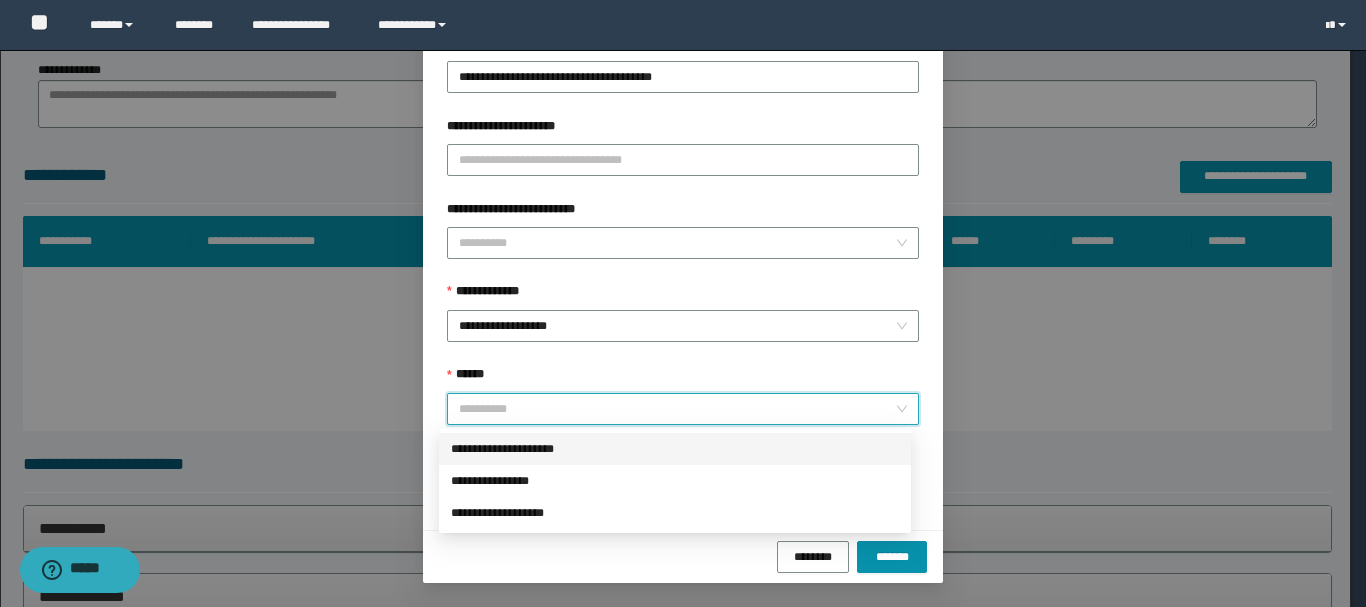 click on "**********" at bounding box center [675, 449] 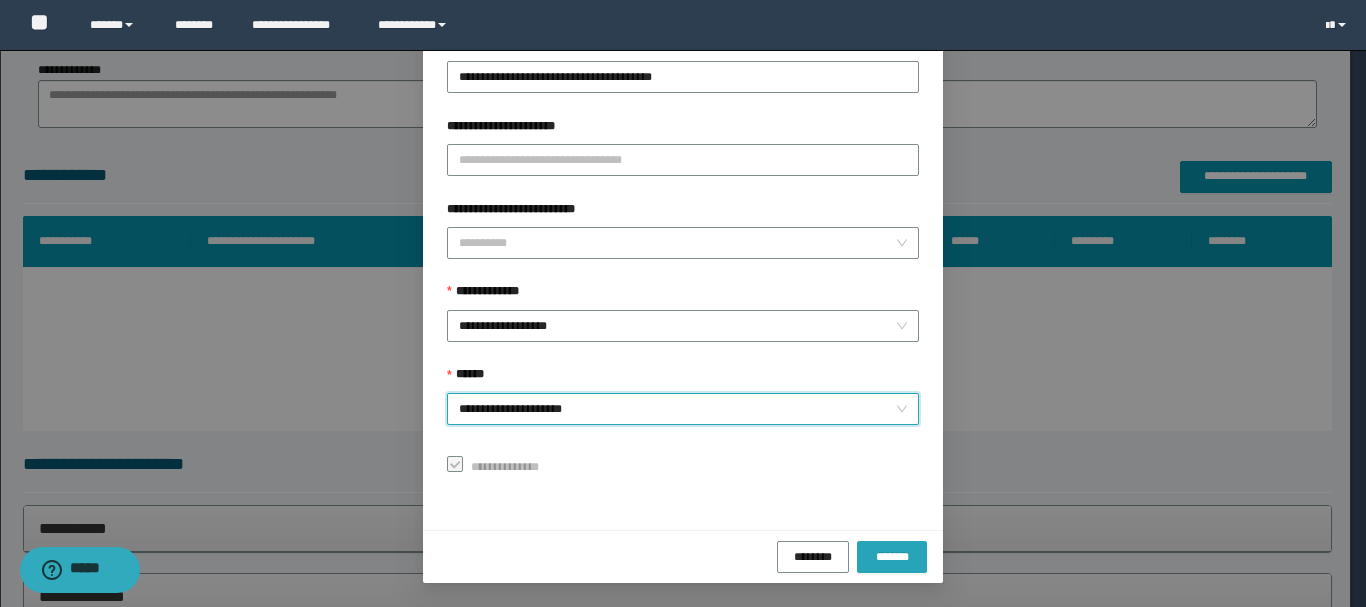 click on "*******" at bounding box center (892, 556) 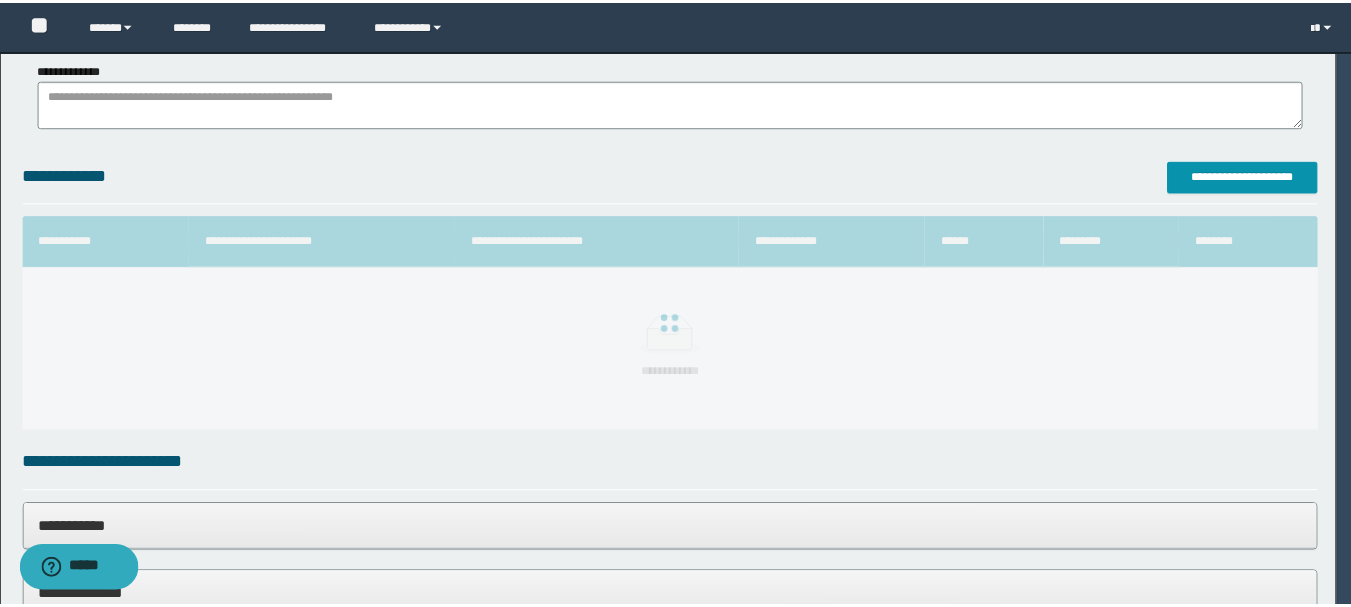 scroll, scrollTop: 98, scrollLeft: 0, axis: vertical 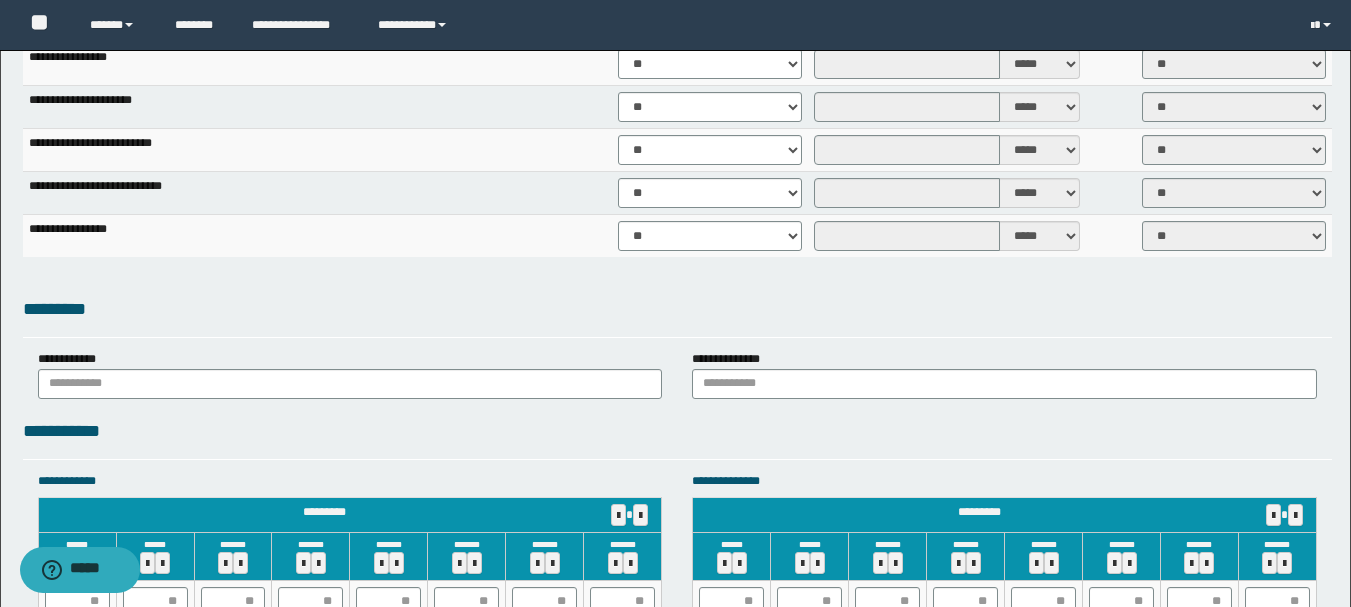 click on "**********" at bounding box center (675, 212) 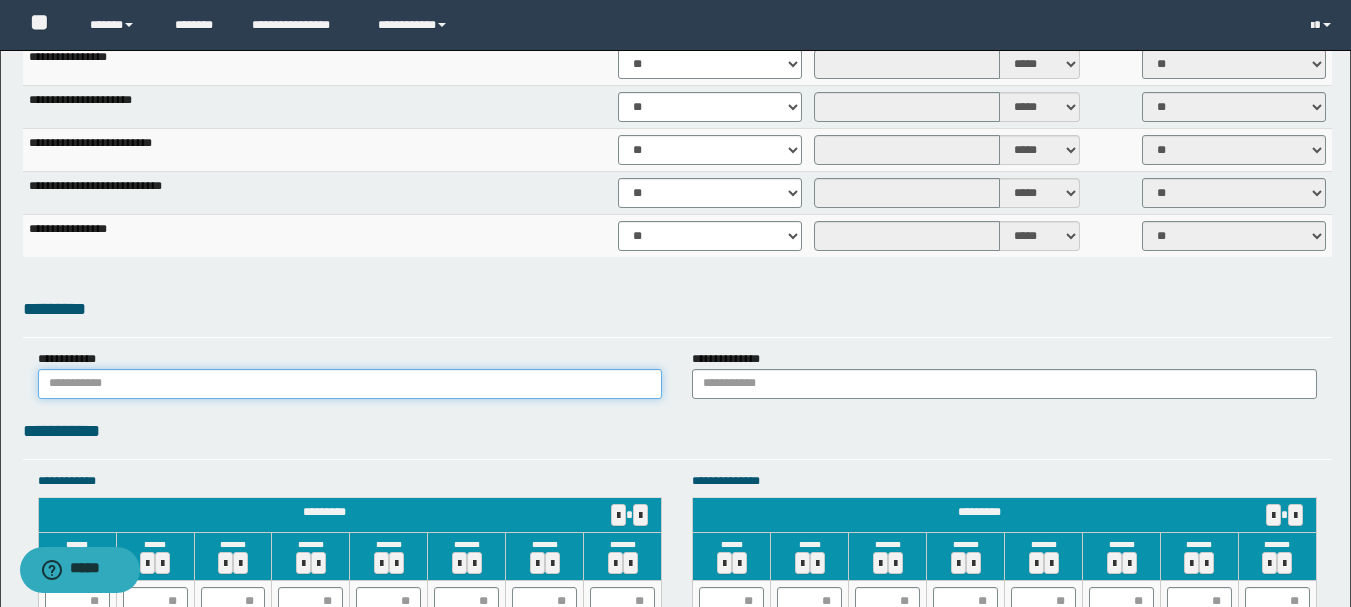 click at bounding box center (350, 384) 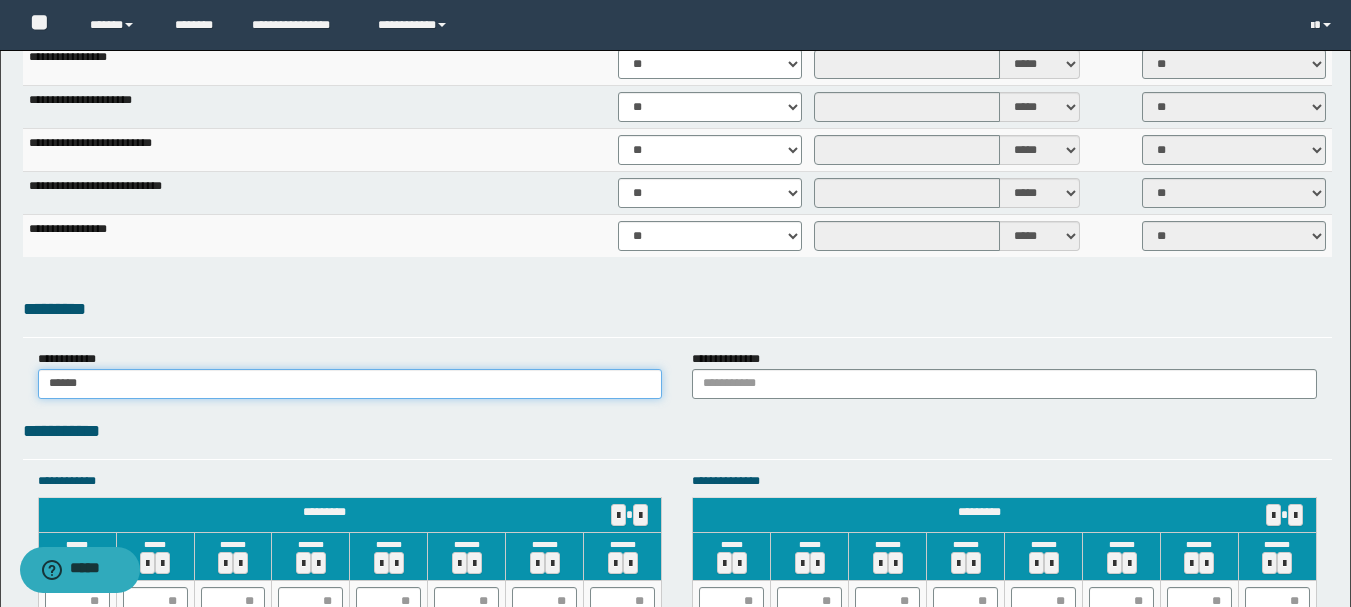 type on "******" 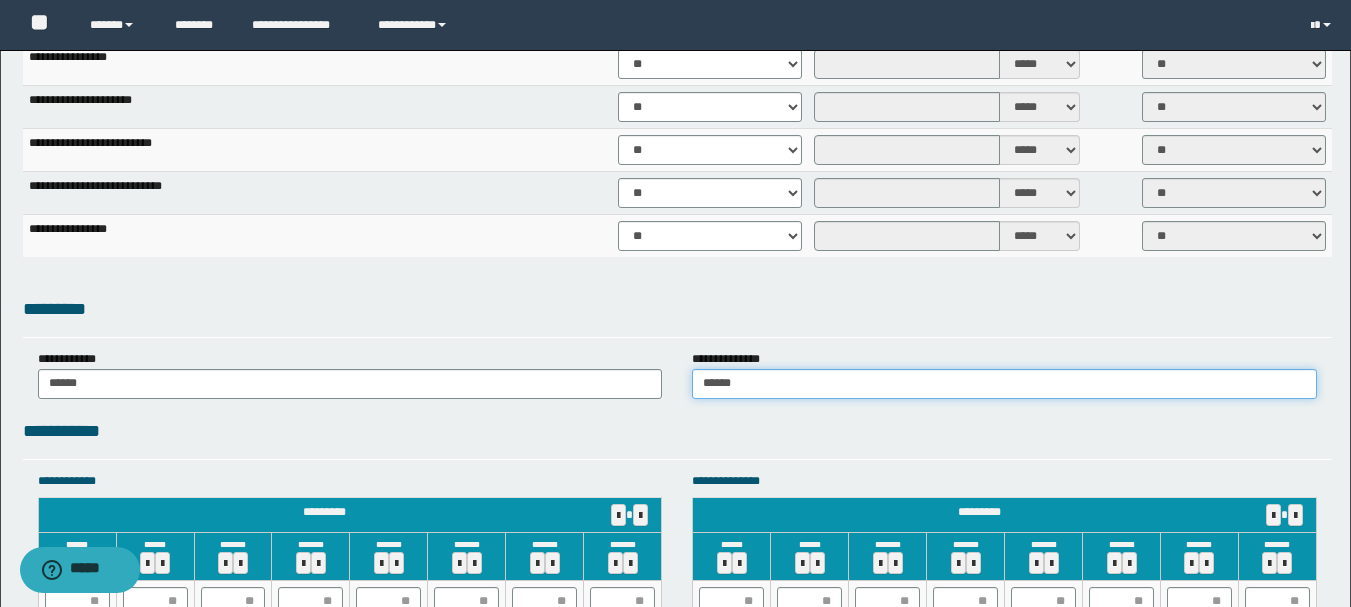 scroll, scrollTop: 1700, scrollLeft: 0, axis: vertical 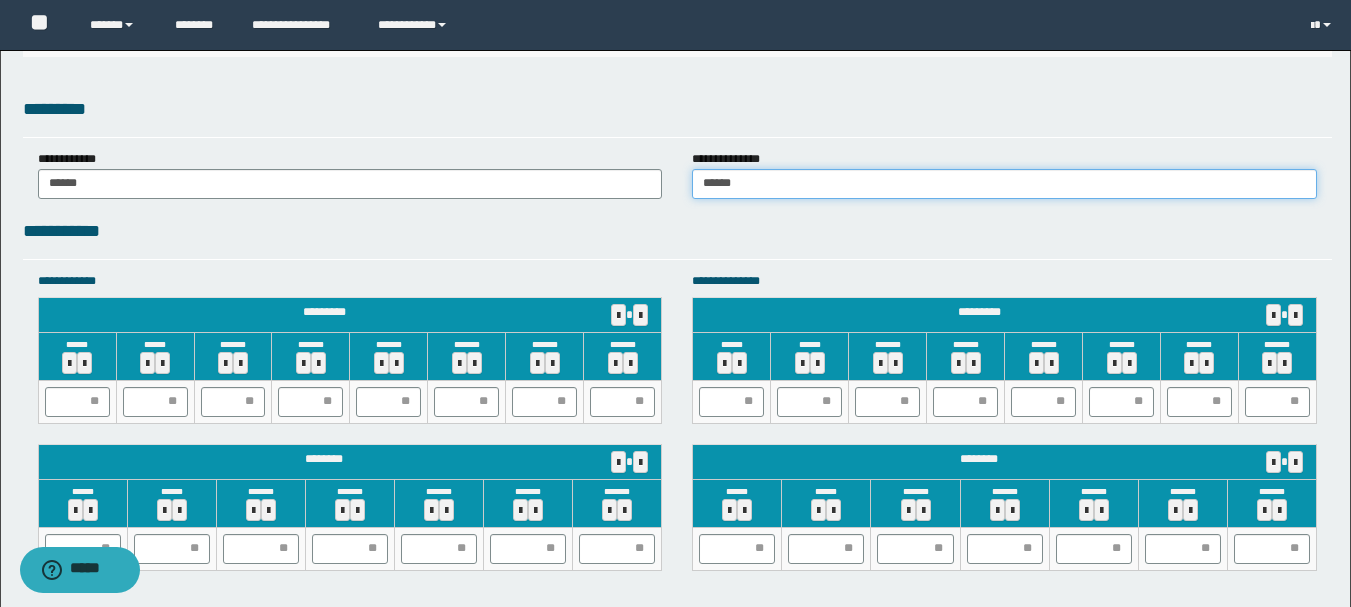 type on "******" 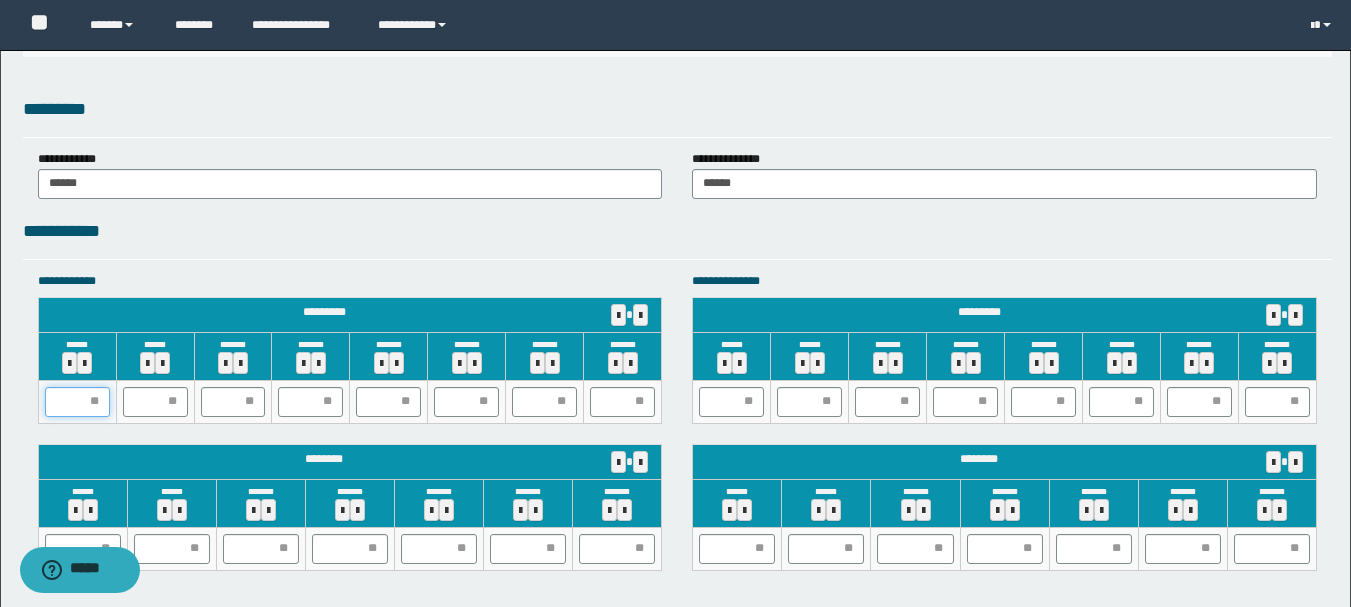 click at bounding box center (77, 402) 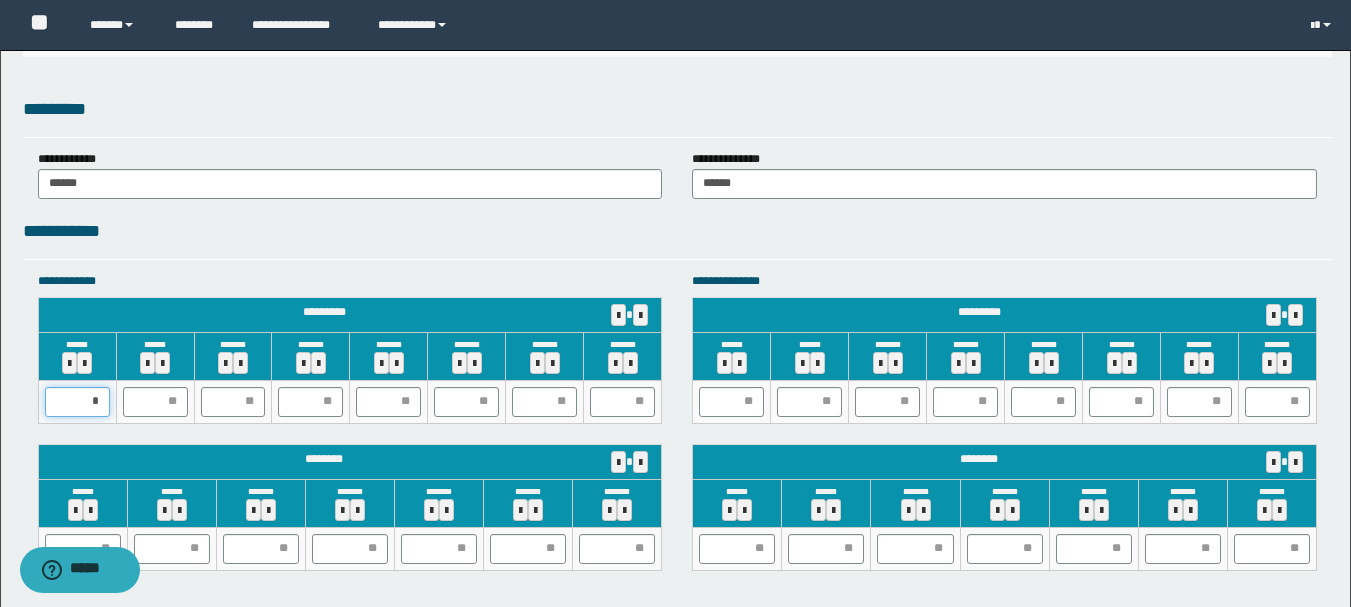 type on "**" 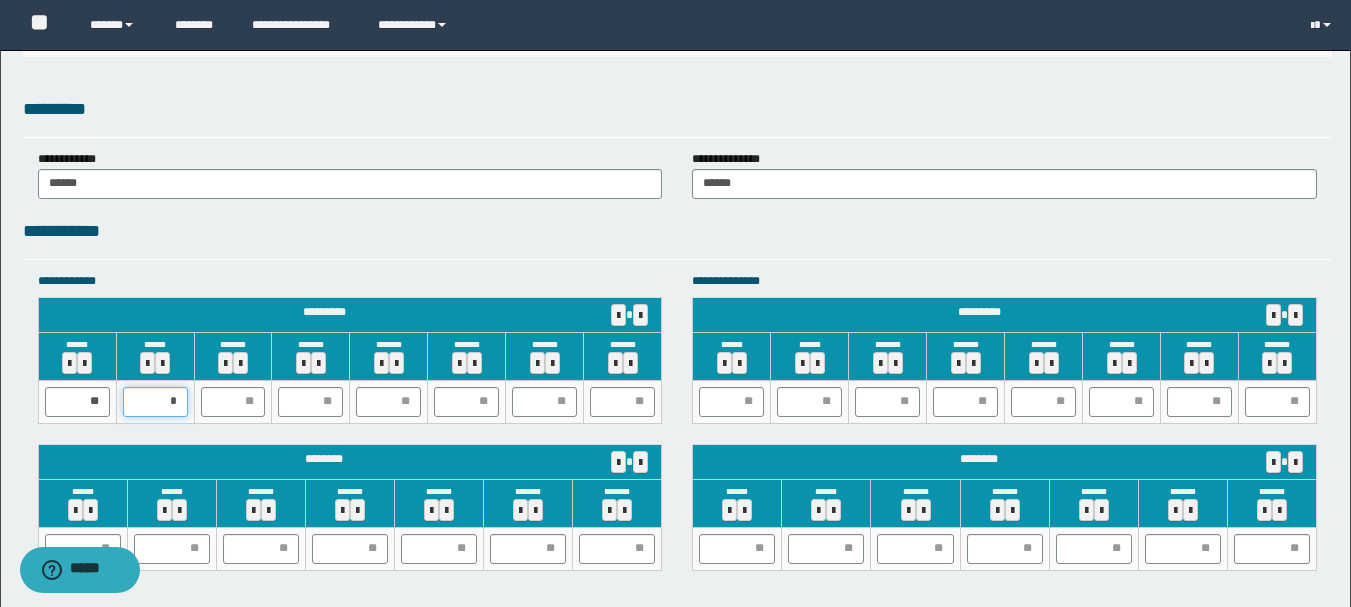 type on "**" 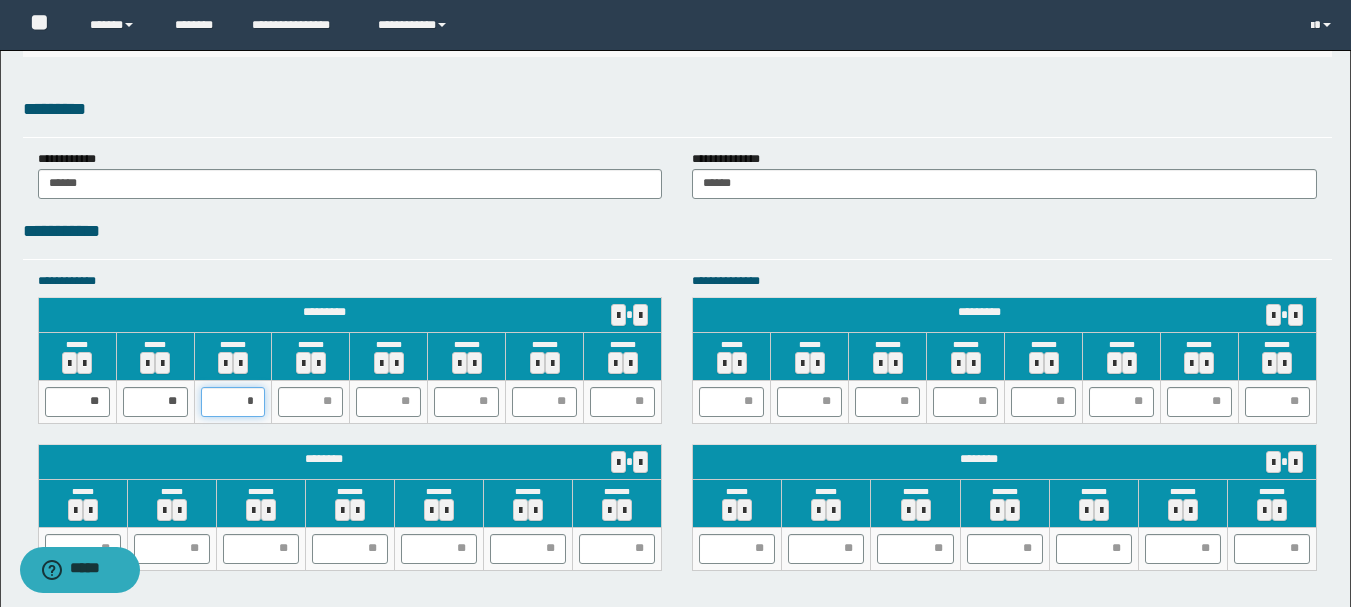 type on "**" 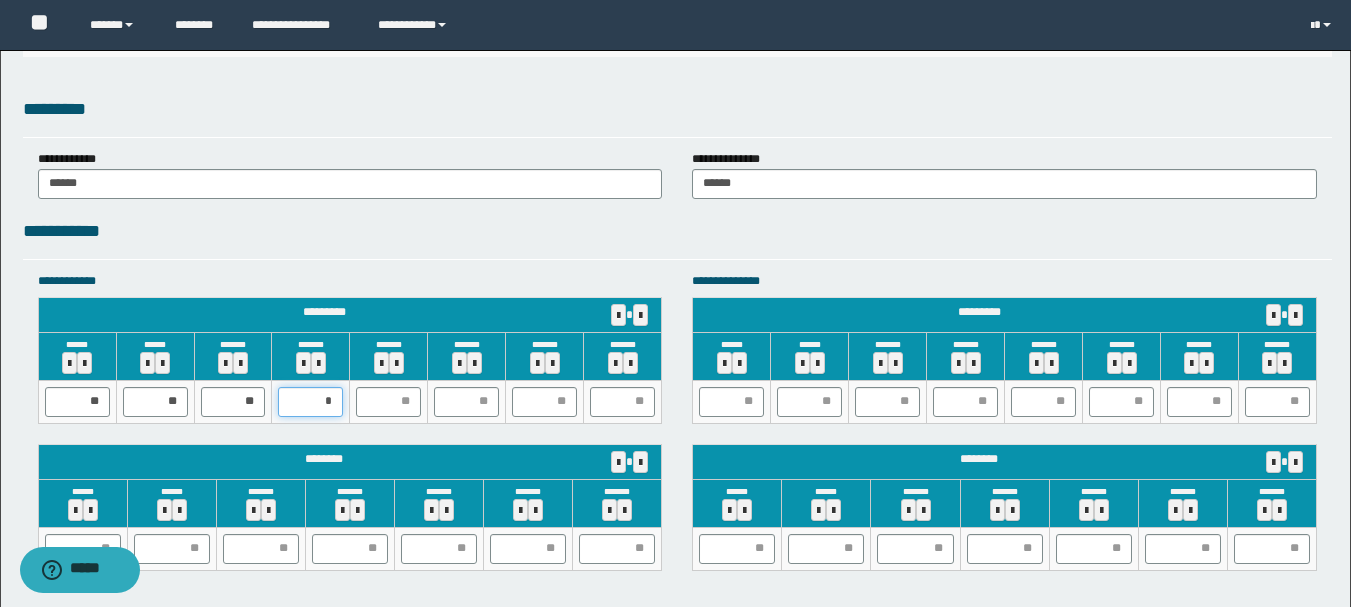 type on "**" 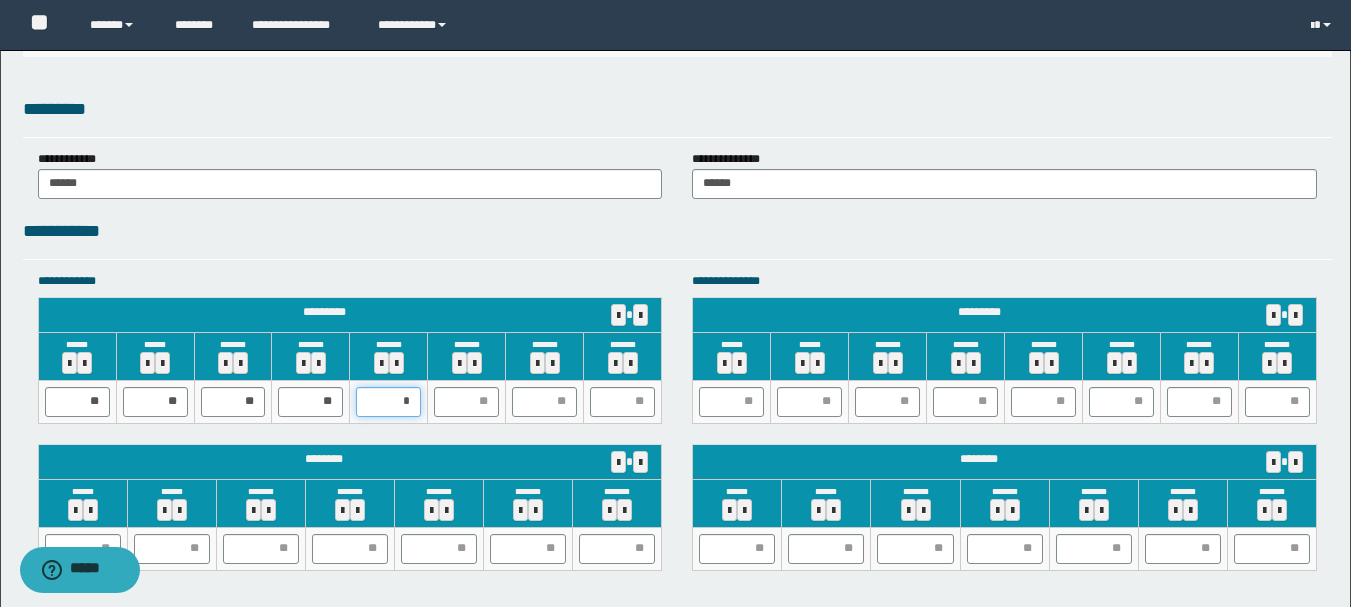 type on "**" 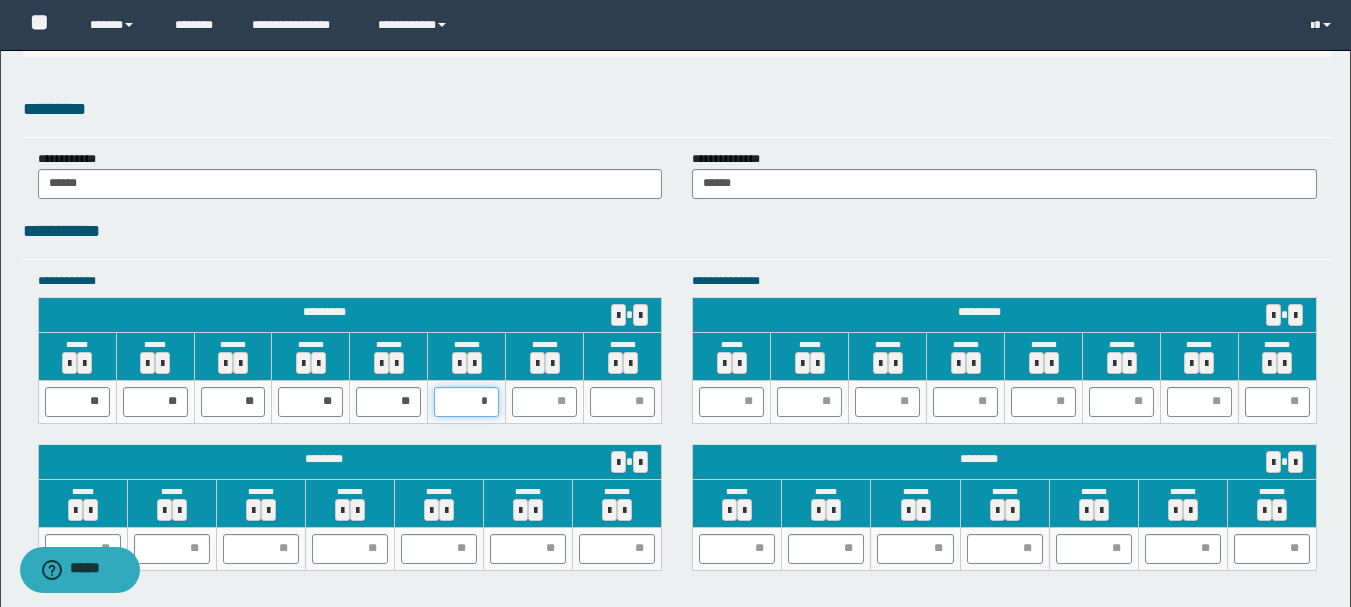 type on "**" 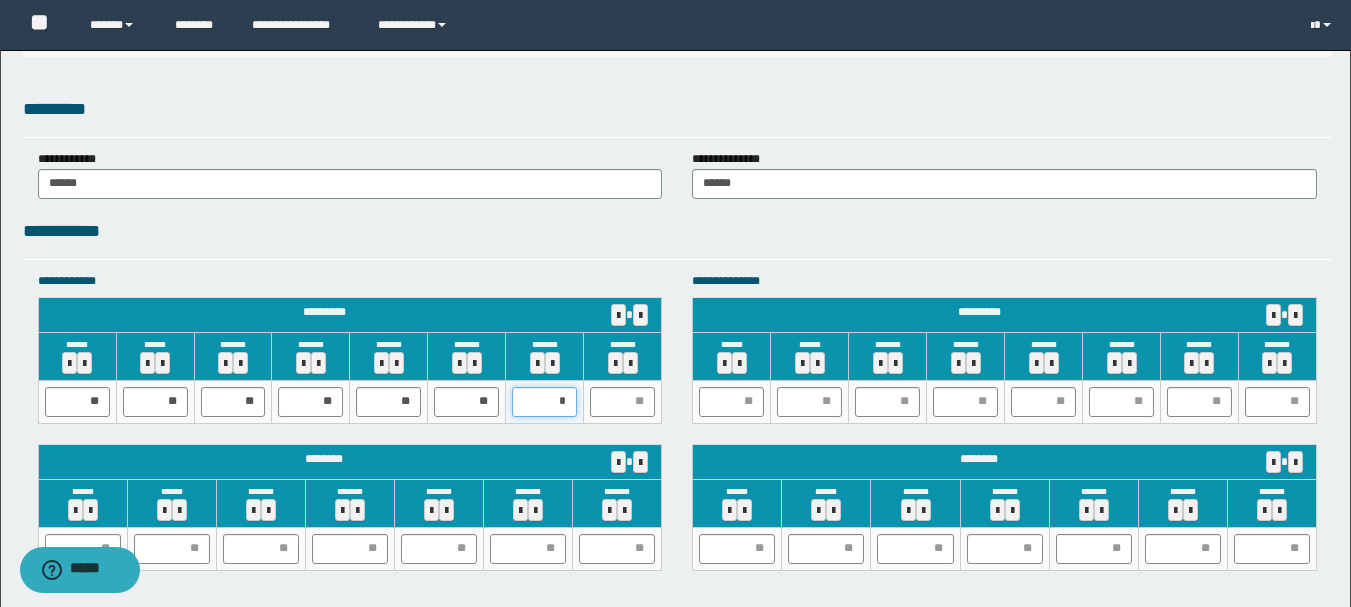 type on "**" 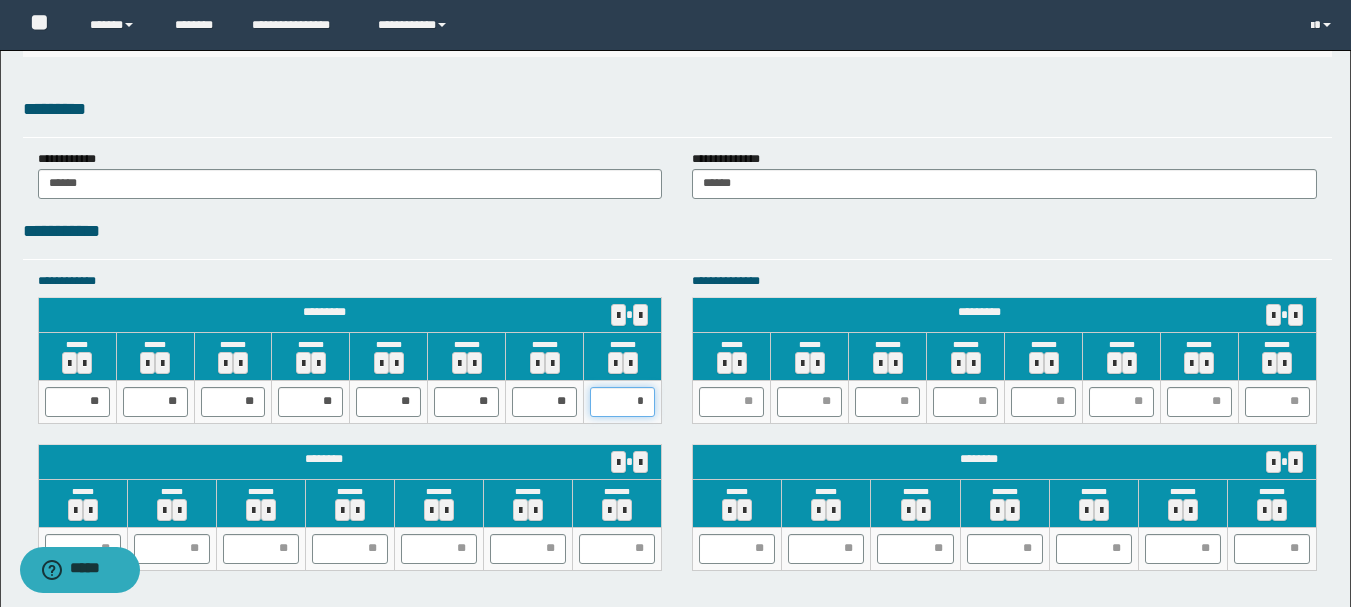 type on "**" 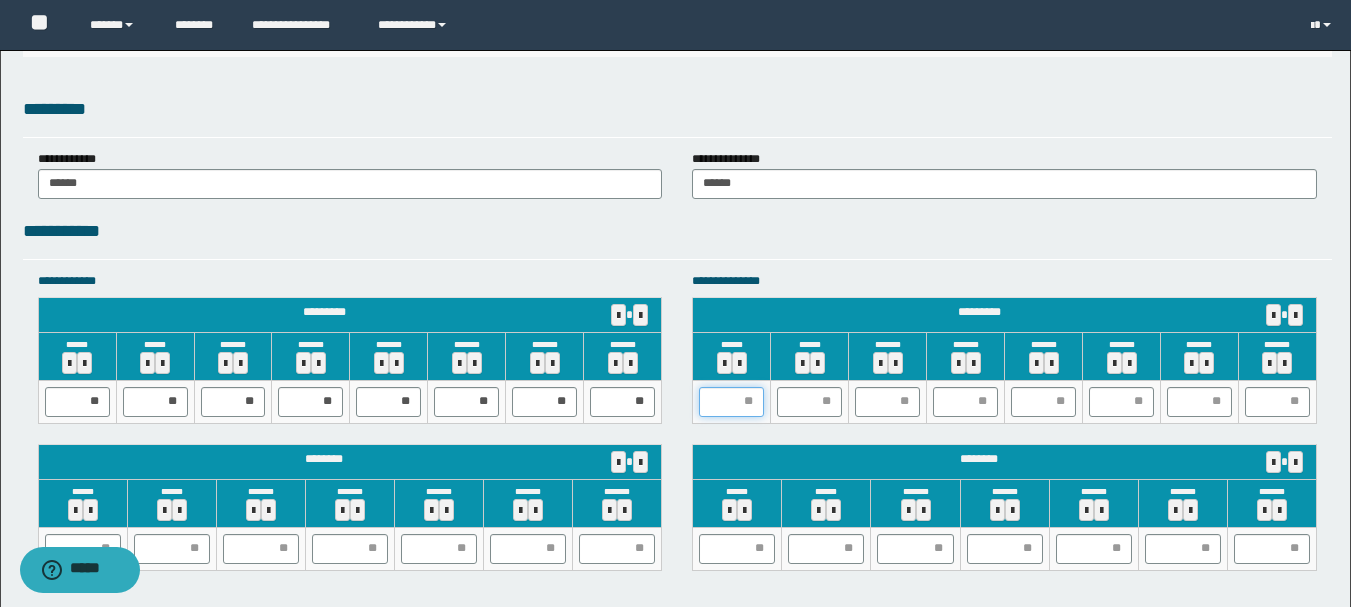 click at bounding box center (731, 402) 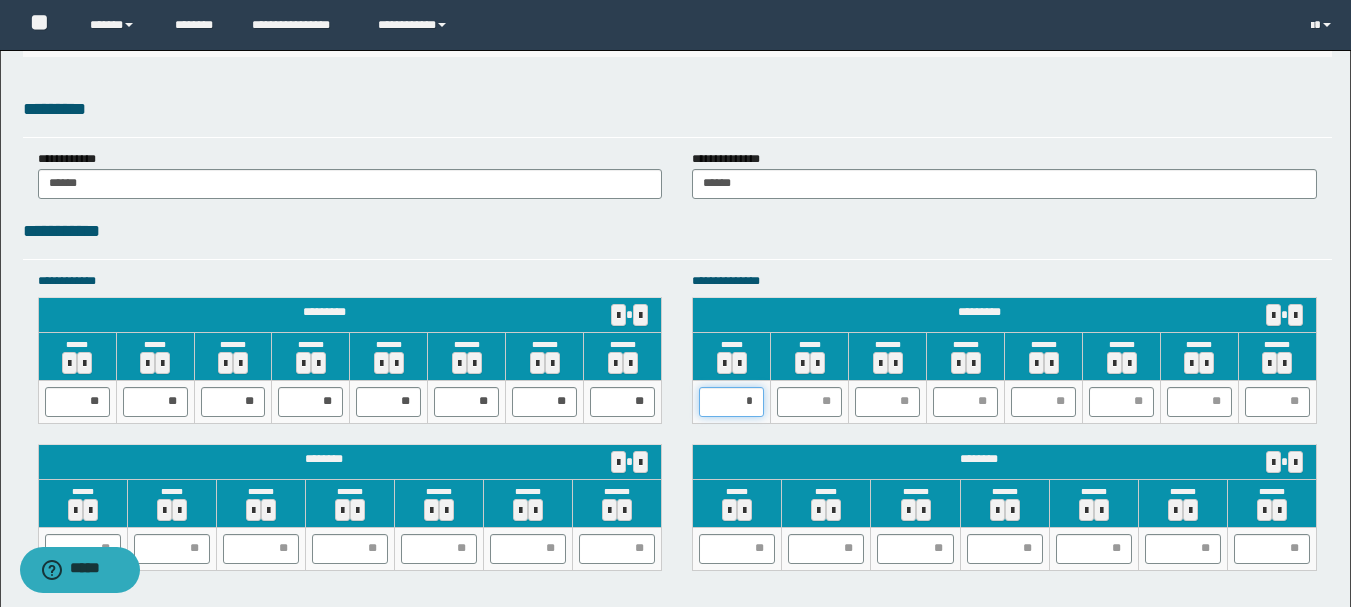 type on "**" 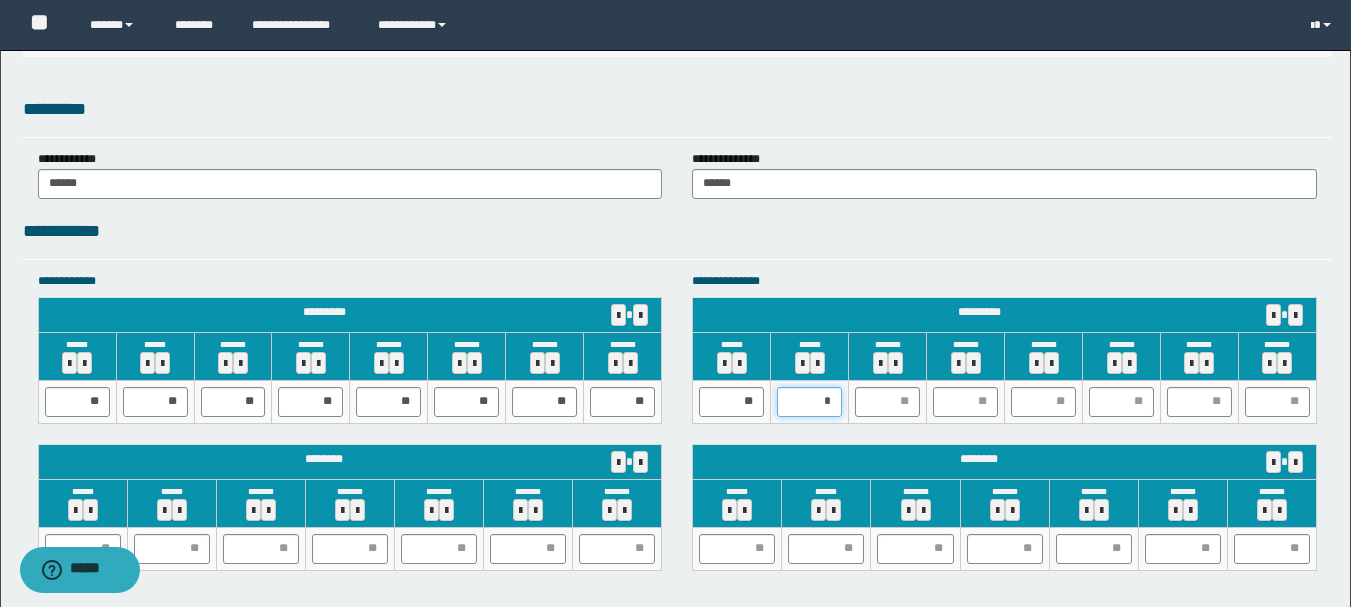 type on "**" 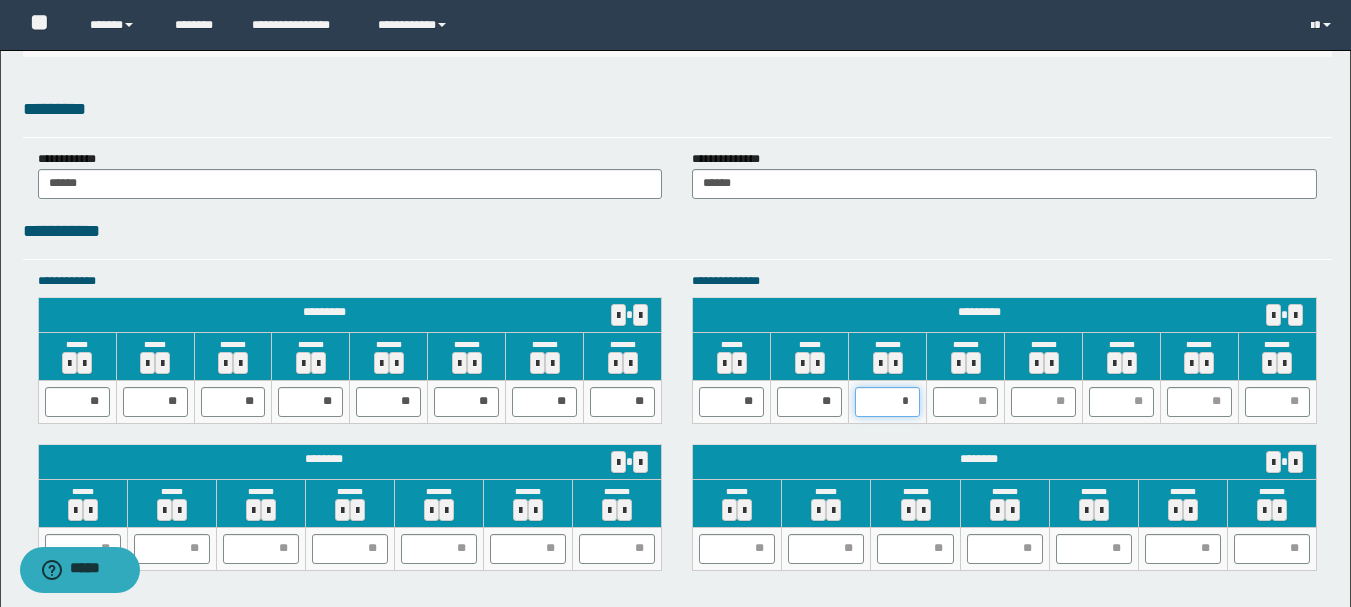 type on "**" 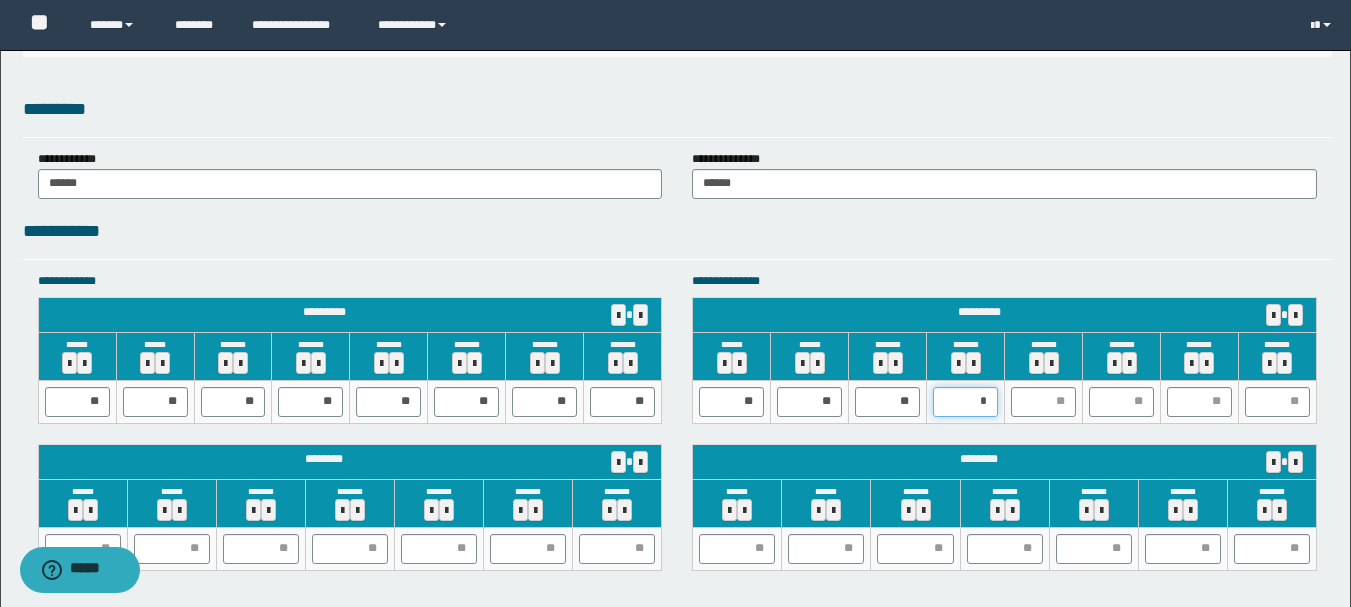 type on "**" 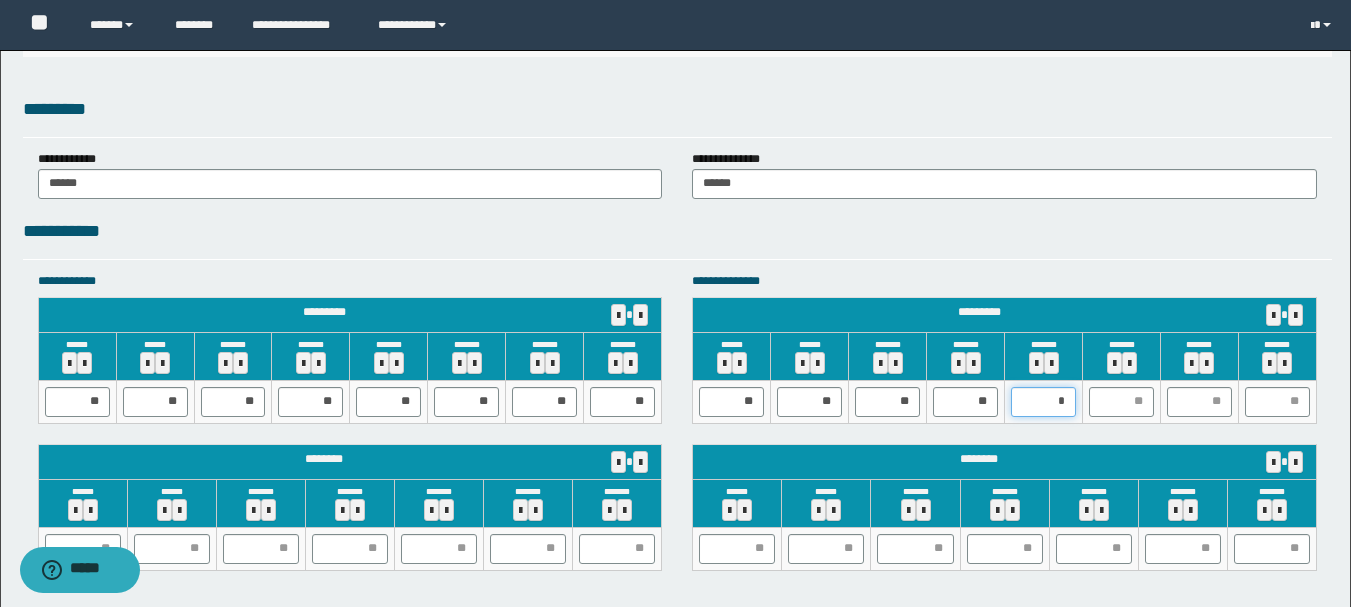 type on "**" 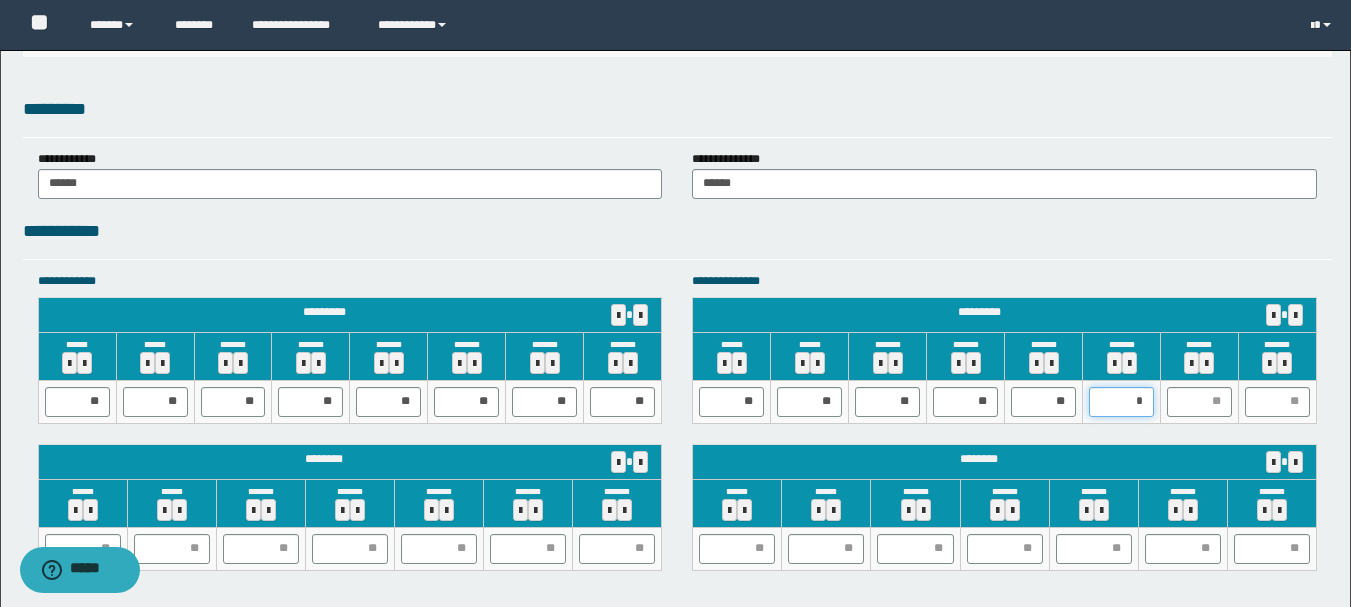 type on "**" 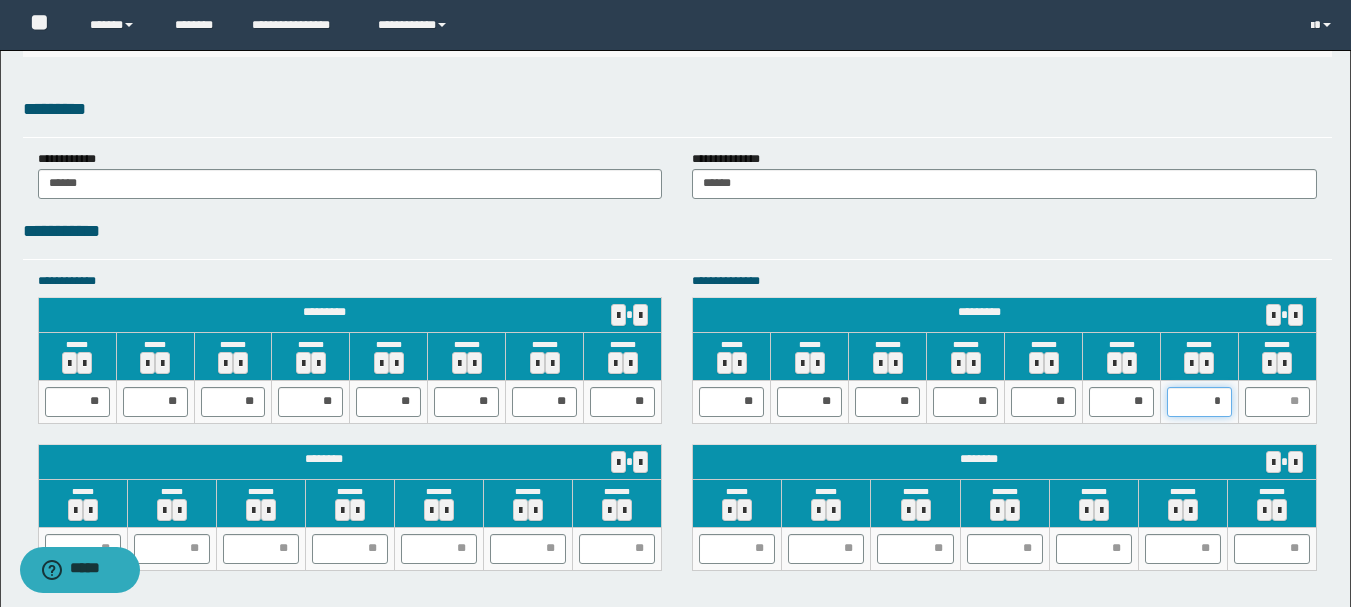 type on "**" 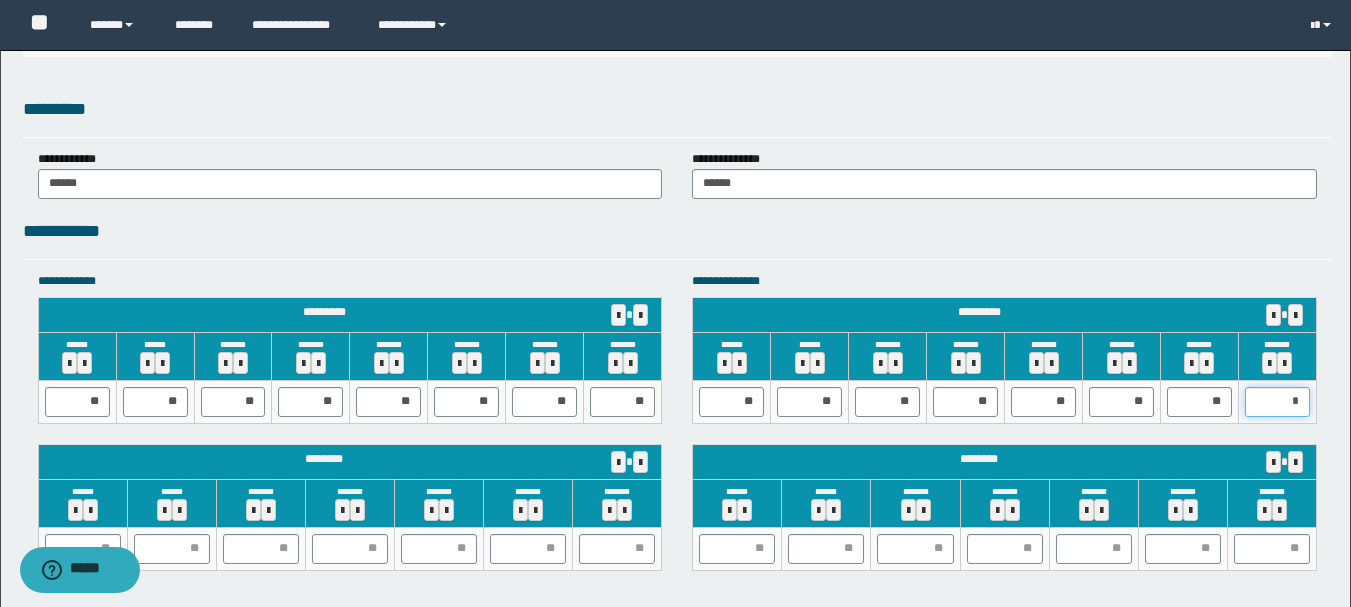 type on "**" 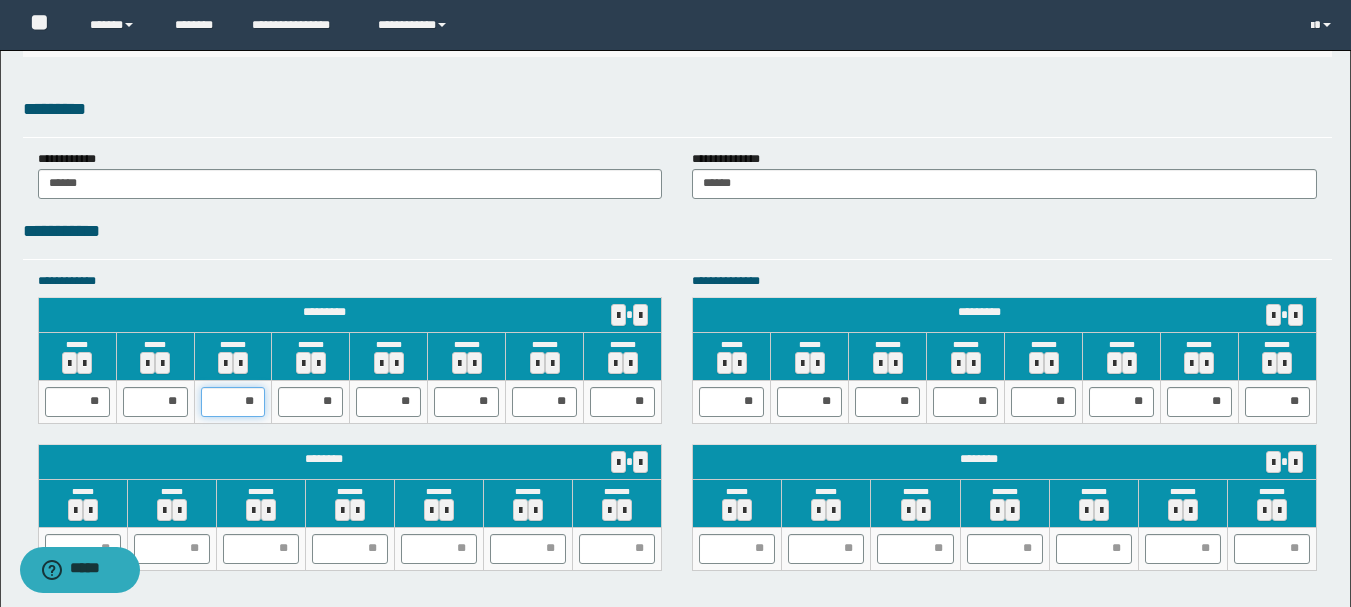 drag, startPoint x: 235, startPoint y: 413, endPoint x: 286, endPoint y: 399, distance: 52.886673 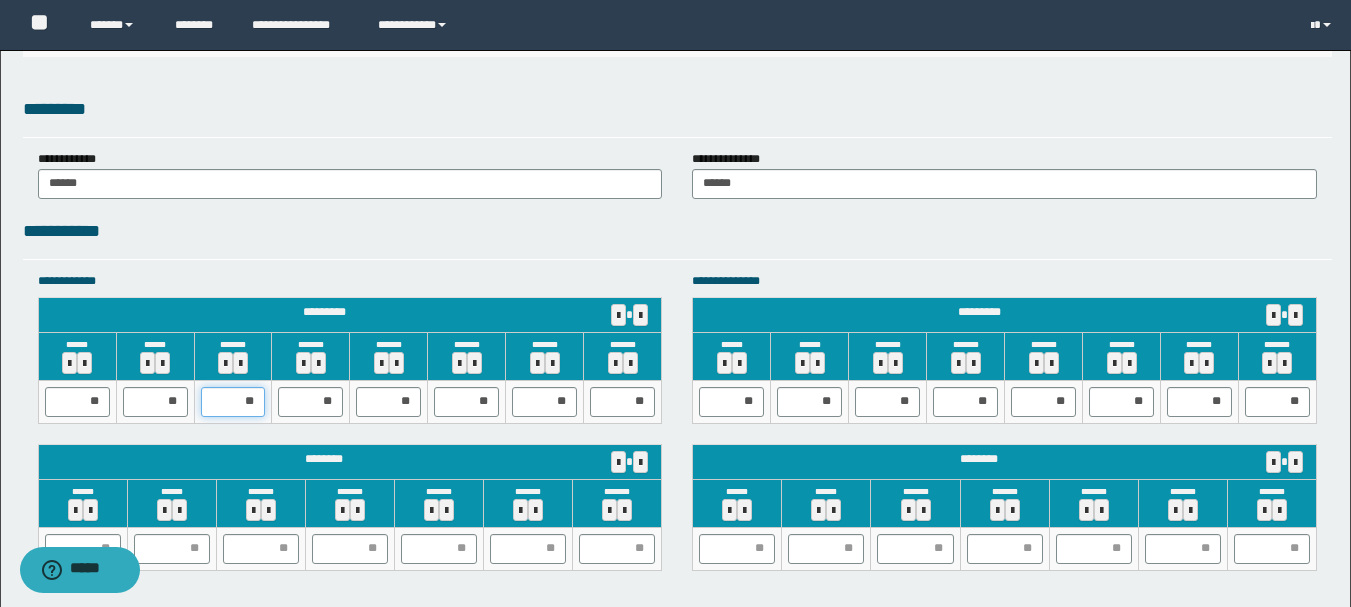 click on "**
**
**
**
**
**
**
**" at bounding box center [350, 401] 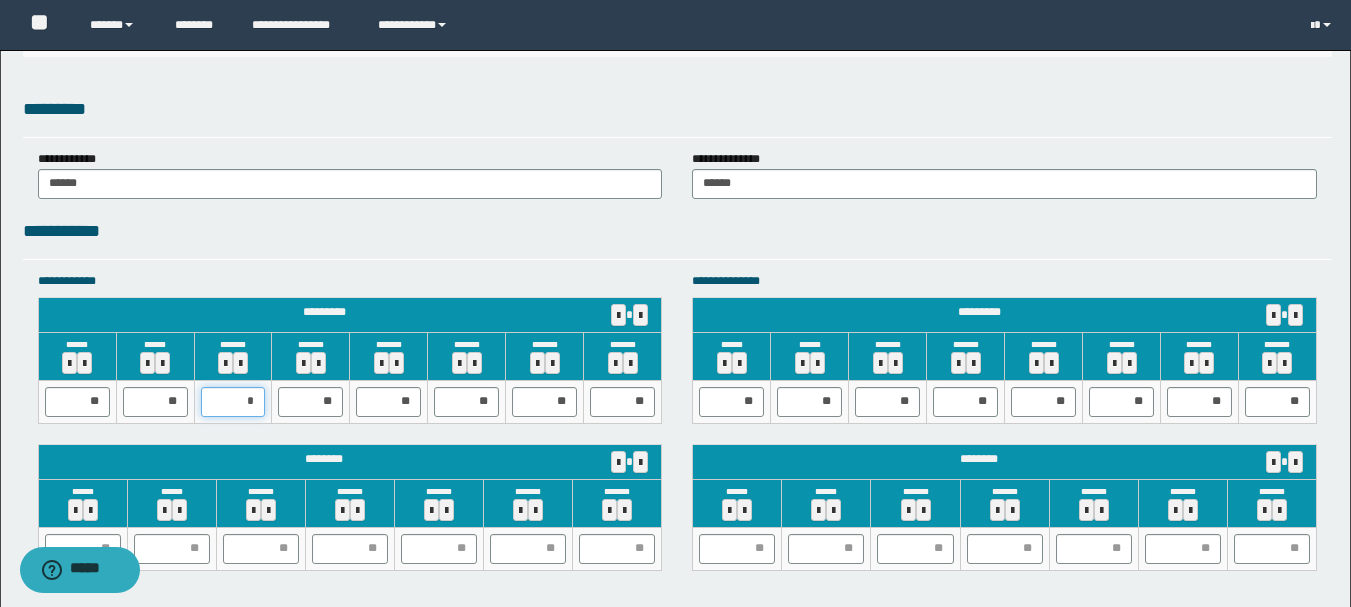 type on "**" 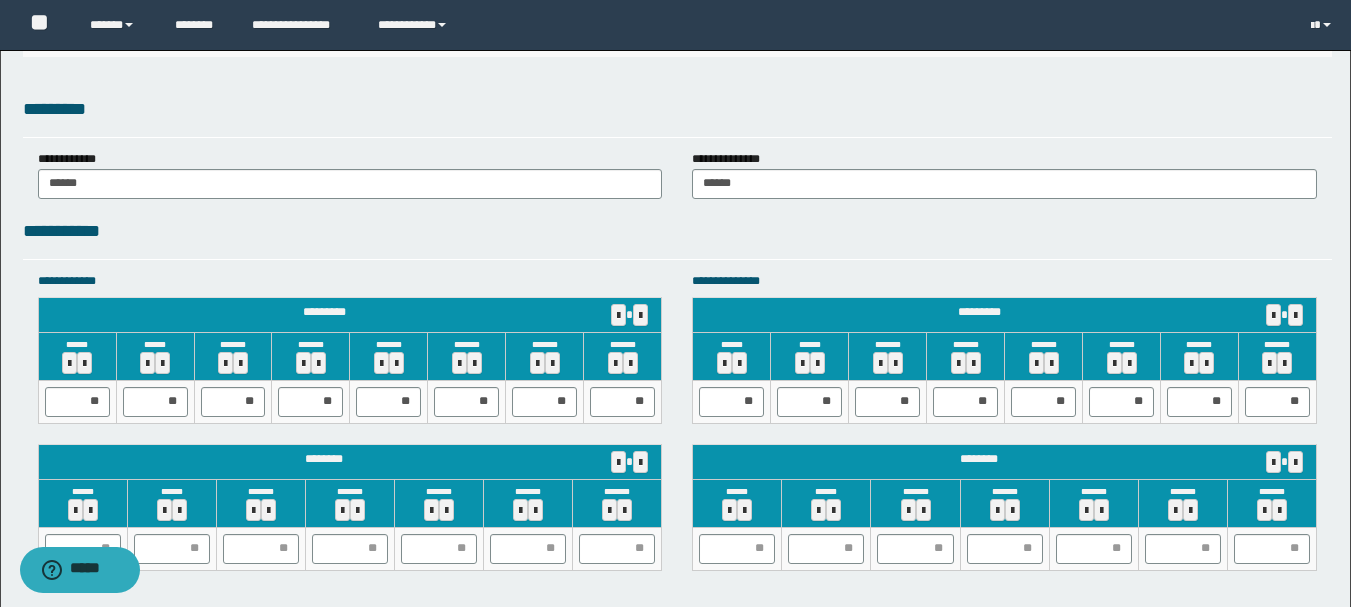 drag, startPoint x: 476, startPoint y: 243, endPoint x: 462, endPoint y: 256, distance: 19.104973 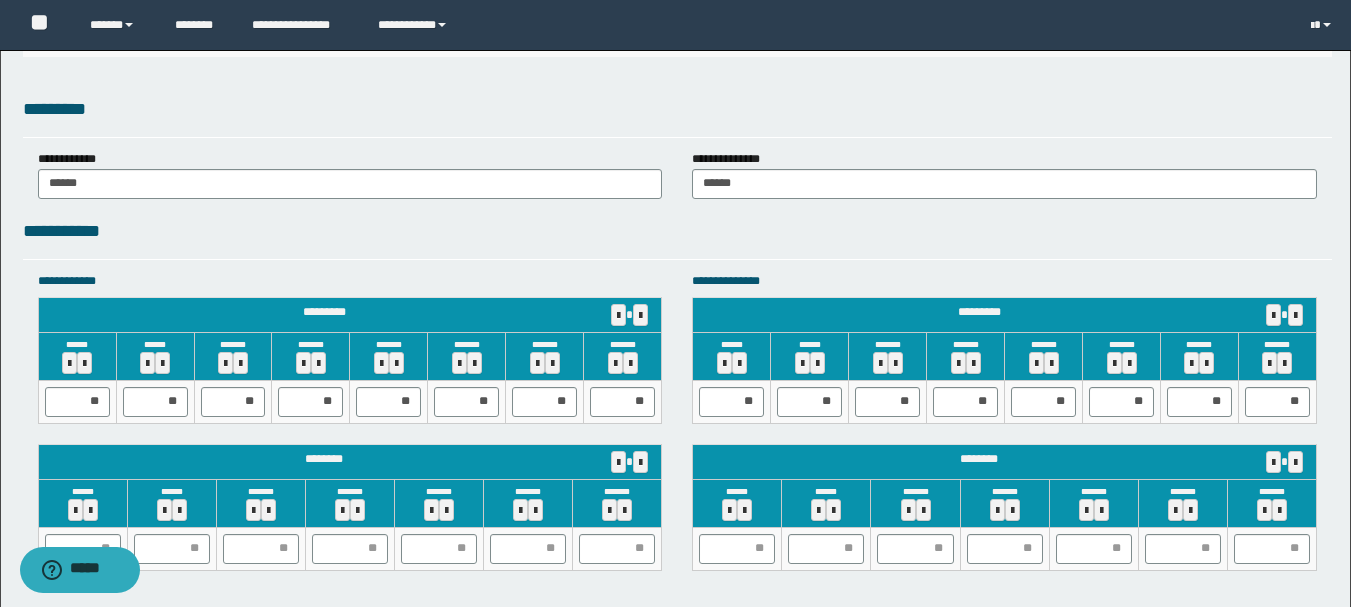 click on "**********" at bounding box center [677, 231] 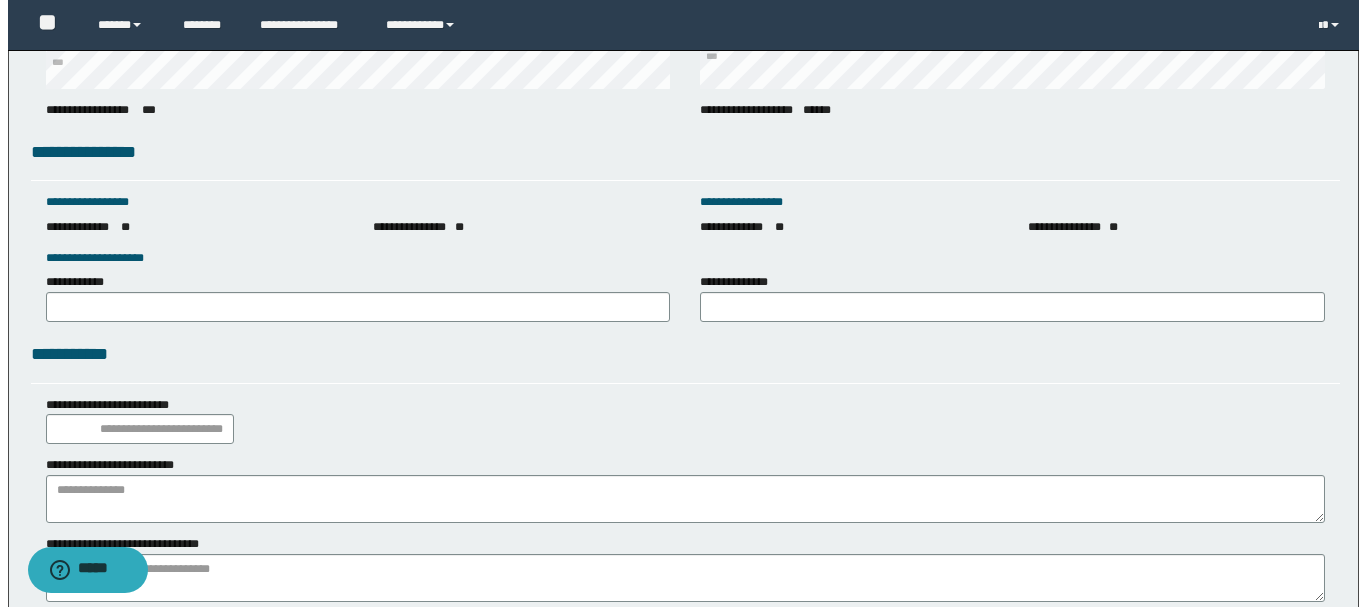 scroll, scrollTop: 2800, scrollLeft: 0, axis: vertical 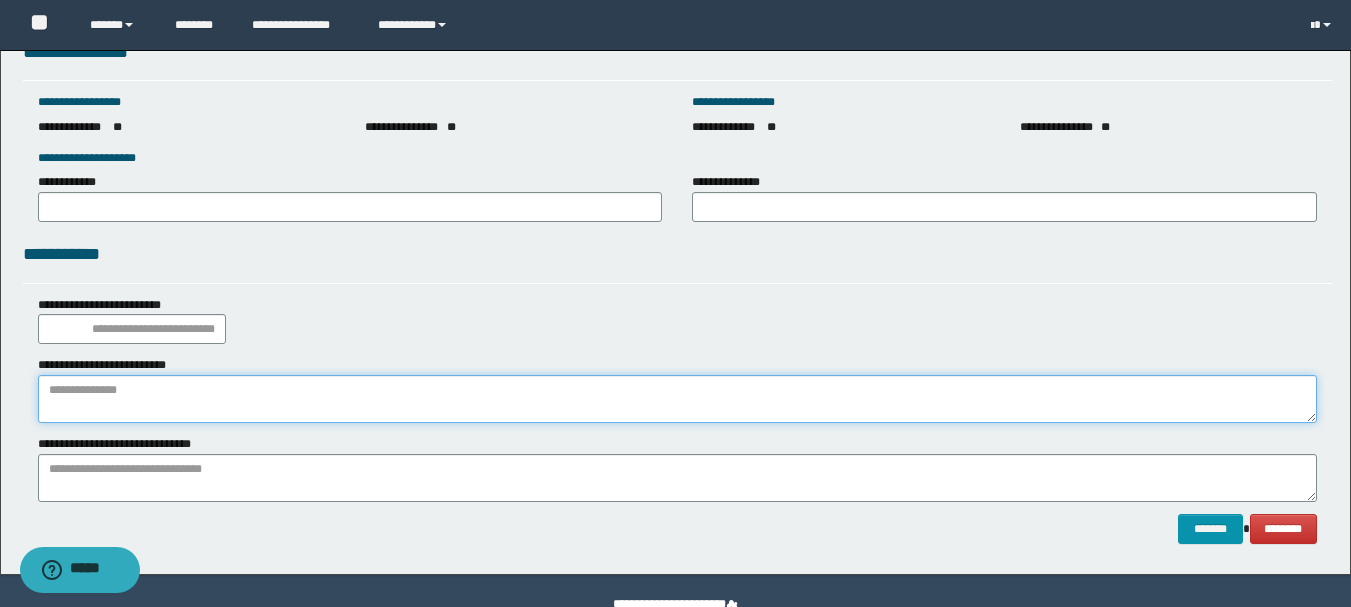 click at bounding box center [677, 399] 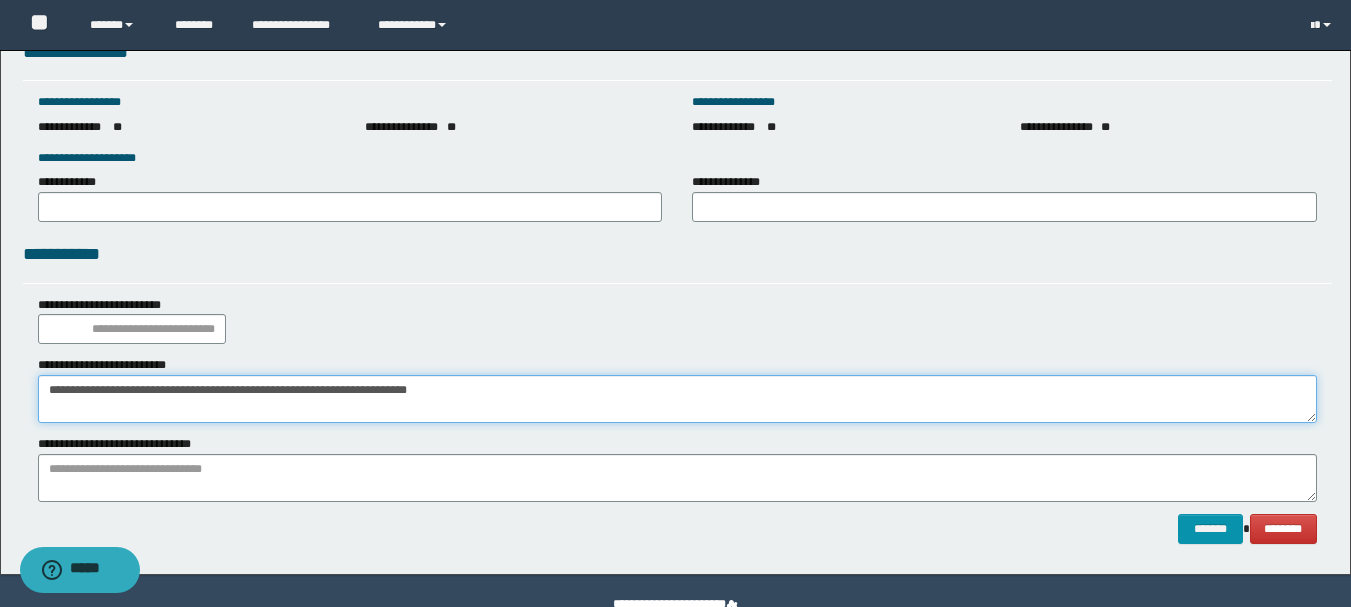 type on "**********" 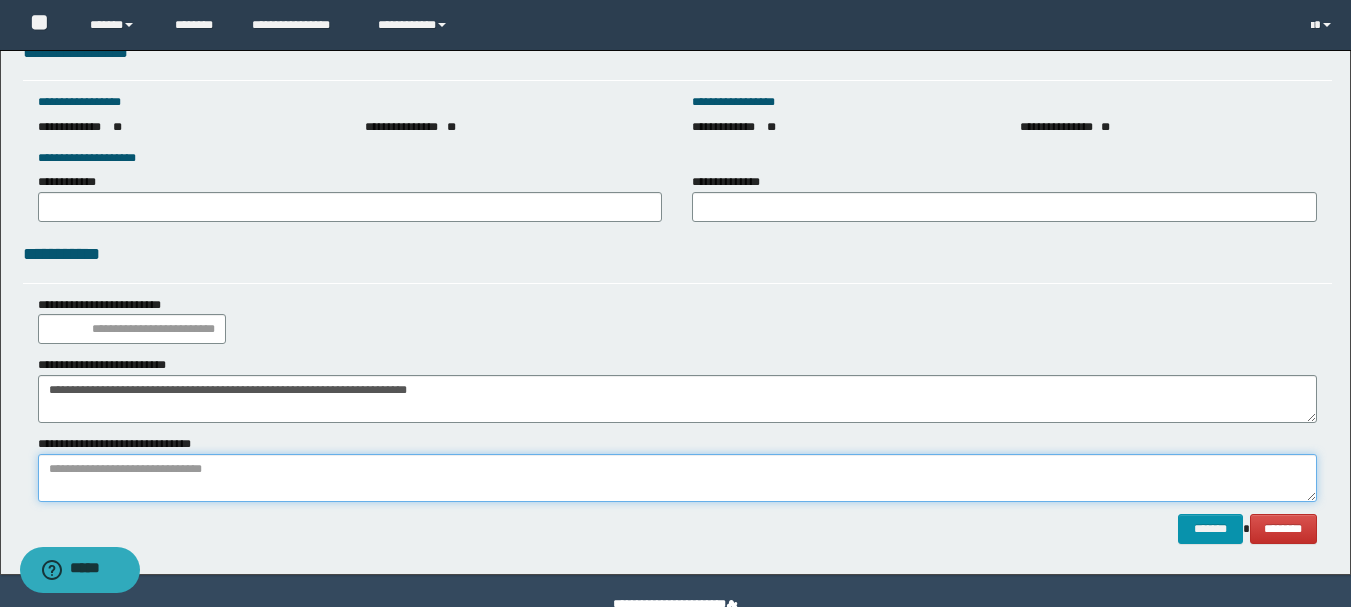 click at bounding box center (677, 478) 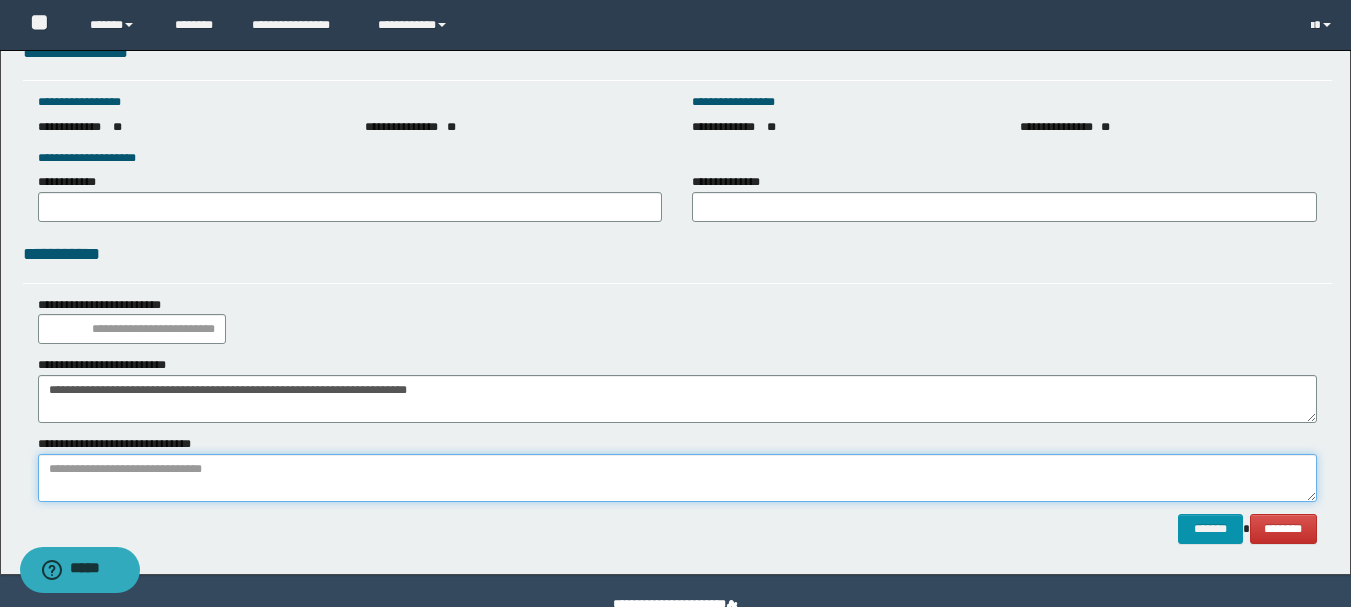 paste on "**********" 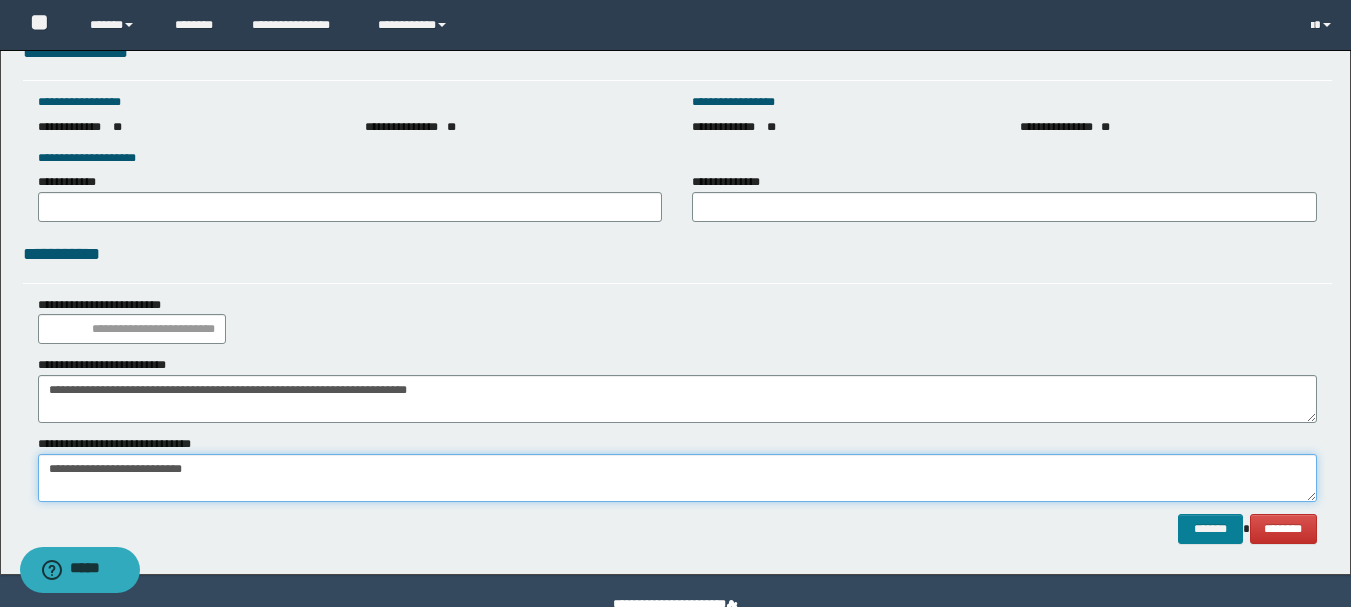type on "**********" 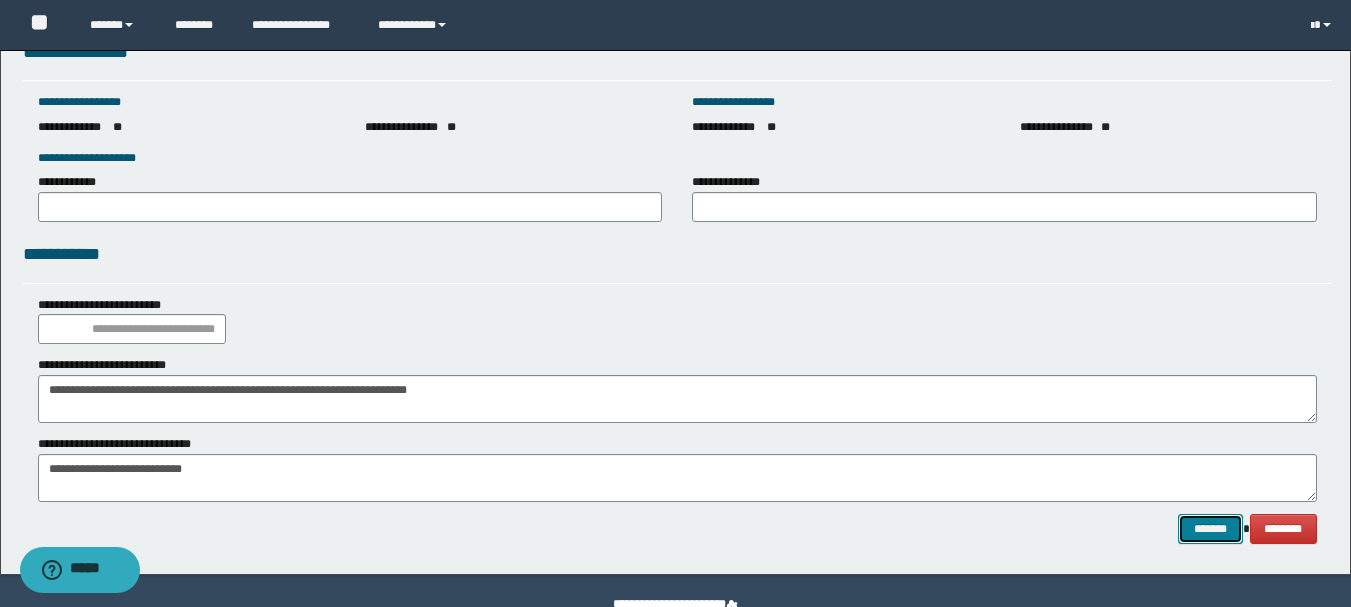click on "*******" at bounding box center (1210, 529) 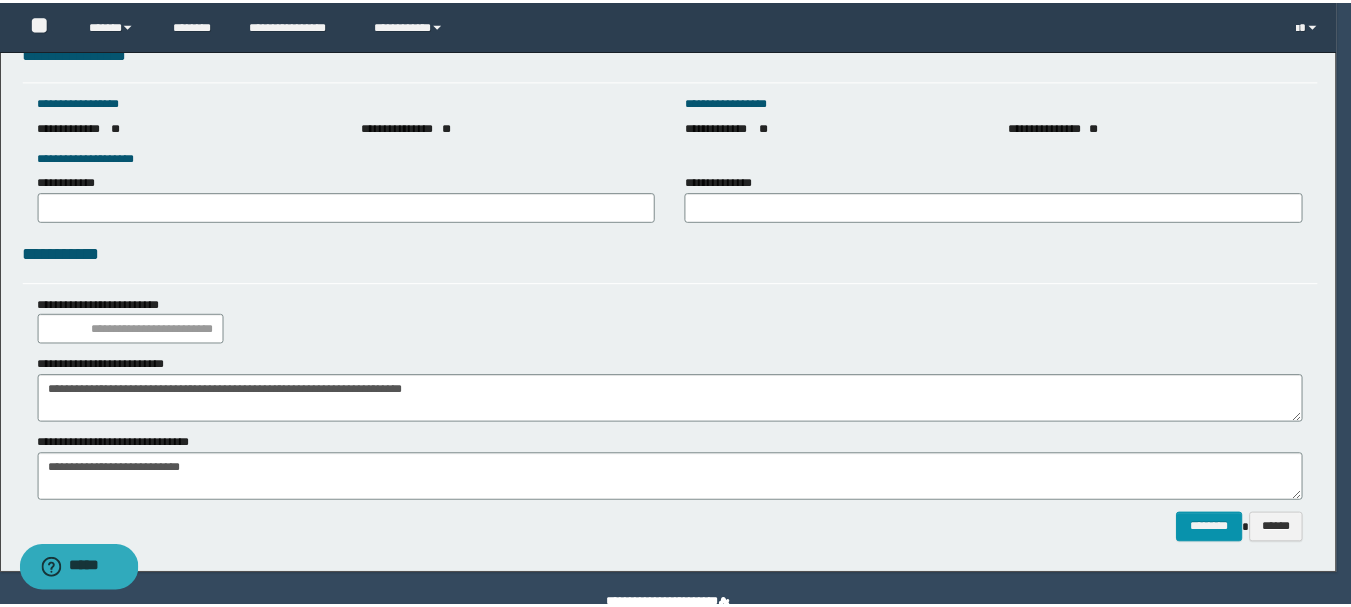 scroll, scrollTop: 0, scrollLeft: 0, axis: both 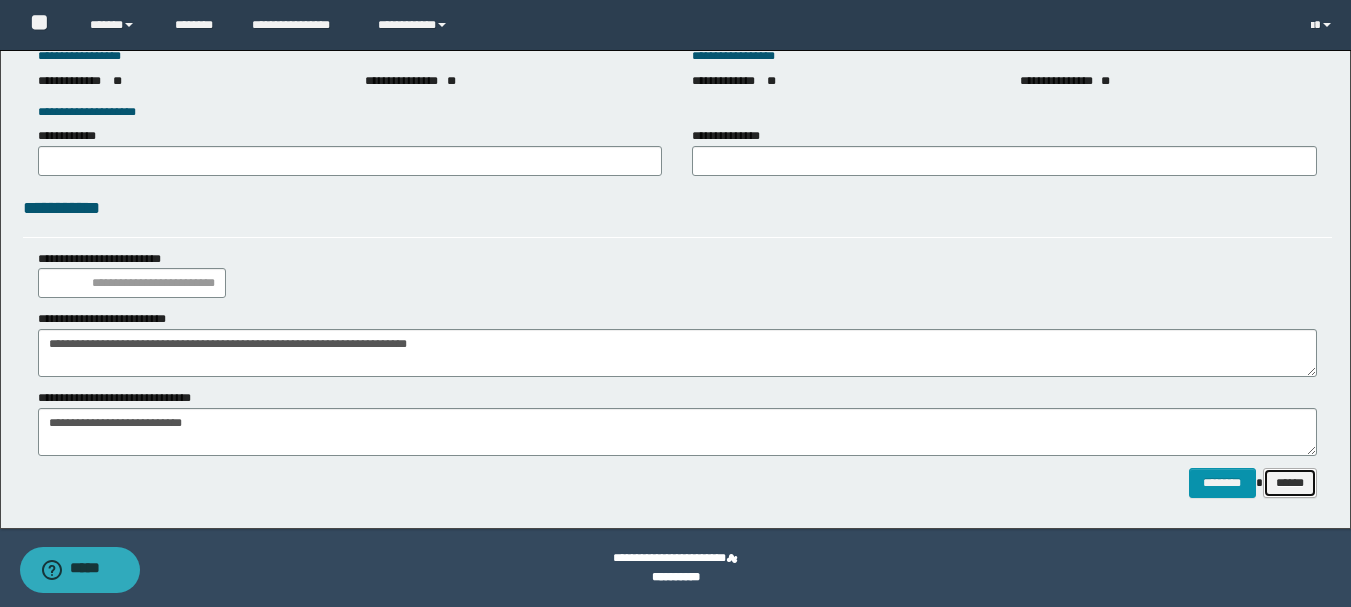 click on "******" at bounding box center [1290, 483] 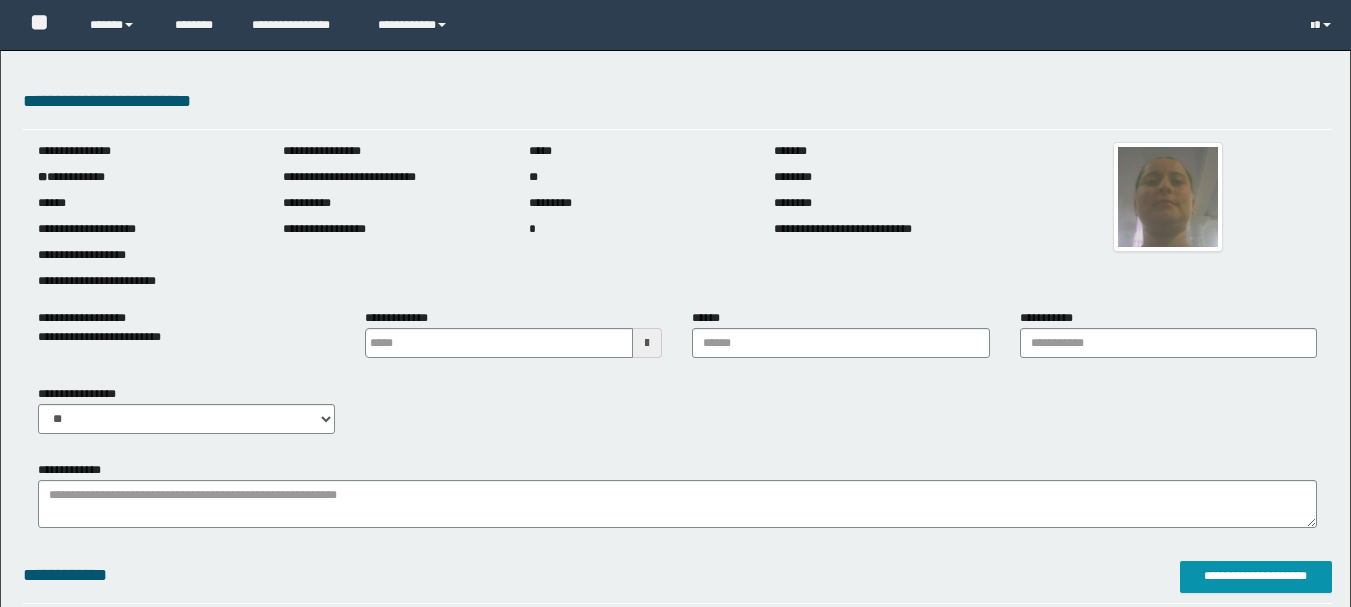 scroll, scrollTop: 0, scrollLeft: 0, axis: both 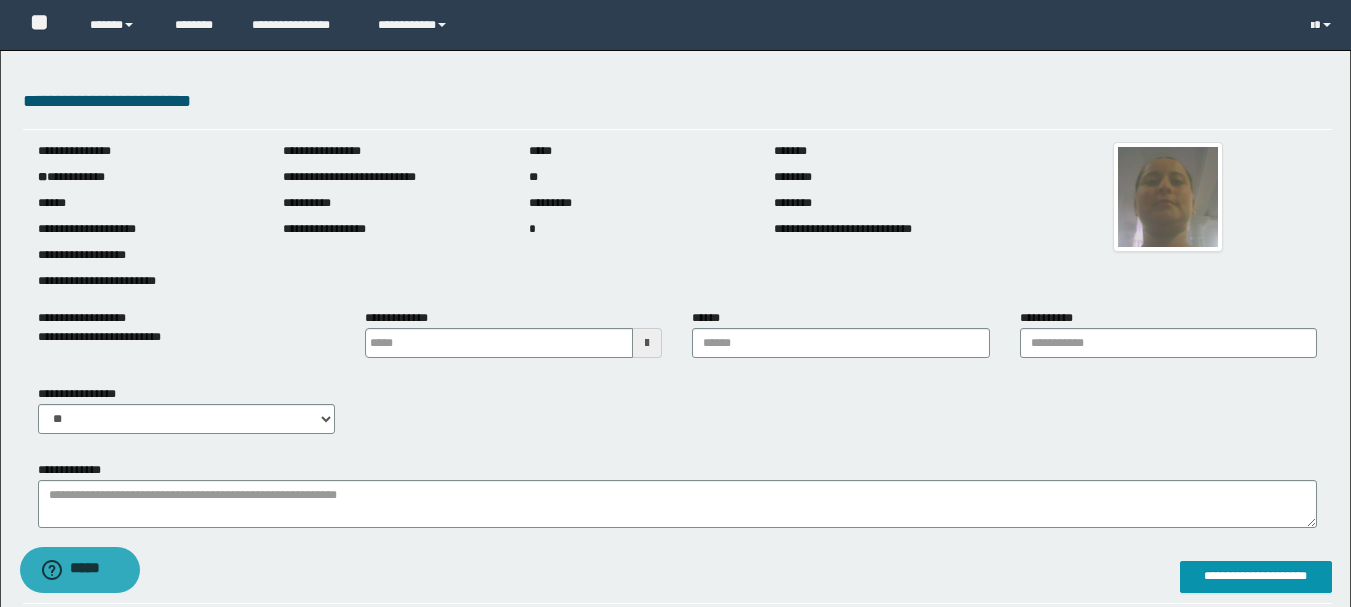 click on "**********" at bounding box center (146, 177) 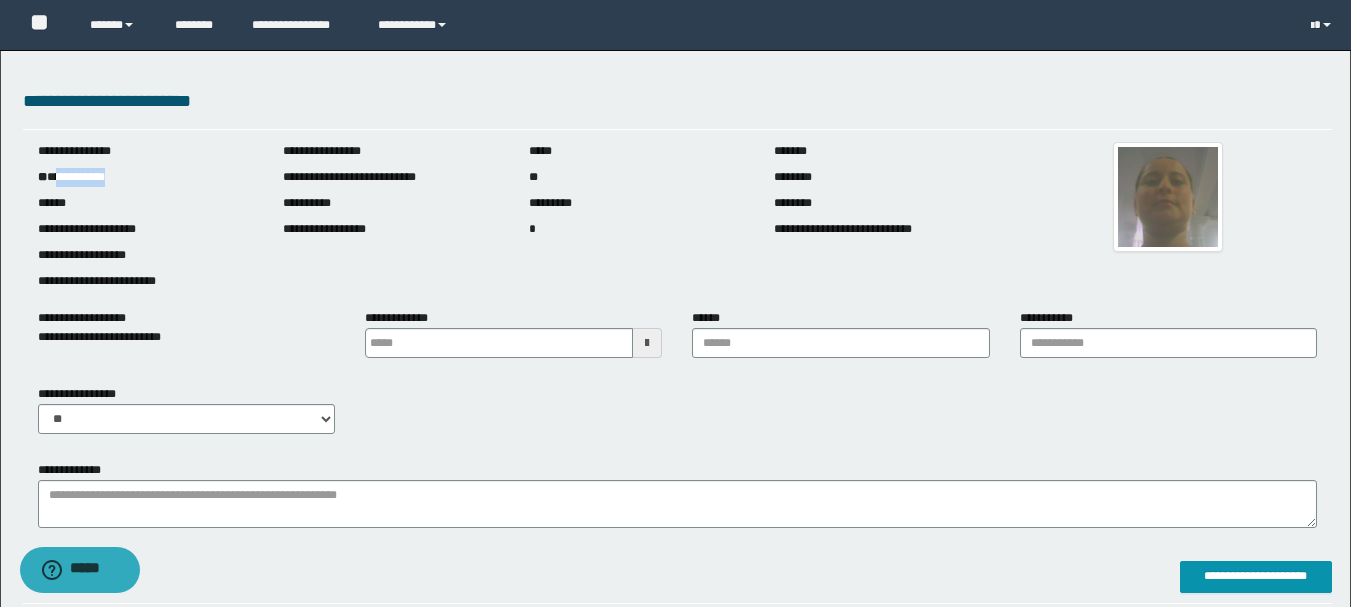 click on "**********" at bounding box center (146, 177) 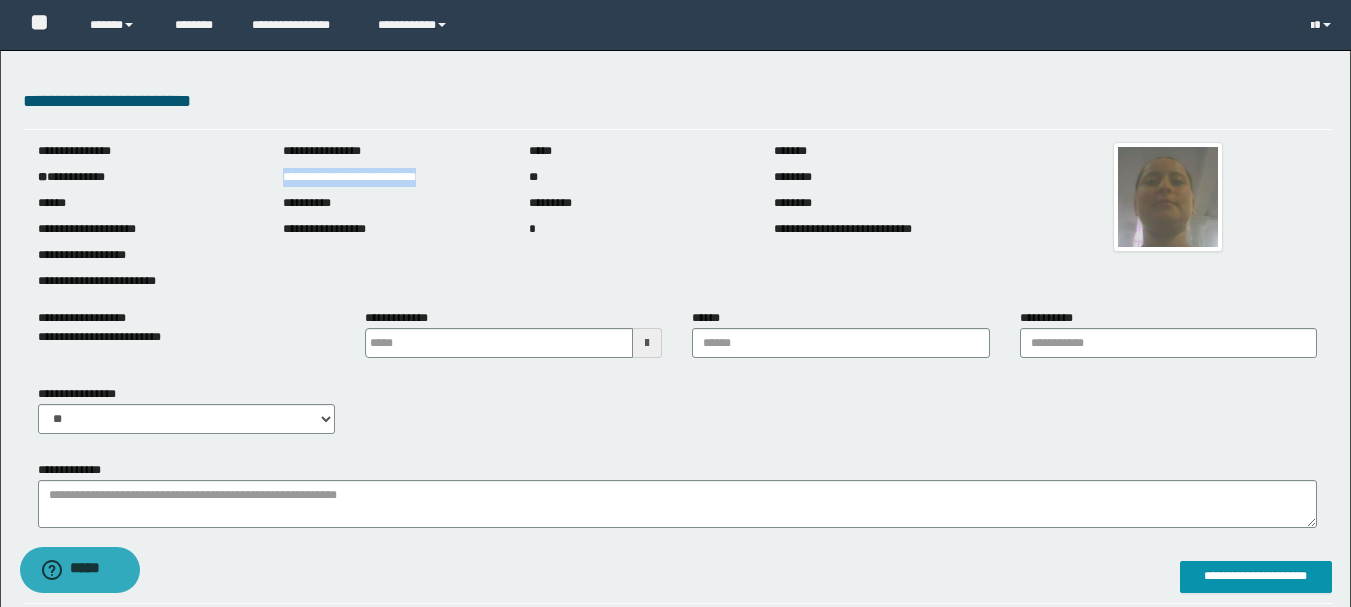drag, startPoint x: 280, startPoint y: 177, endPoint x: 452, endPoint y: 176, distance: 172.00291 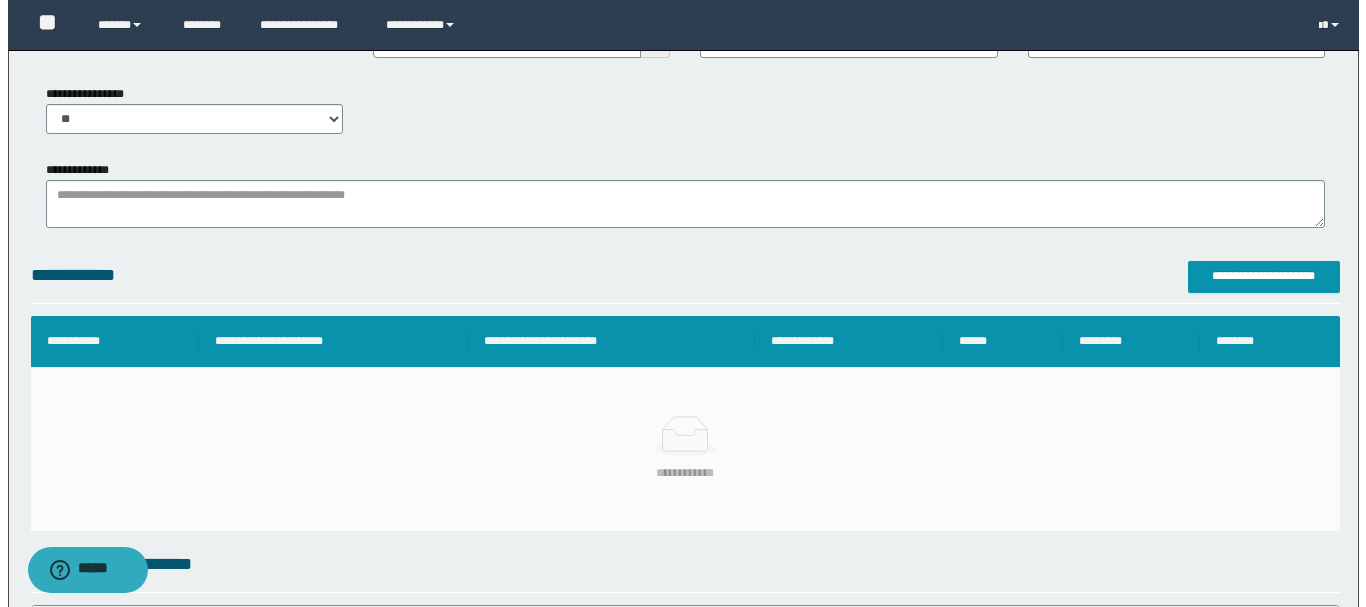 scroll, scrollTop: 500, scrollLeft: 0, axis: vertical 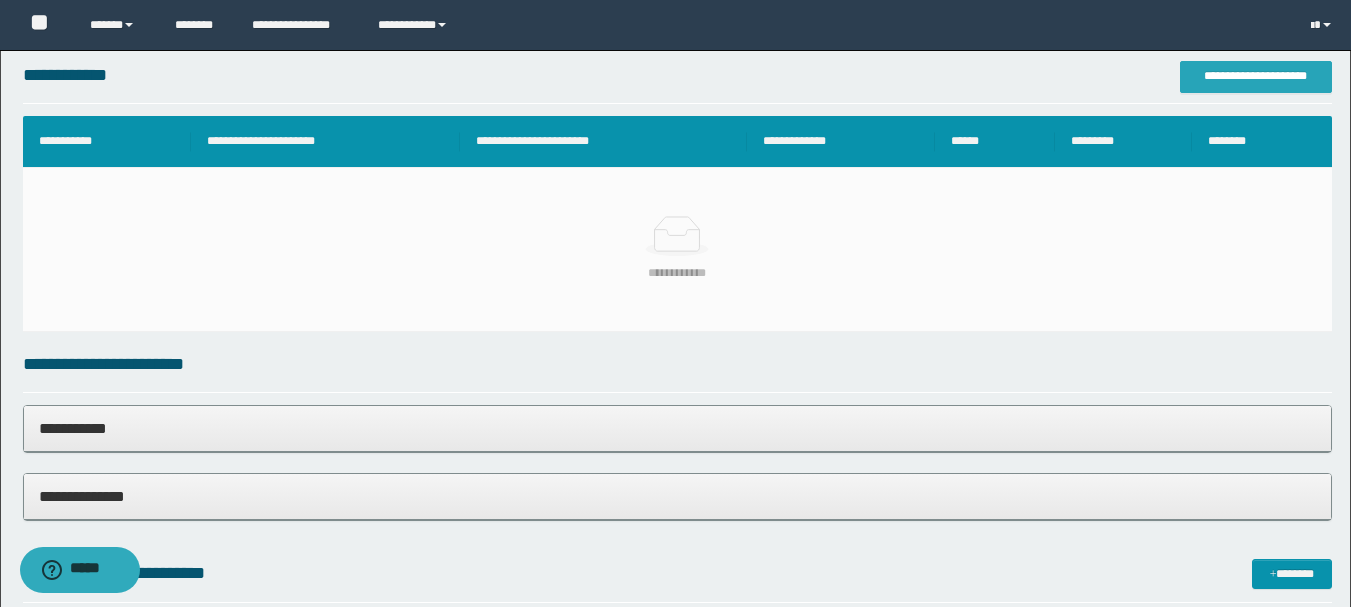 click on "**********" at bounding box center [1256, 76] 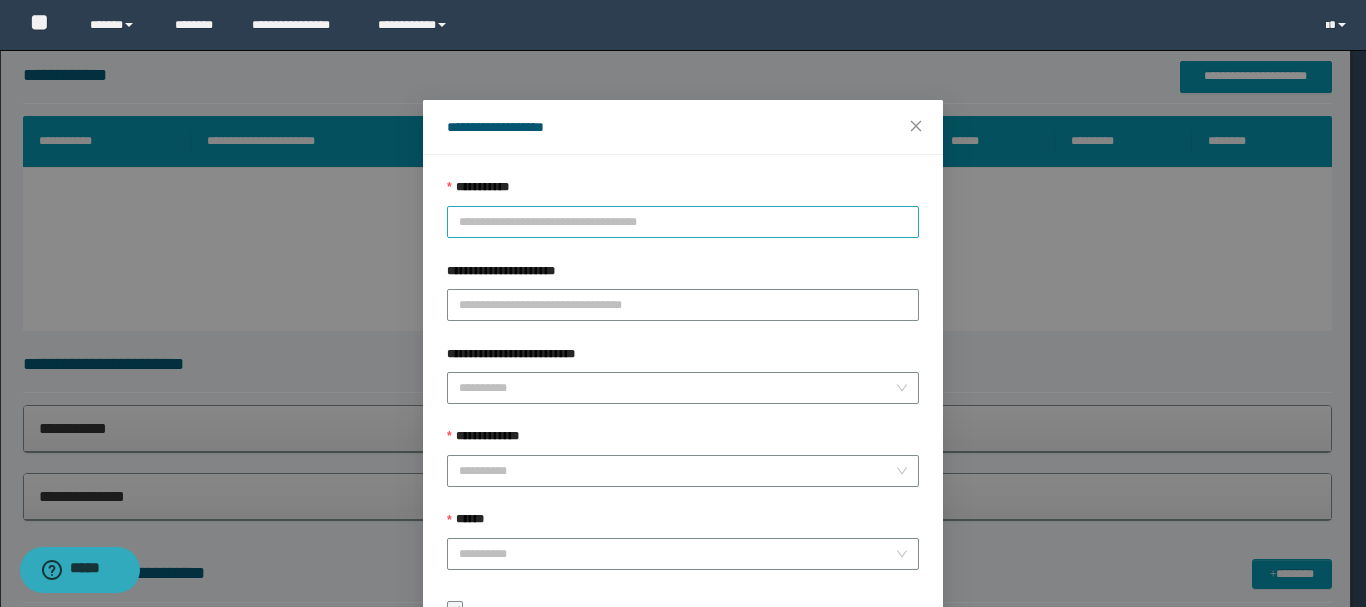 click on "**********" at bounding box center [683, 222] 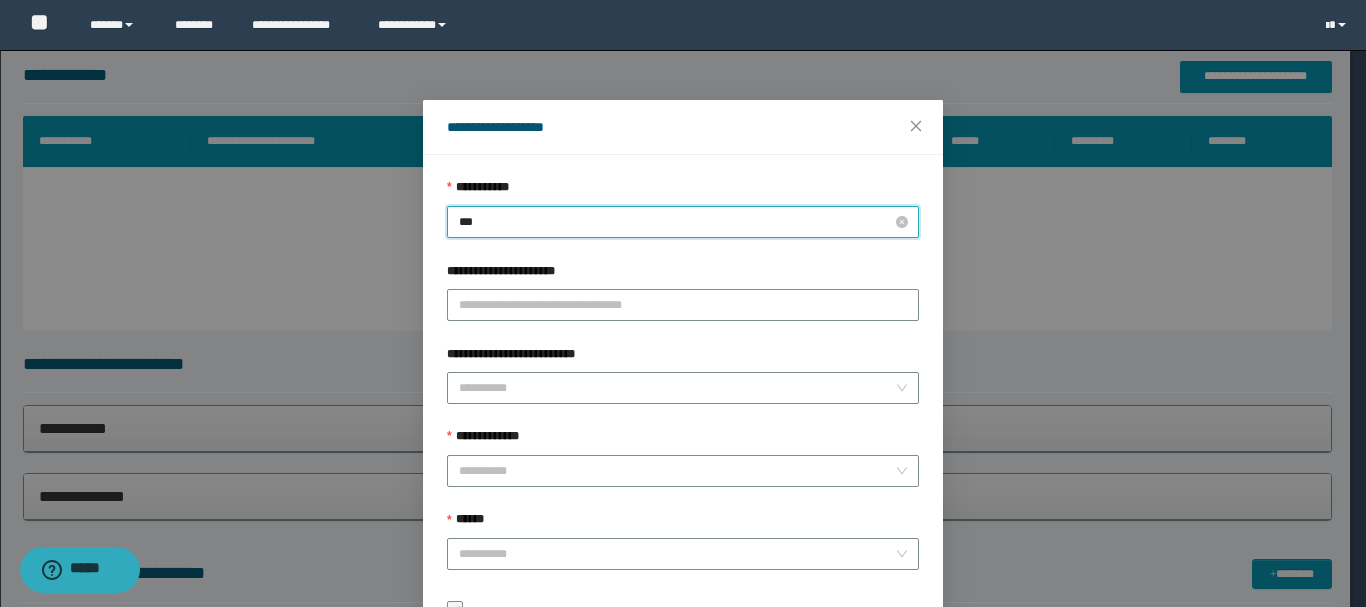 type on "****" 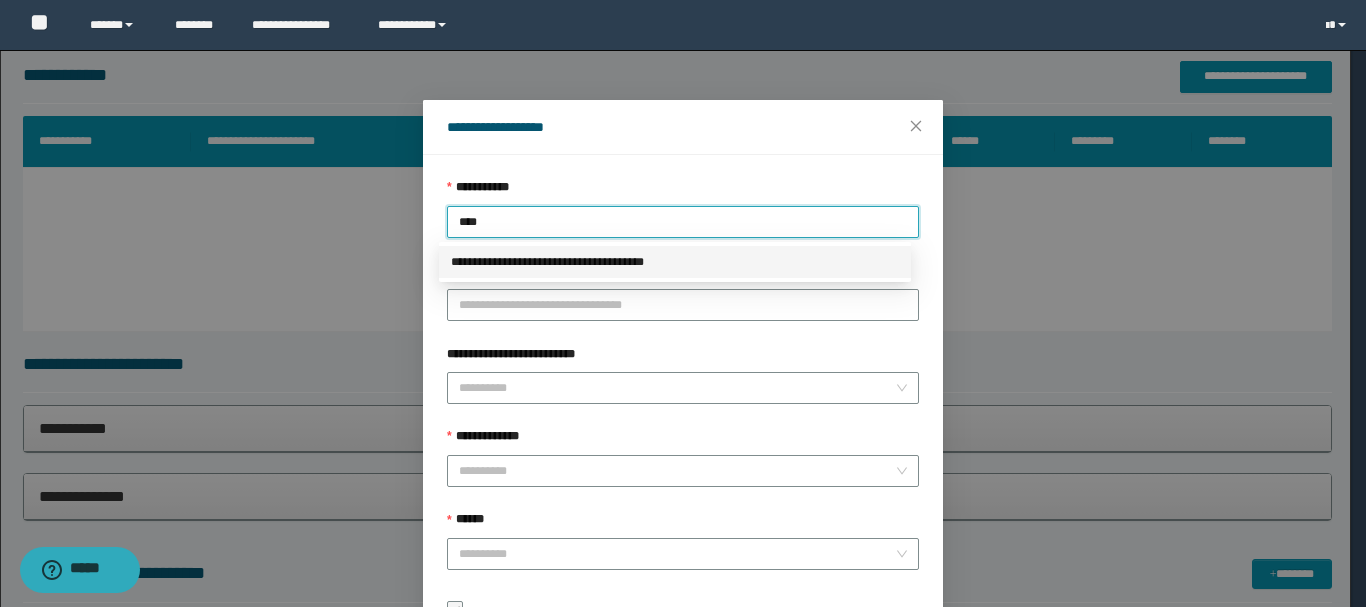 click on "**********" at bounding box center [675, 262] 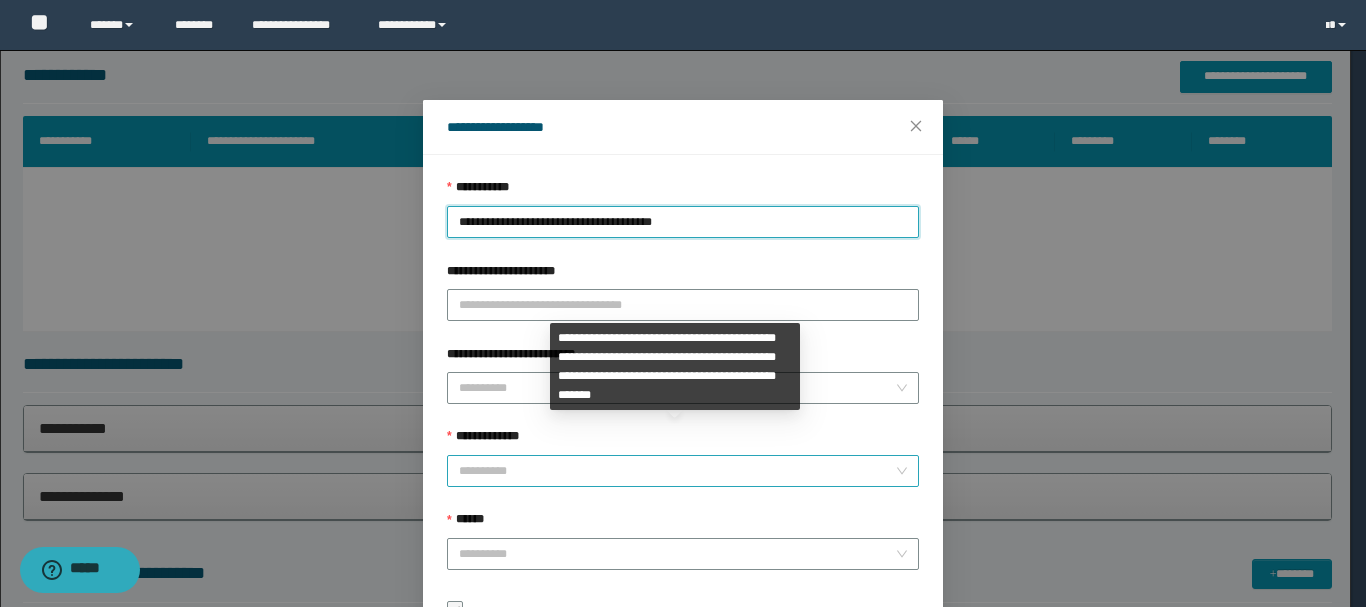 click on "**********" at bounding box center [677, 471] 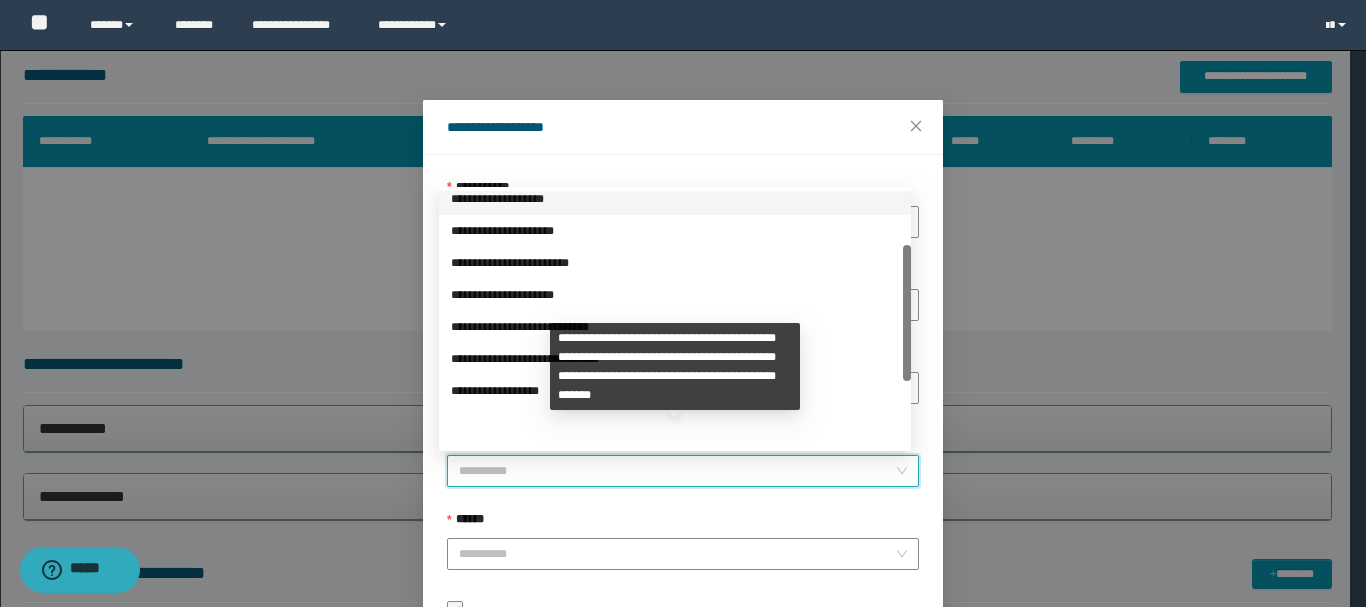 scroll, scrollTop: 224, scrollLeft: 0, axis: vertical 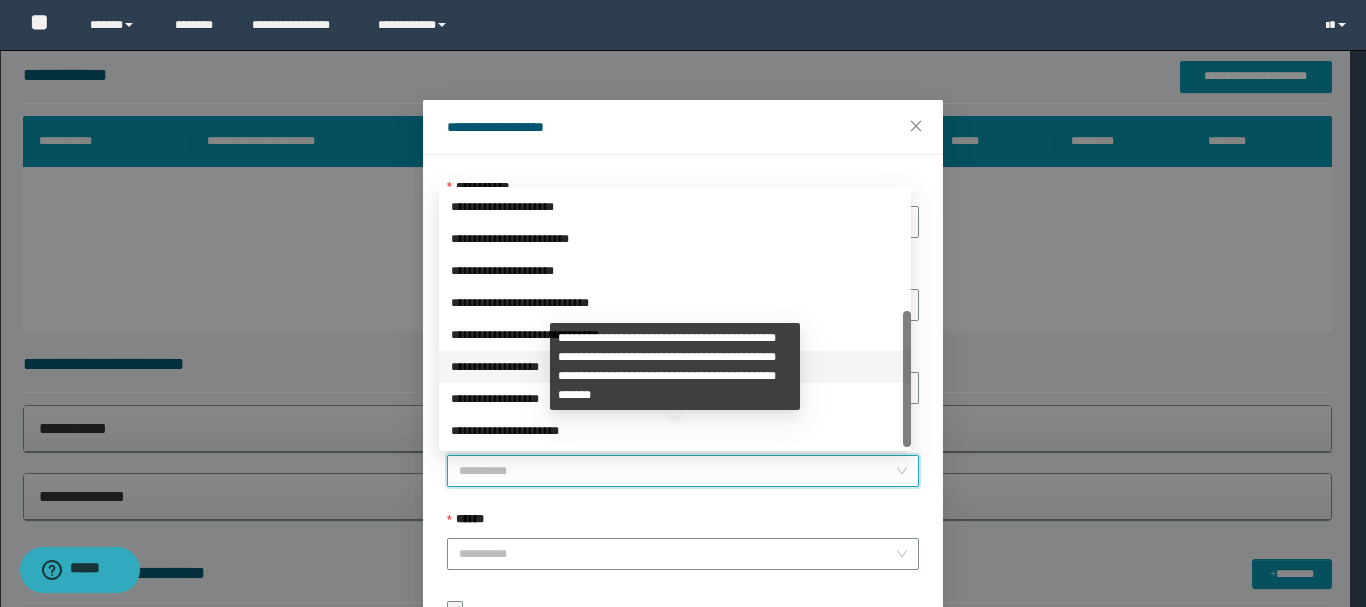 click on "**********" at bounding box center [675, 367] 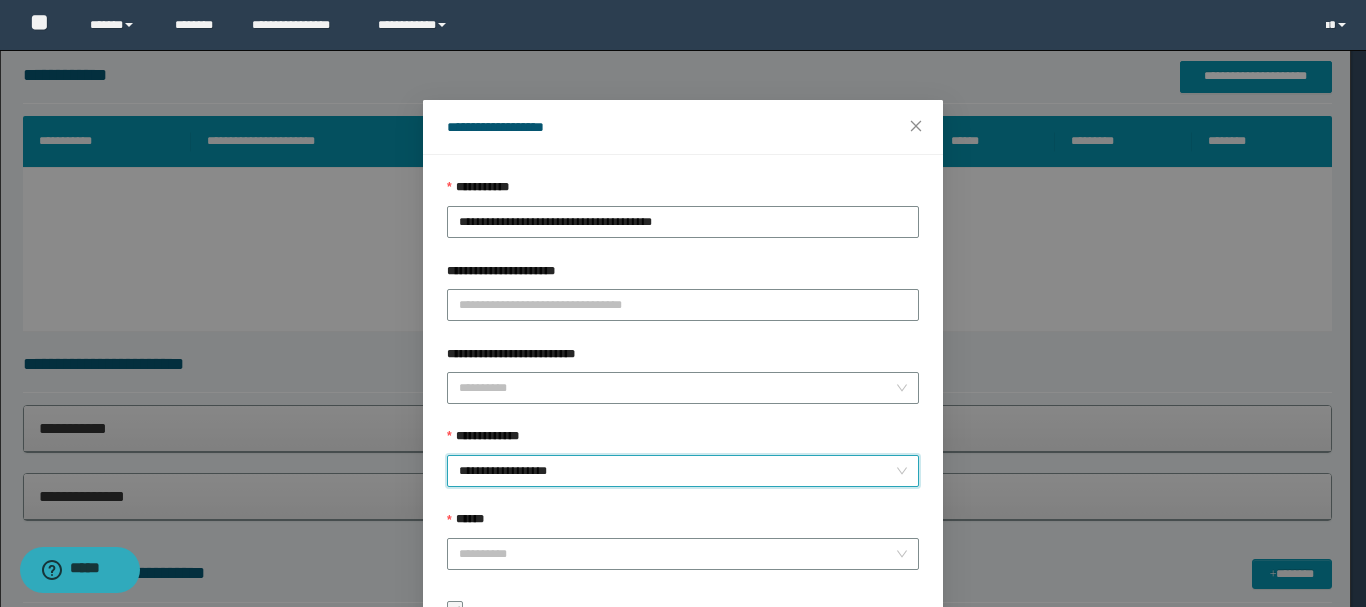scroll, scrollTop: 145, scrollLeft: 0, axis: vertical 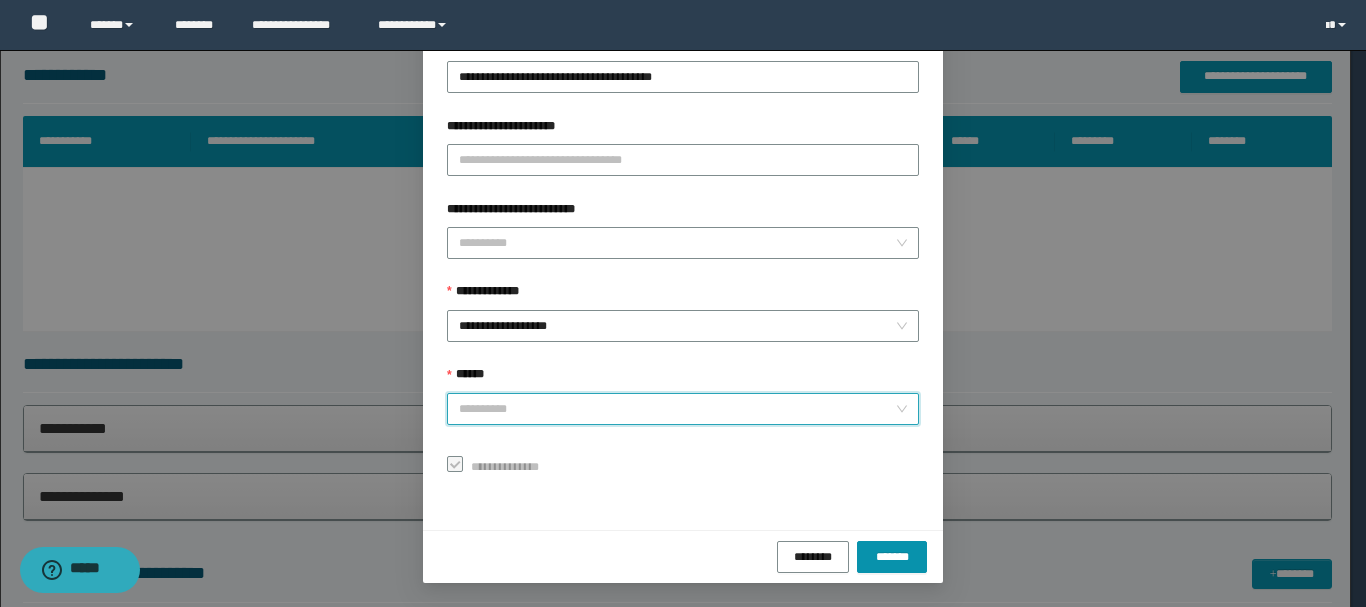 click on "******" at bounding box center (677, 409) 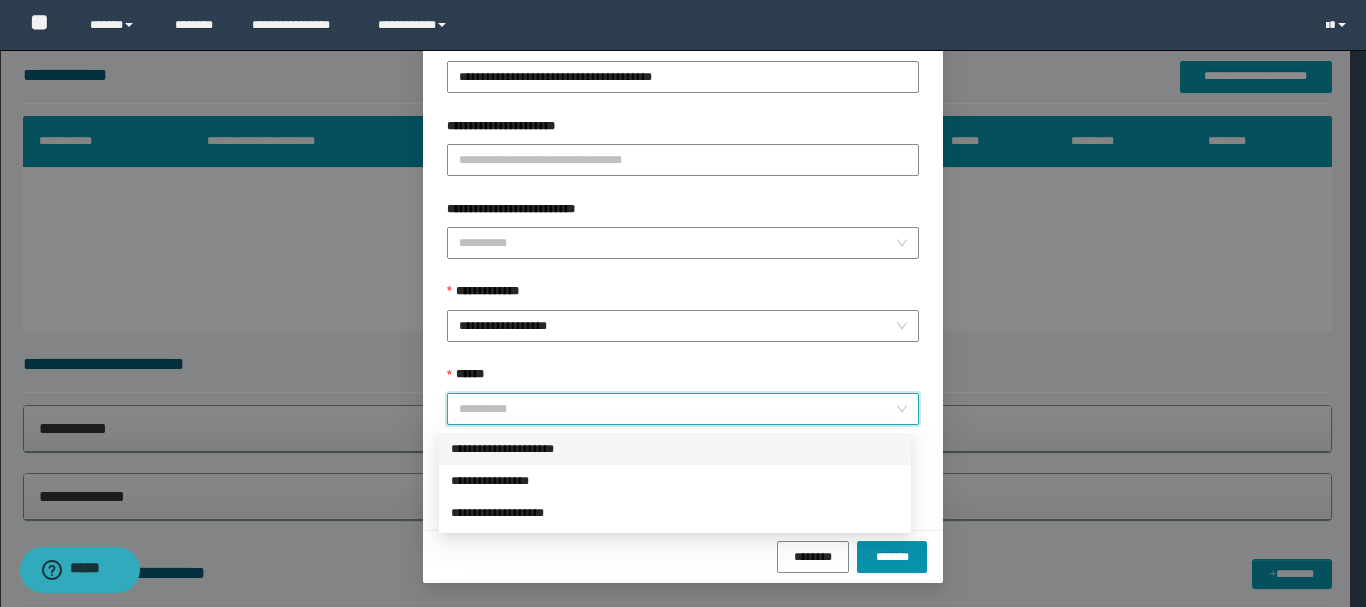 click on "**********" at bounding box center [675, 449] 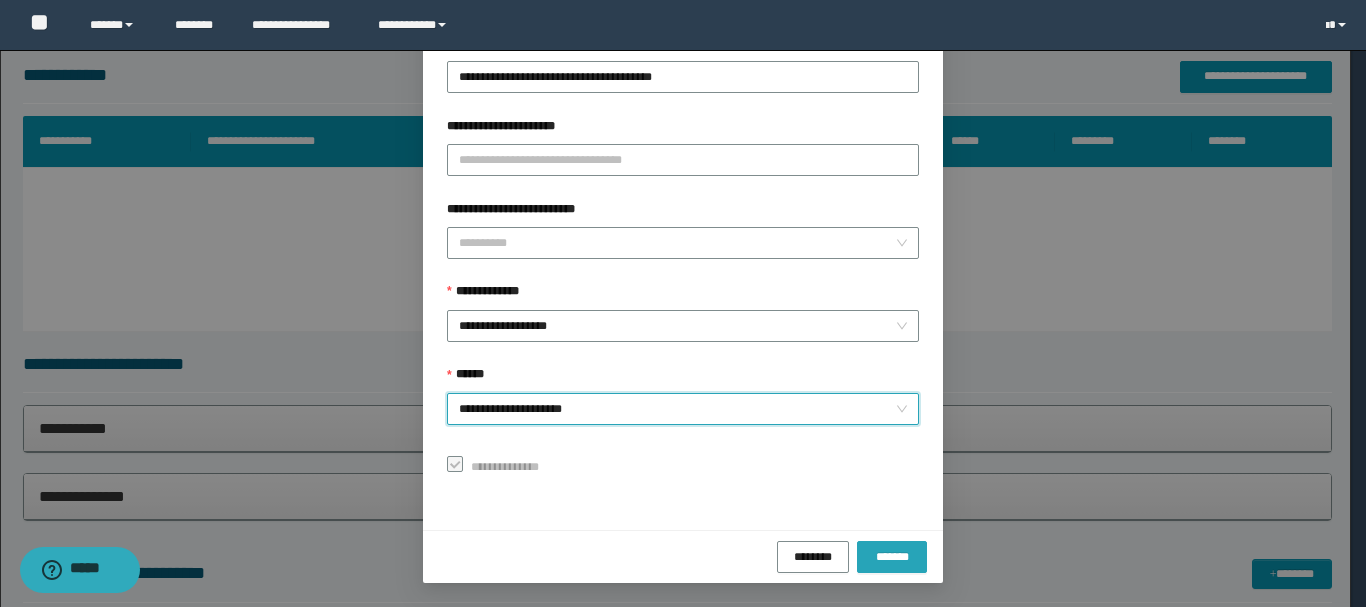 click on "*******" at bounding box center [892, 556] 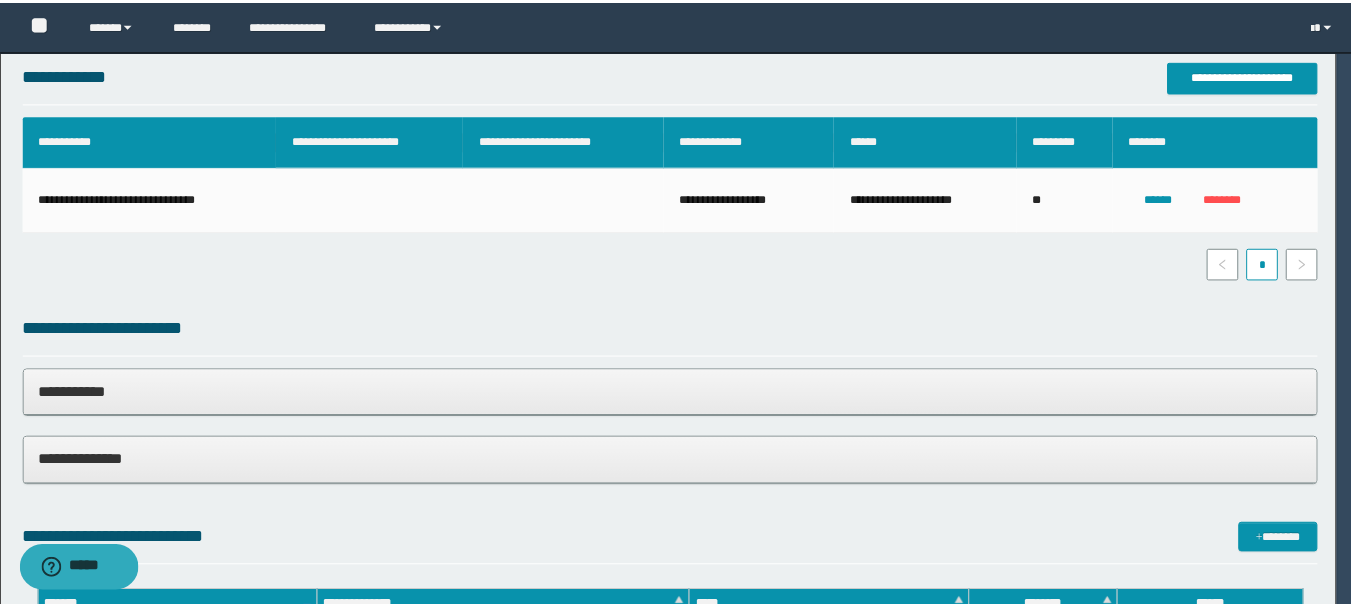scroll, scrollTop: 98, scrollLeft: 0, axis: vertical 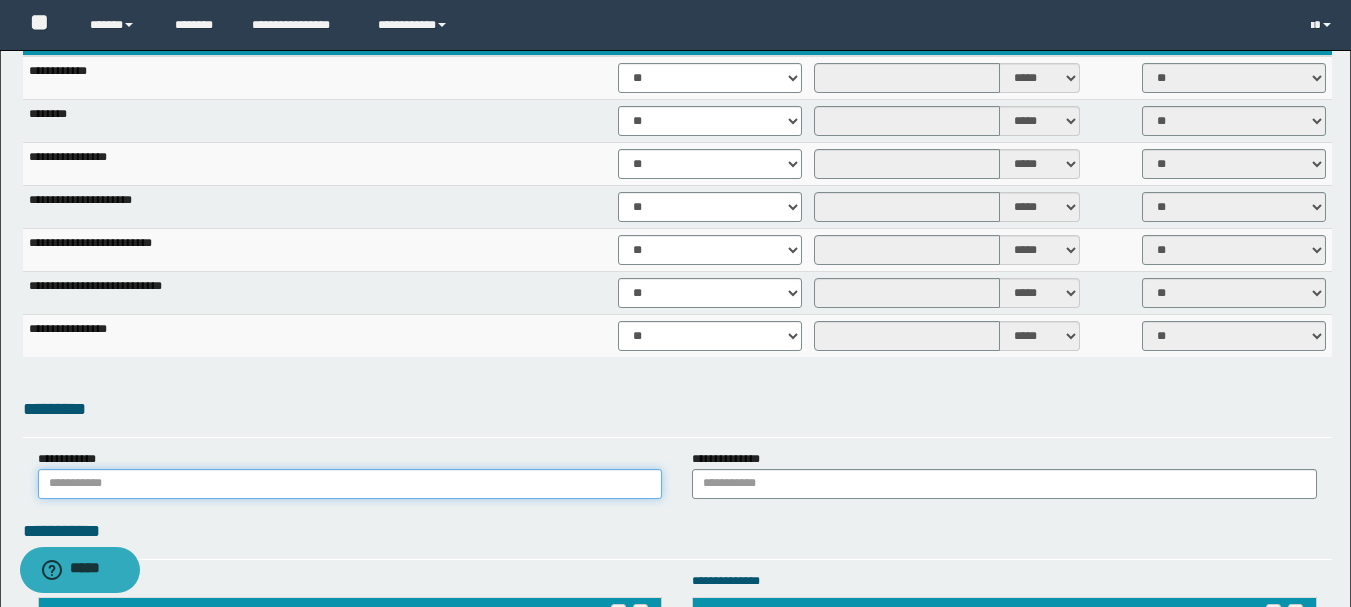 click at bounding box center [350, 484] 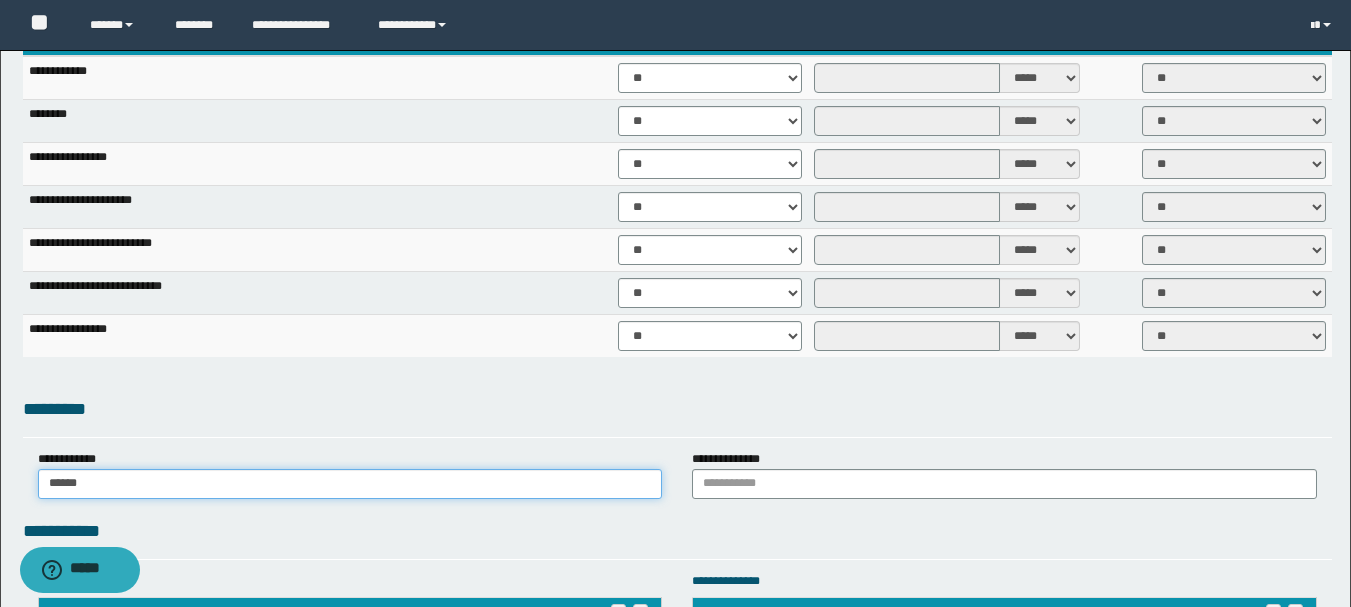 type on "******" 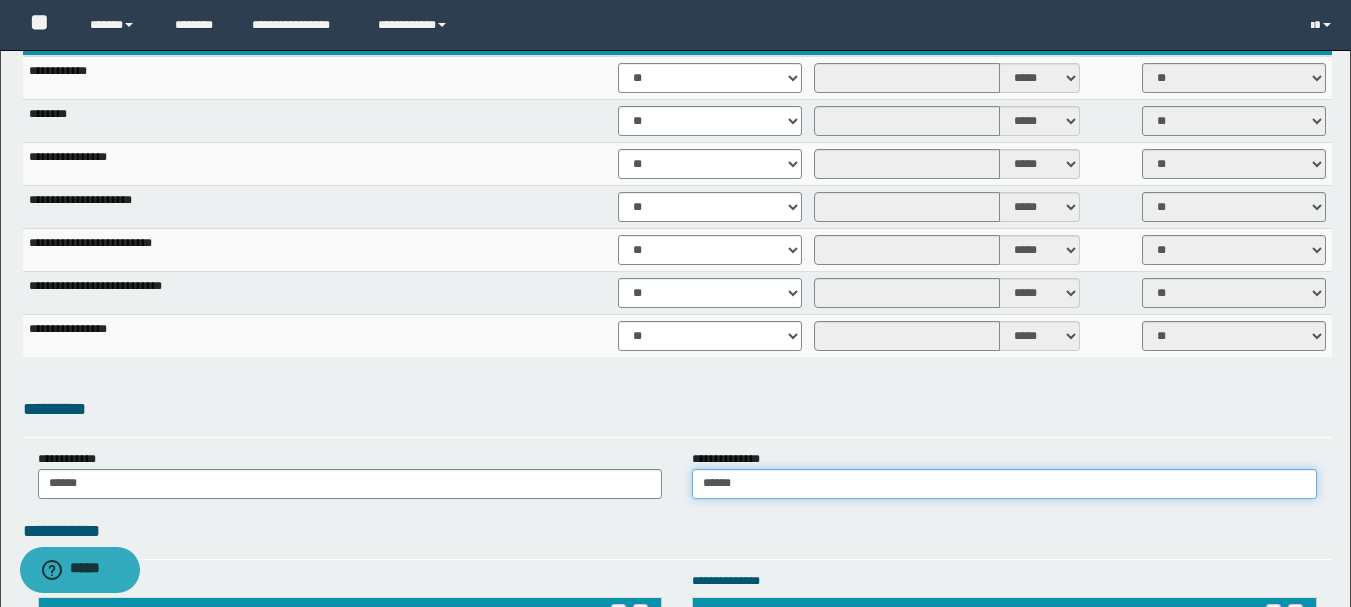 type on "******" 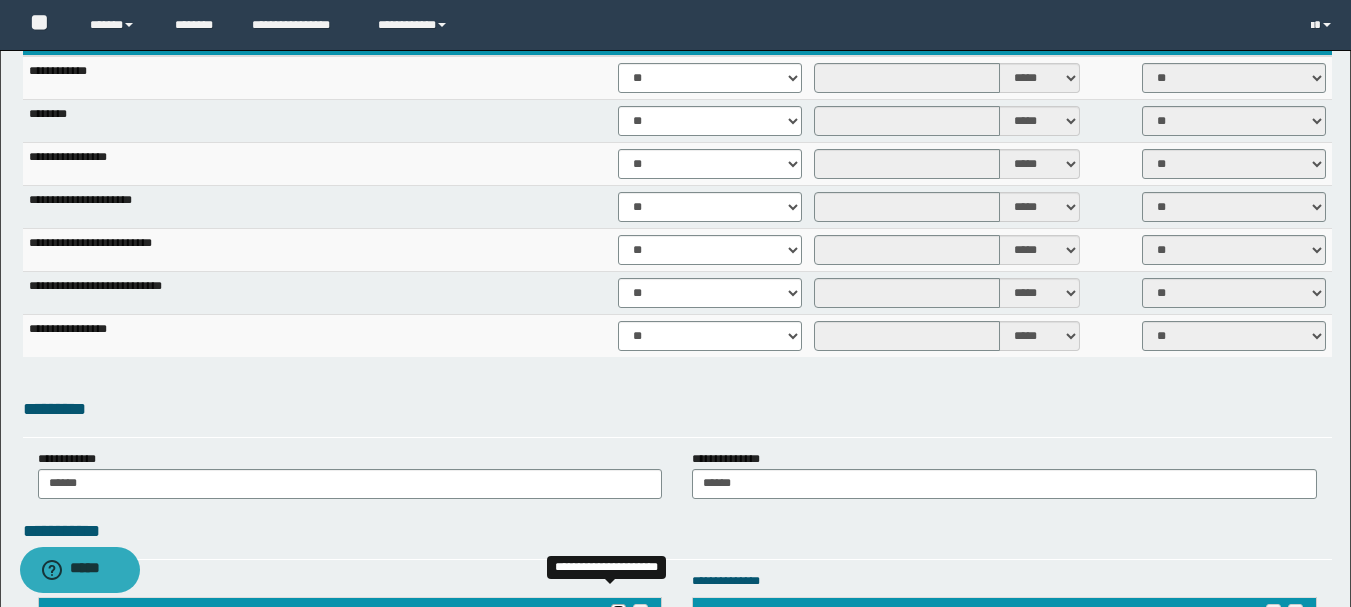 scroll, scrollTop: 1419, scrollLeft: 0, axis: vertical 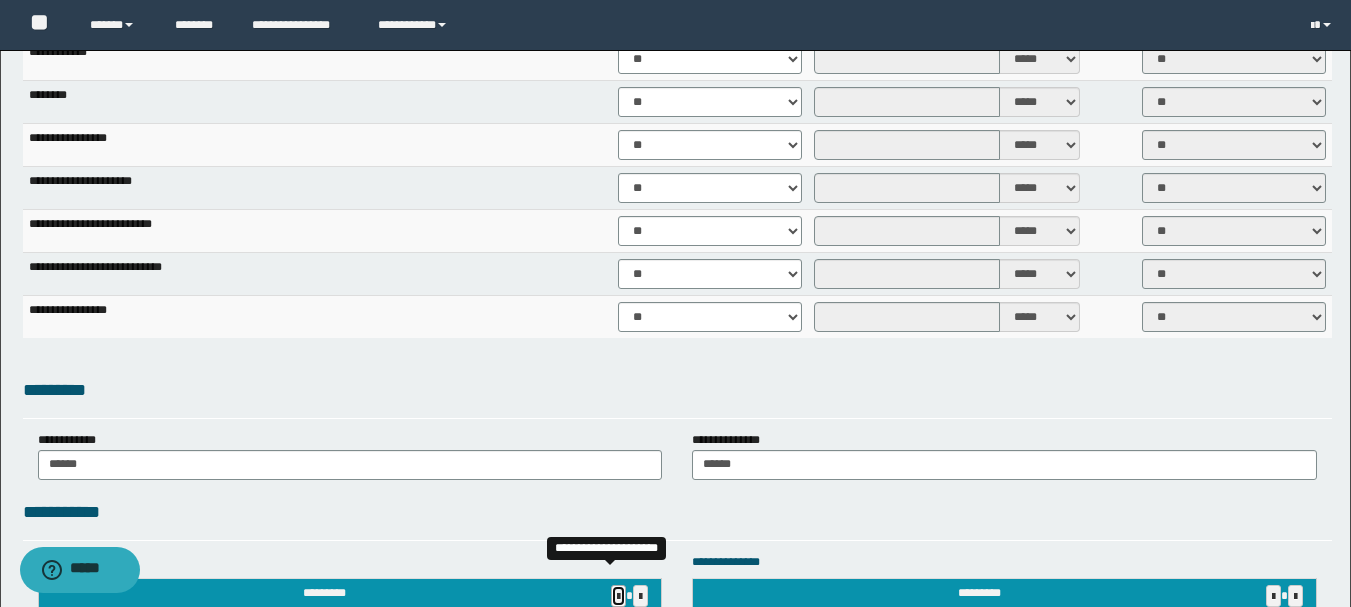 type 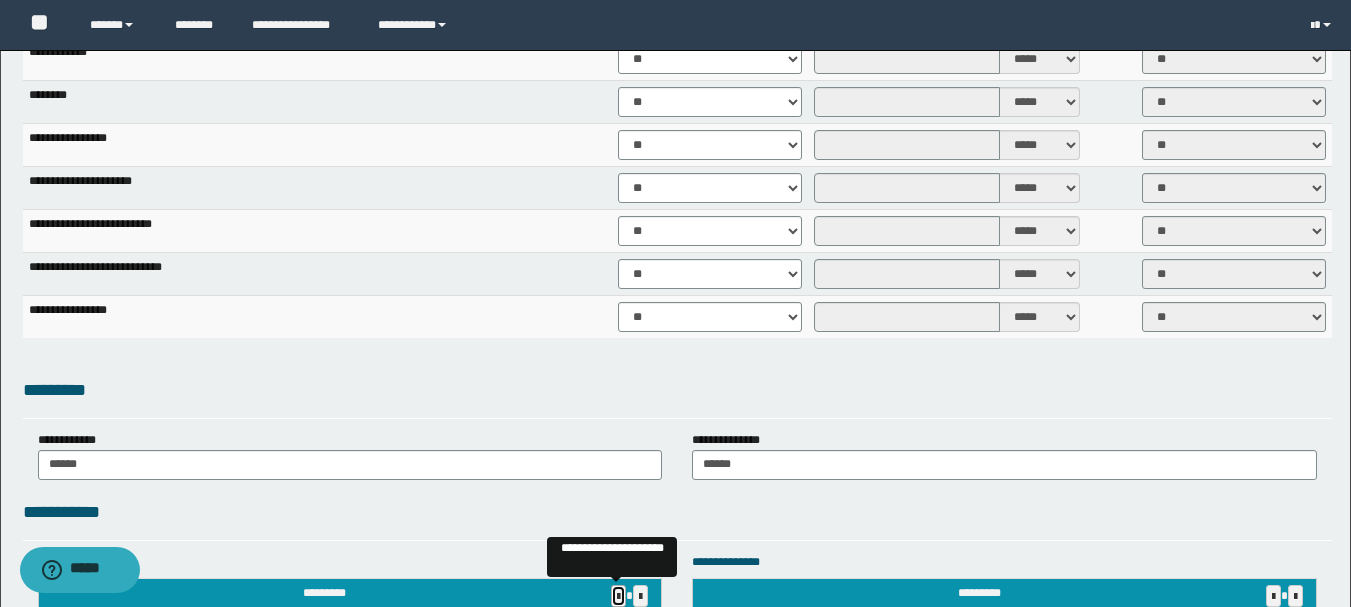 scroll, scrollTop: 1619, scrollLeft: 0, axis: vertical 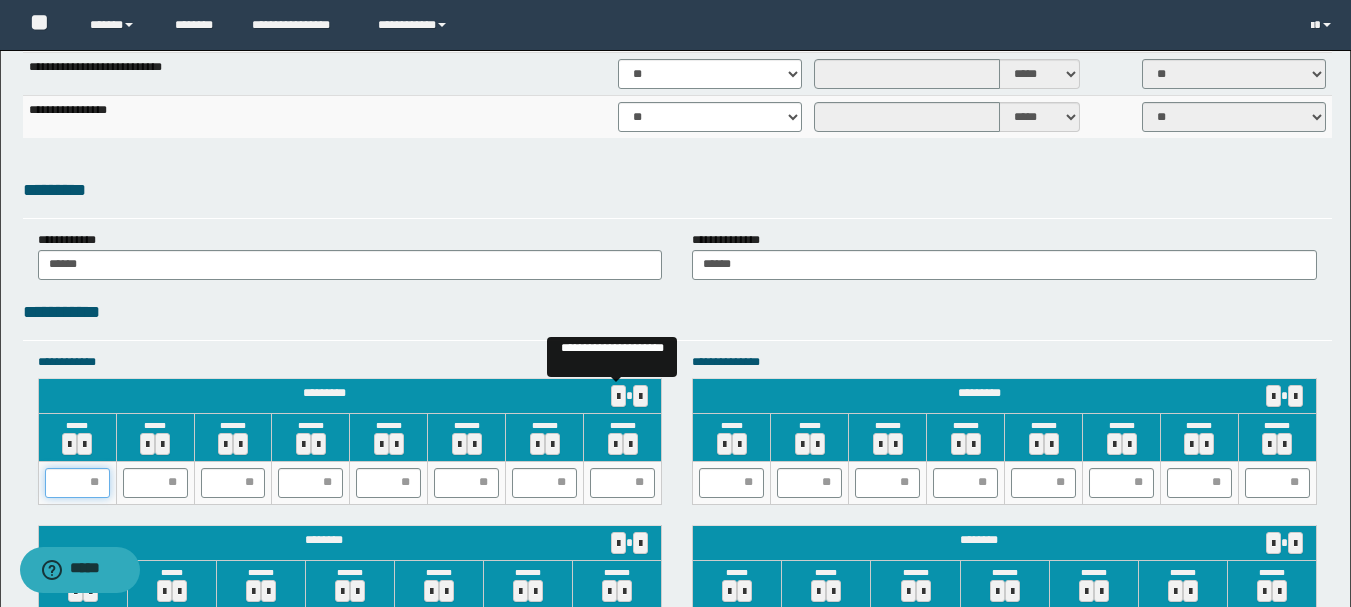 click at bounding box center [77, 483] 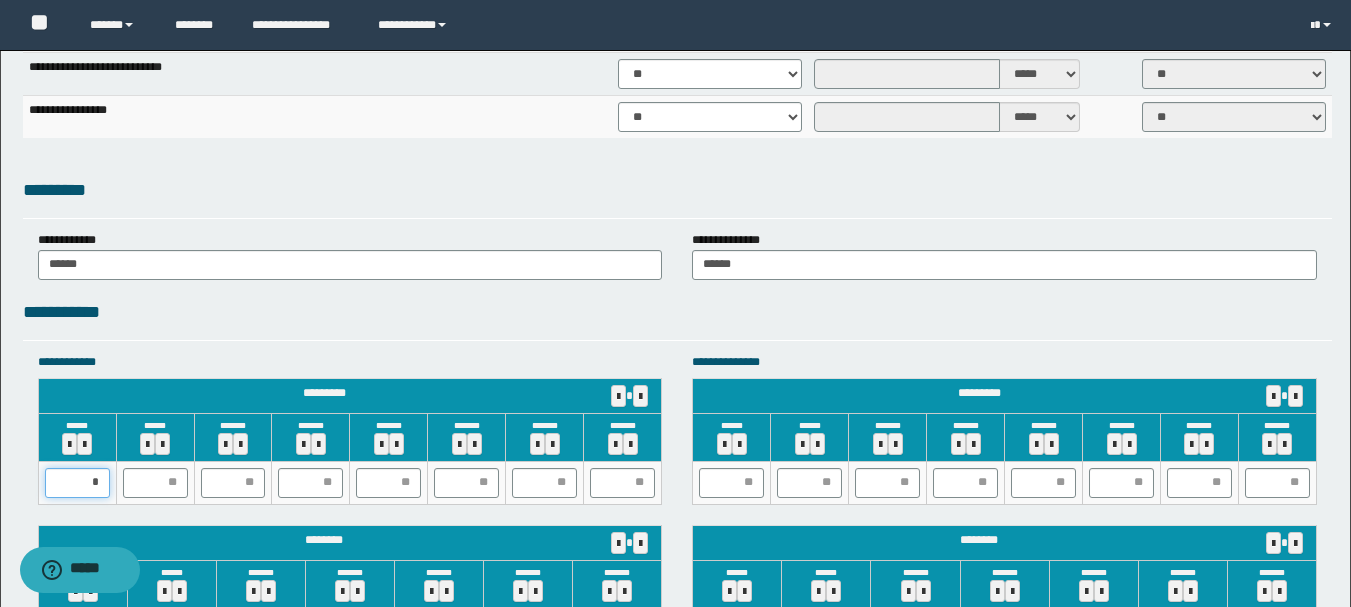 type on "**" 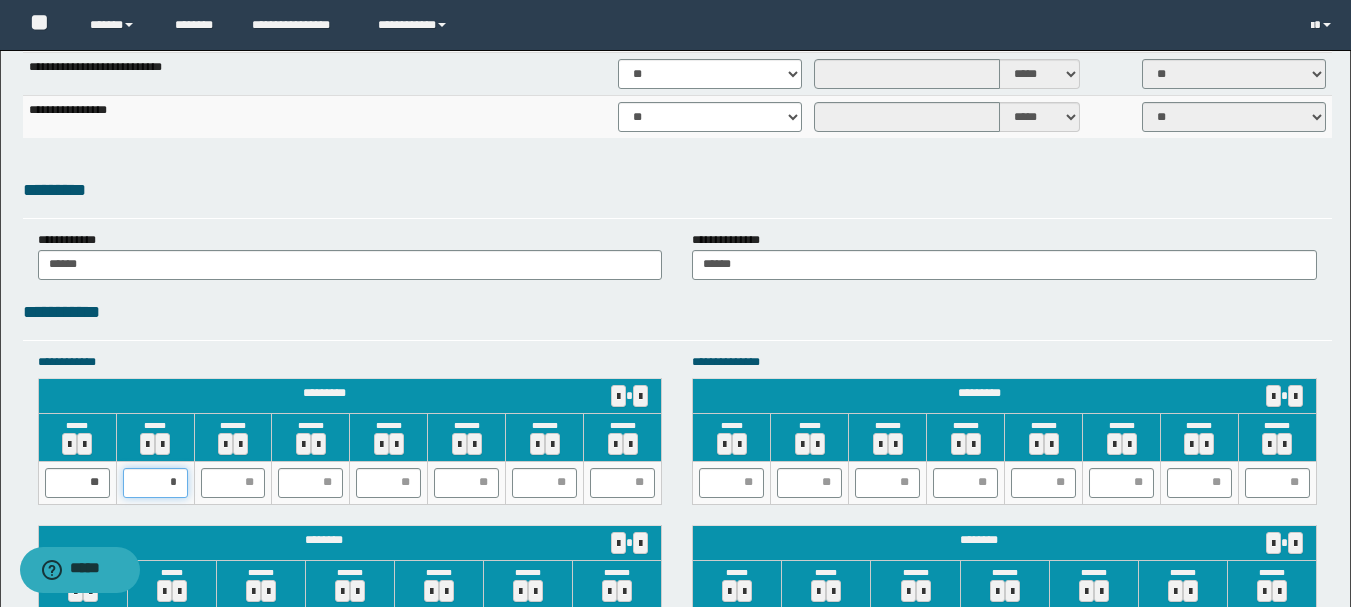 type on "**" 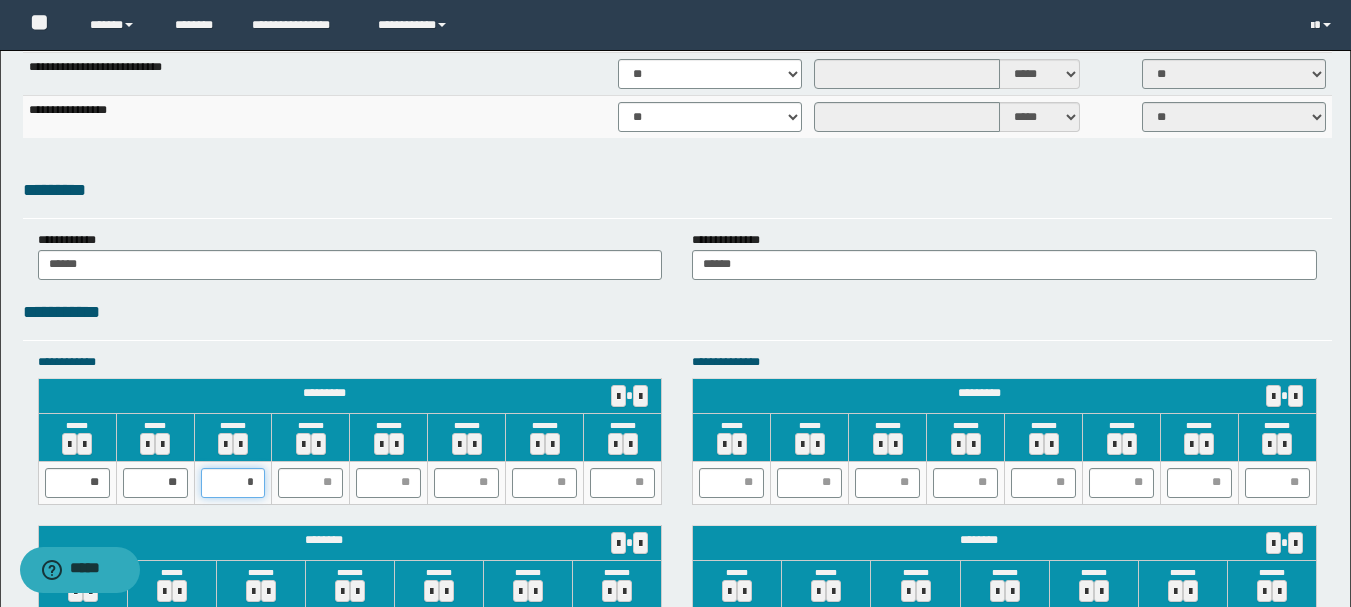 type on "**" 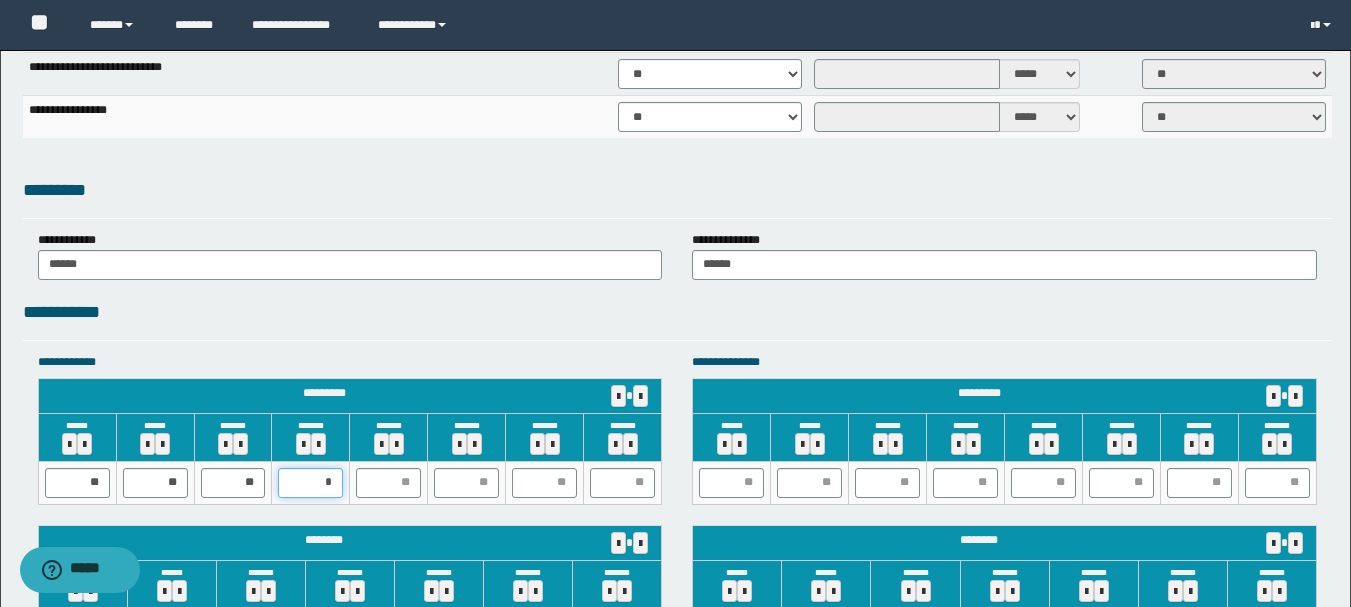 type on "**" 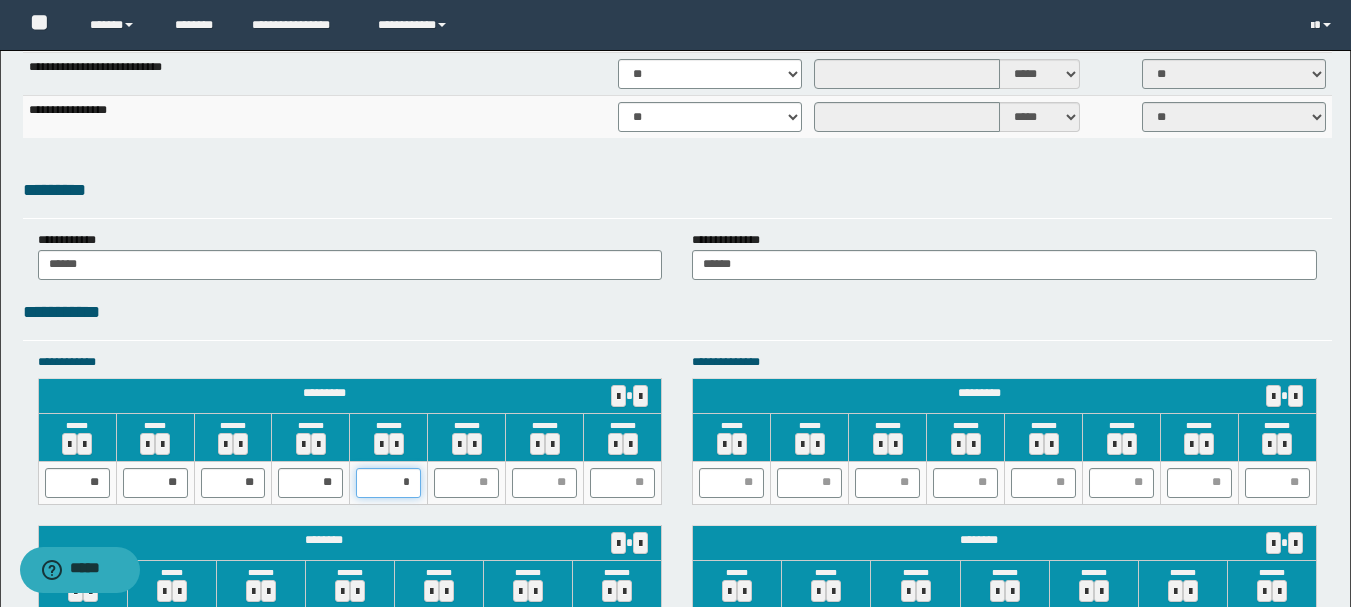 type on "**" 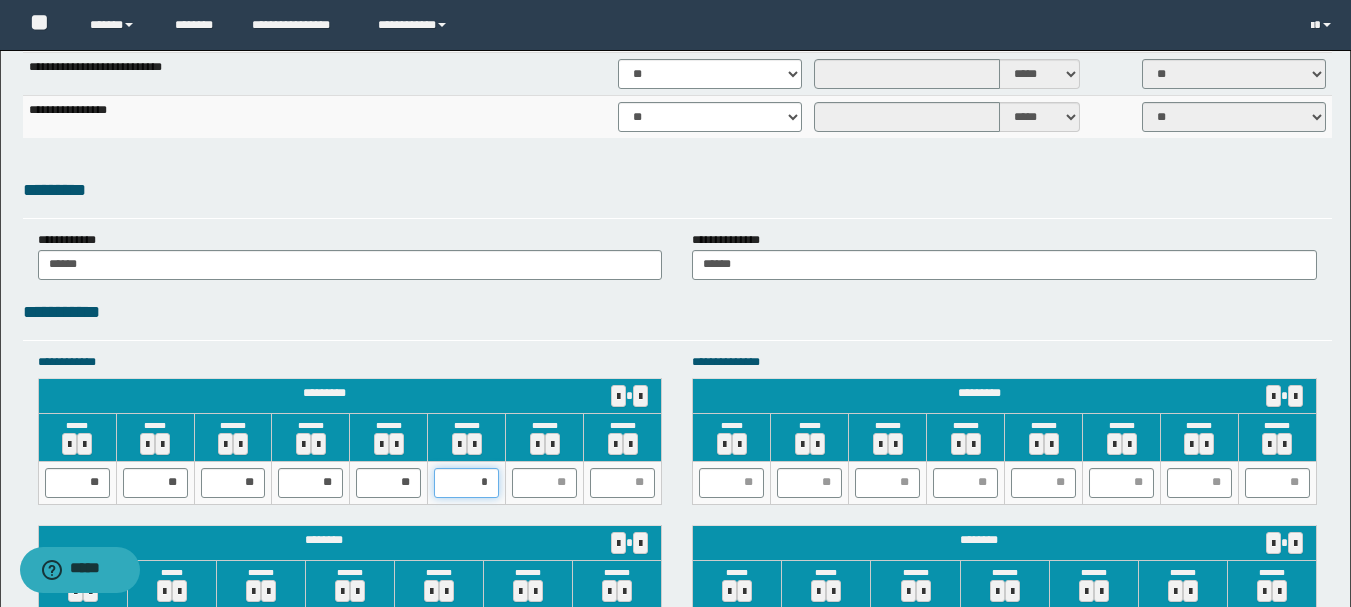 type on "**" 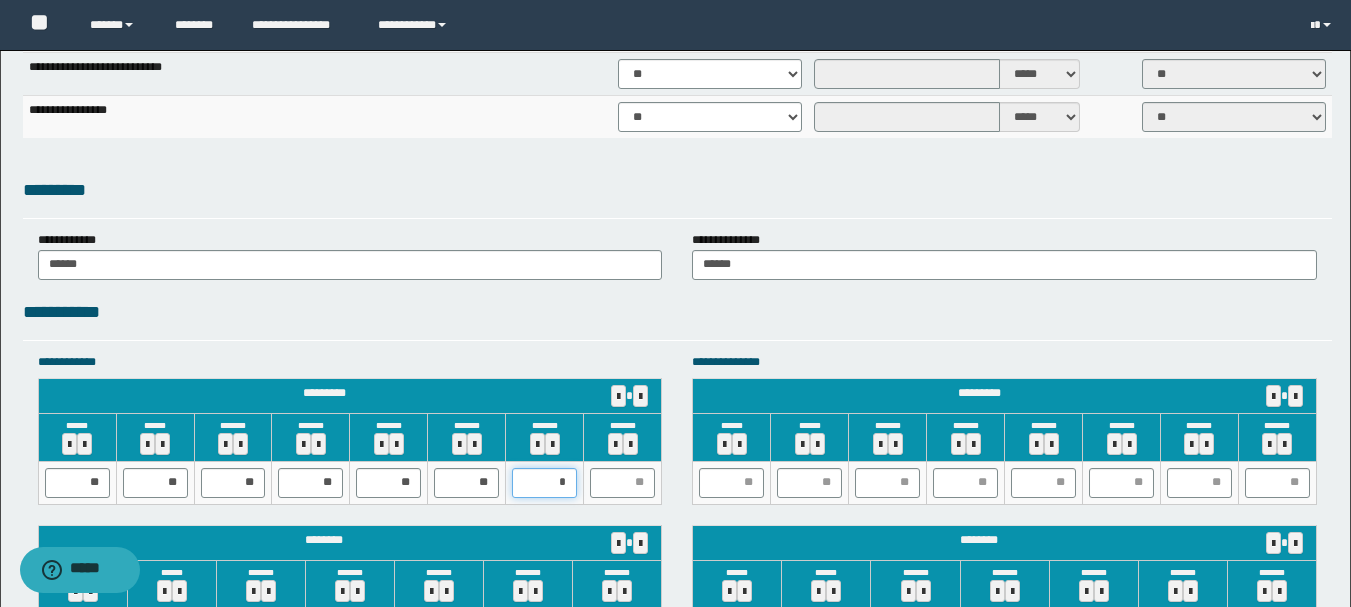 type on "**" 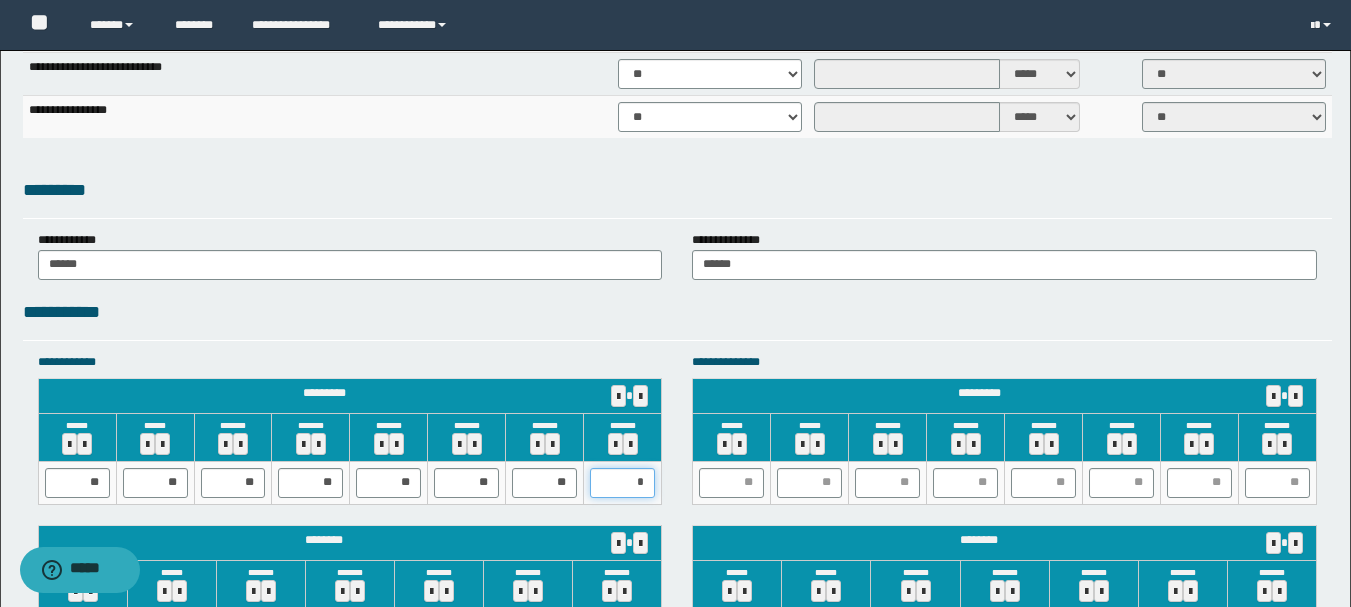 type on "**" 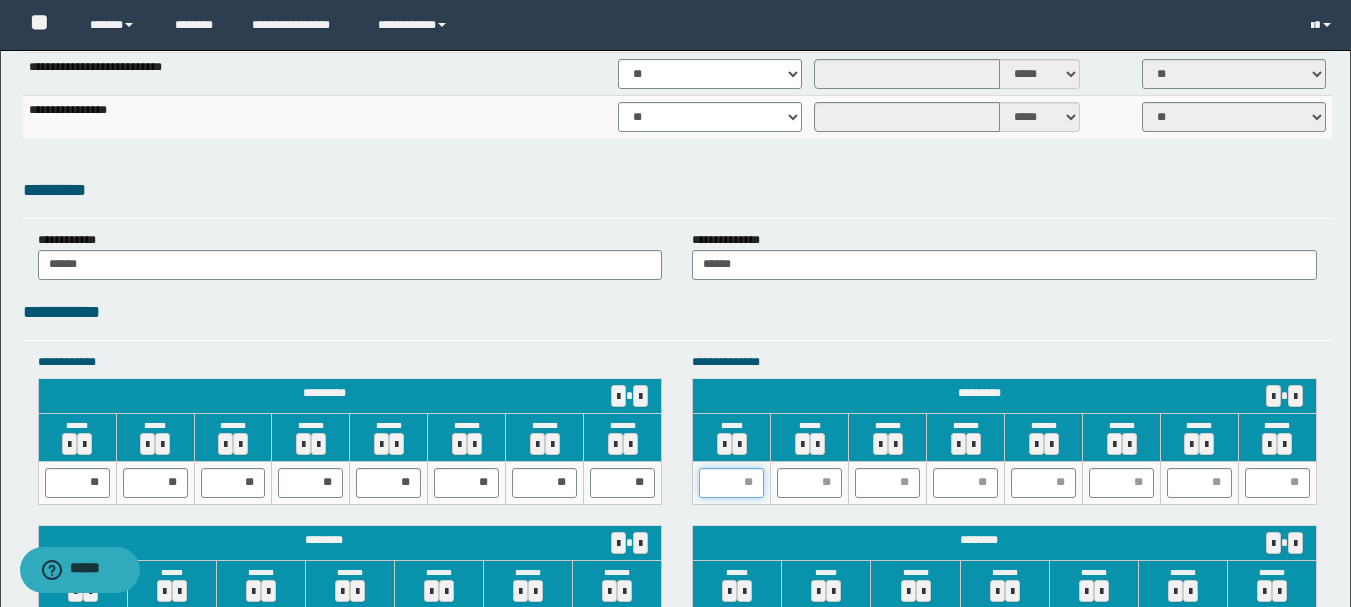 click at bounding box center (731, 483) 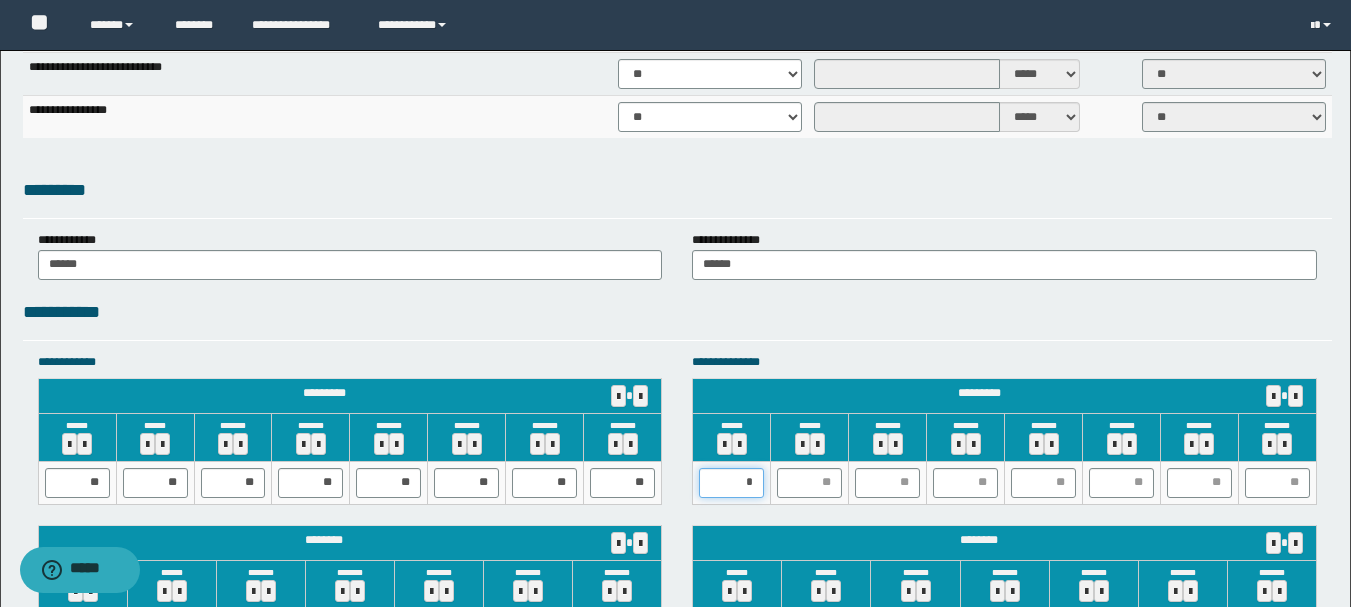 type on "**" 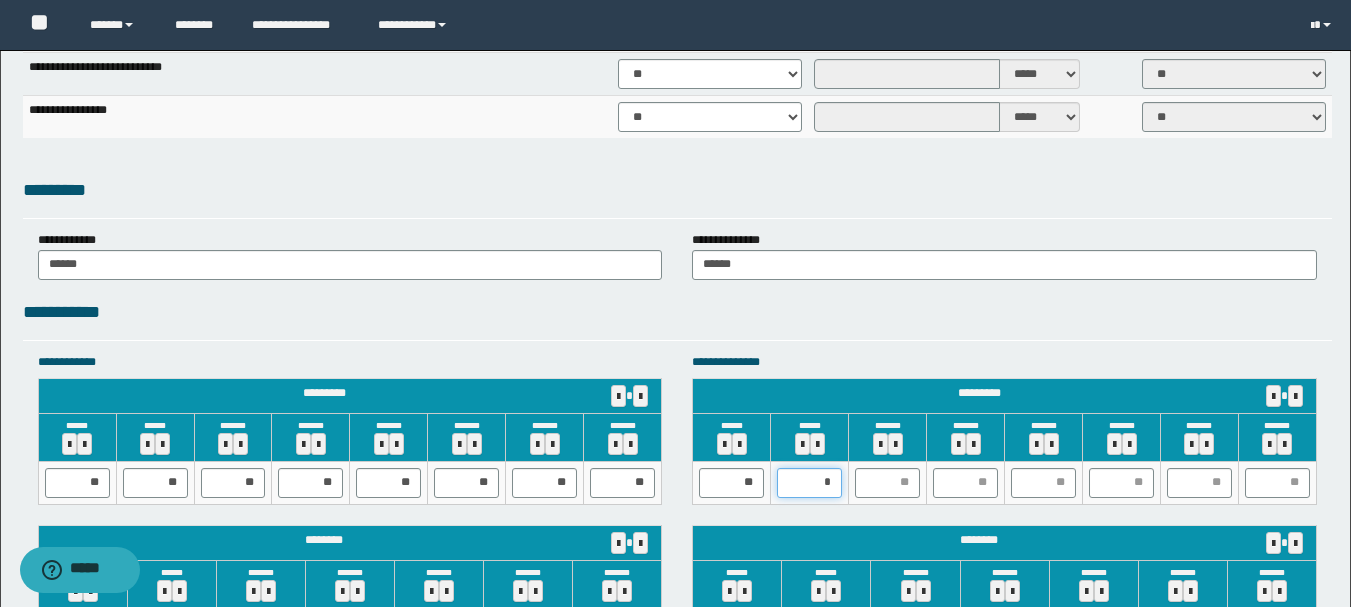type on "**" 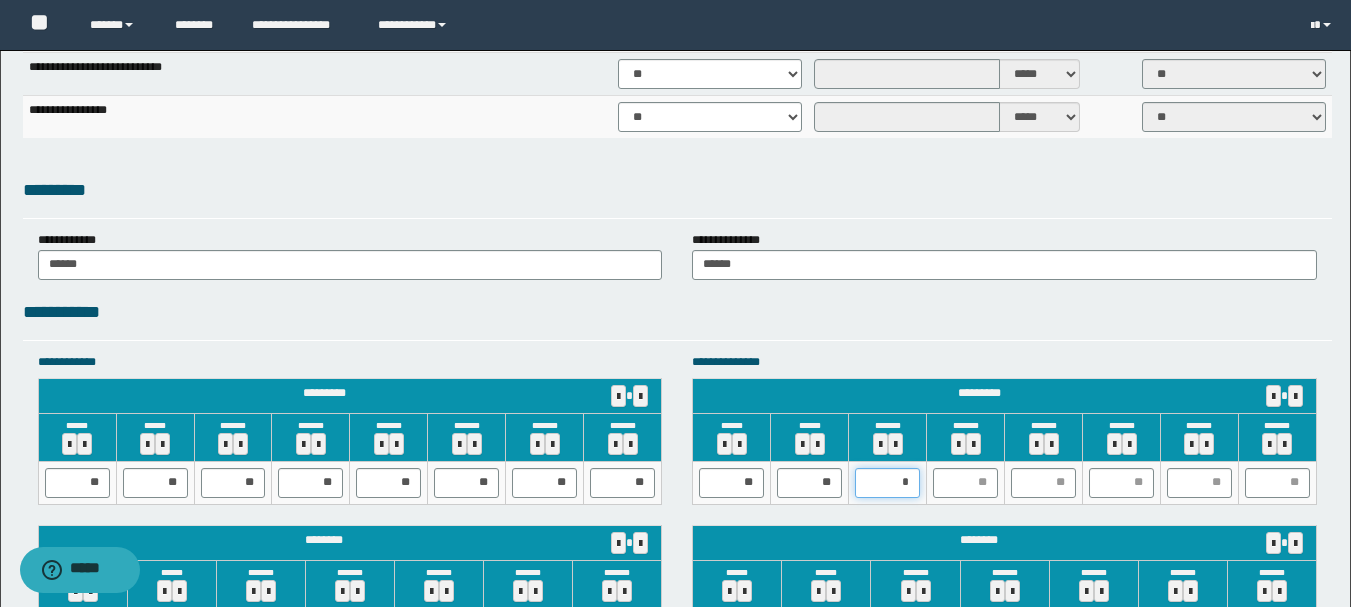 type on "**" 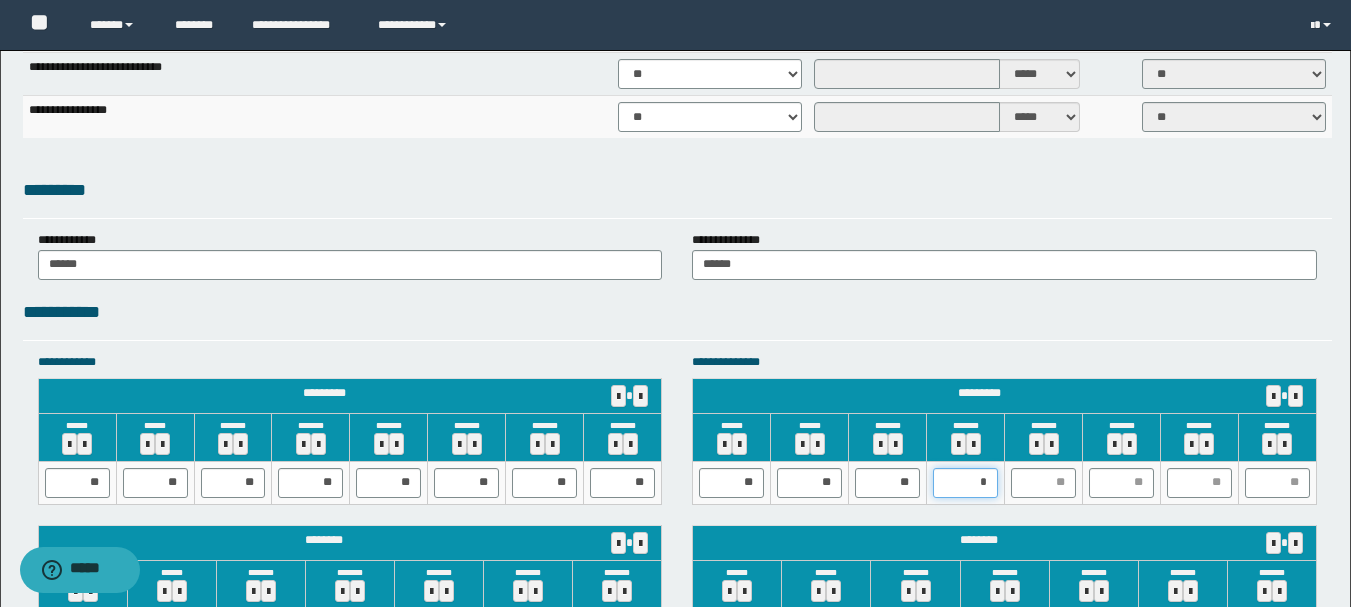type on "**" 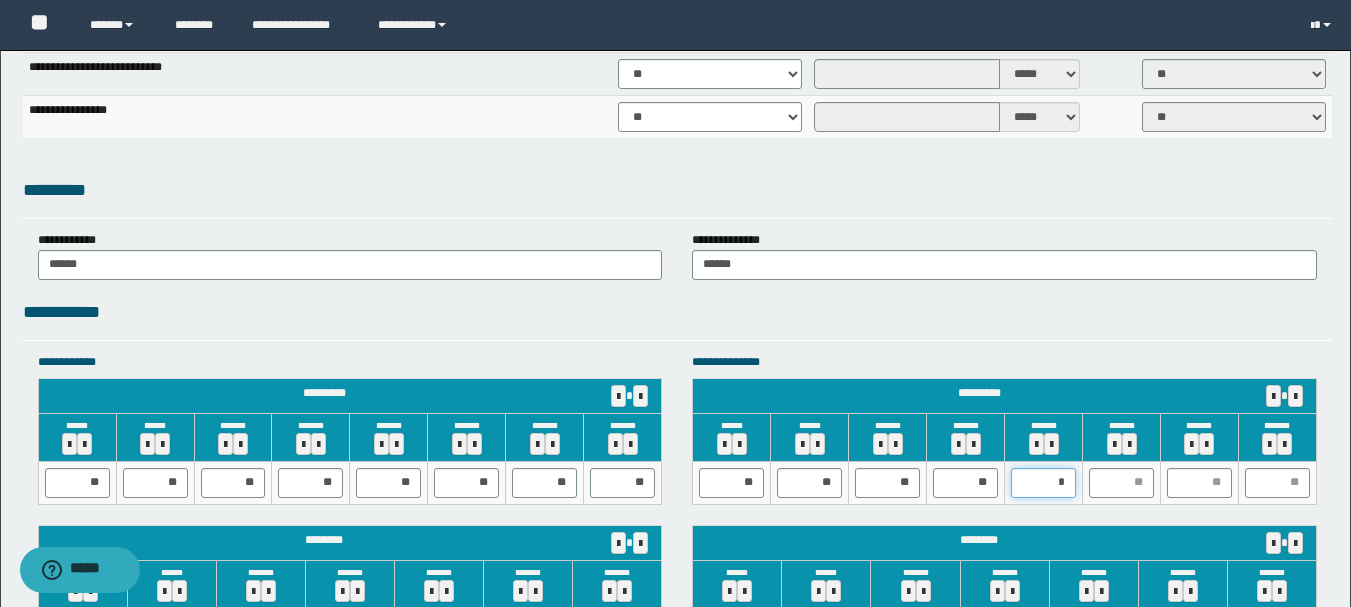 type on "**" 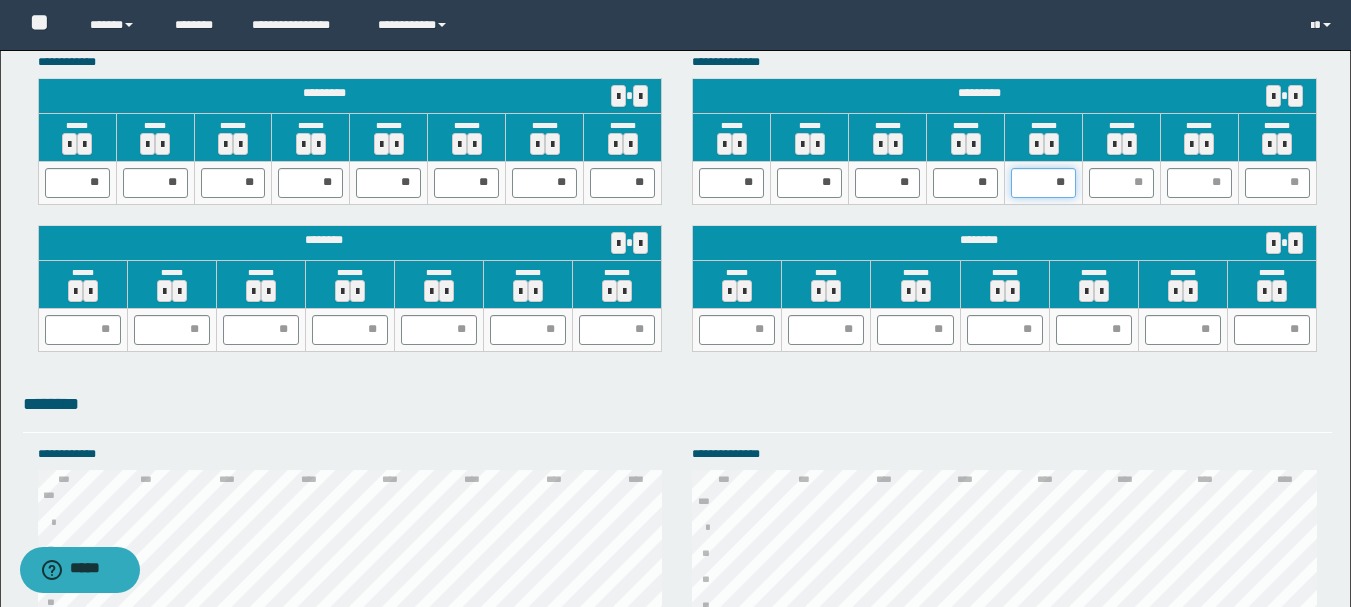 scroll, scrollTop: 1819, scrollLeft: 0, axis: vertical 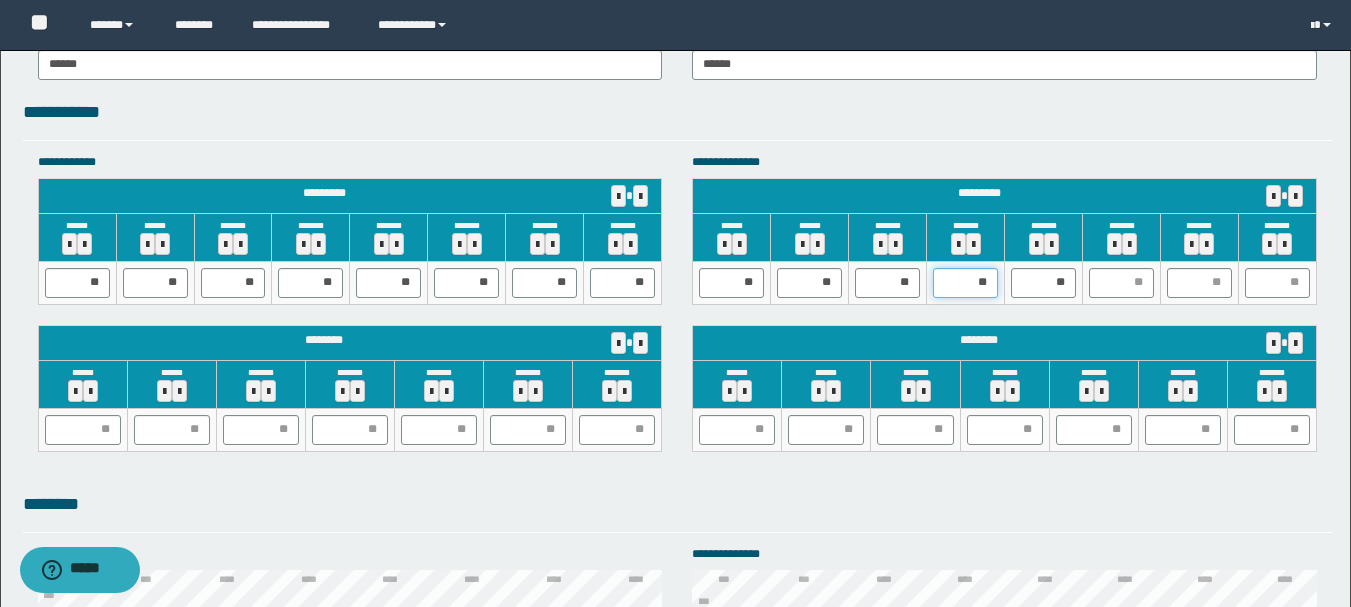 drag, startPoint x: 960, startPoint y: 288, endPoint x: 1023, endPoint y: 280, distance: 63.505905 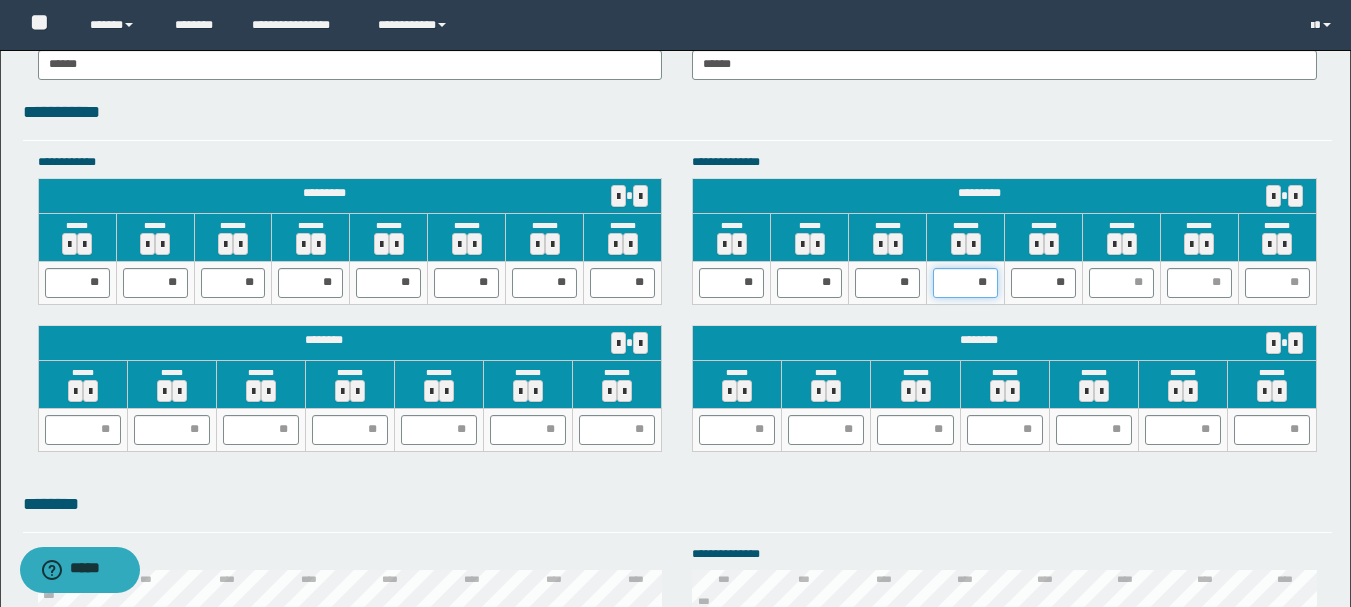 click on "**
**
**
**
**" at bounding box center [1005, 282] 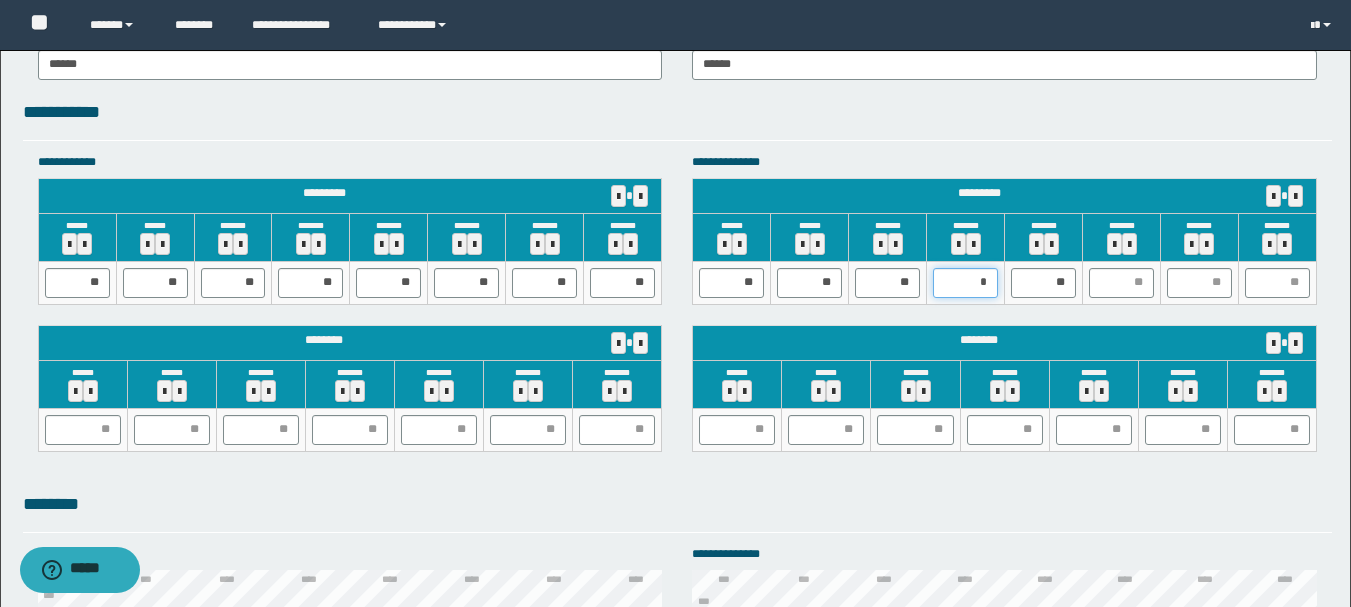 type on "**" 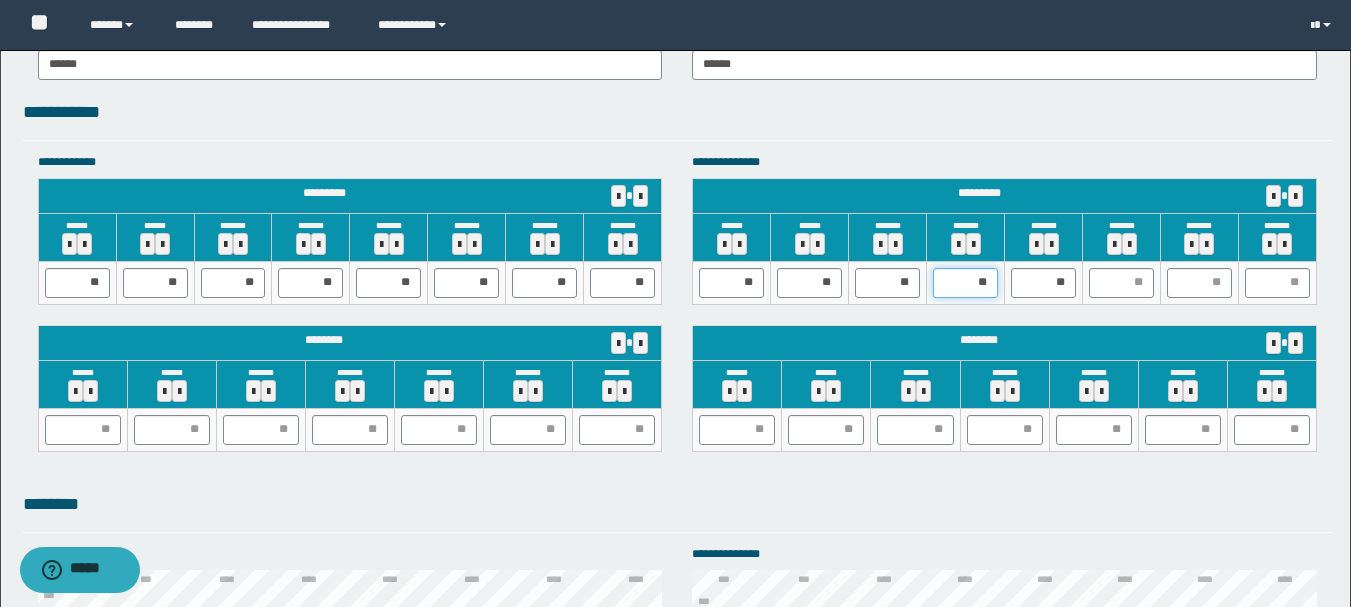 scroll, scrollTop: 2846, scrollLeft: 0, axis: vertical 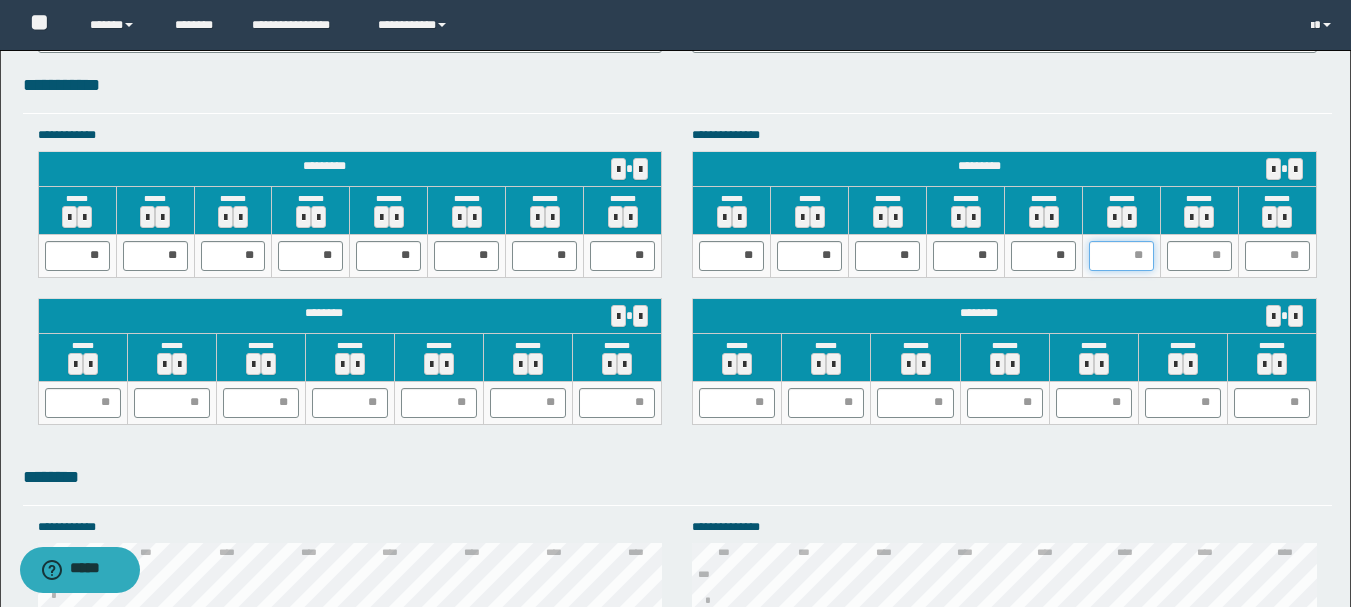click at bounding box center [1121, 256] 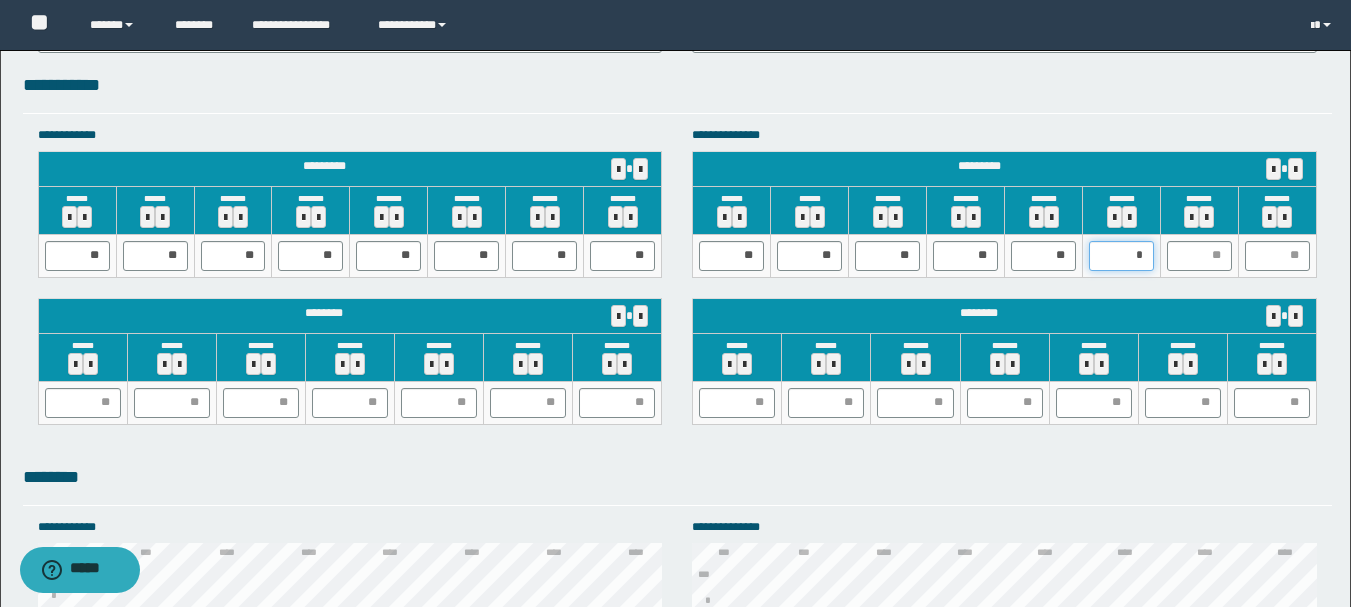type on "**" 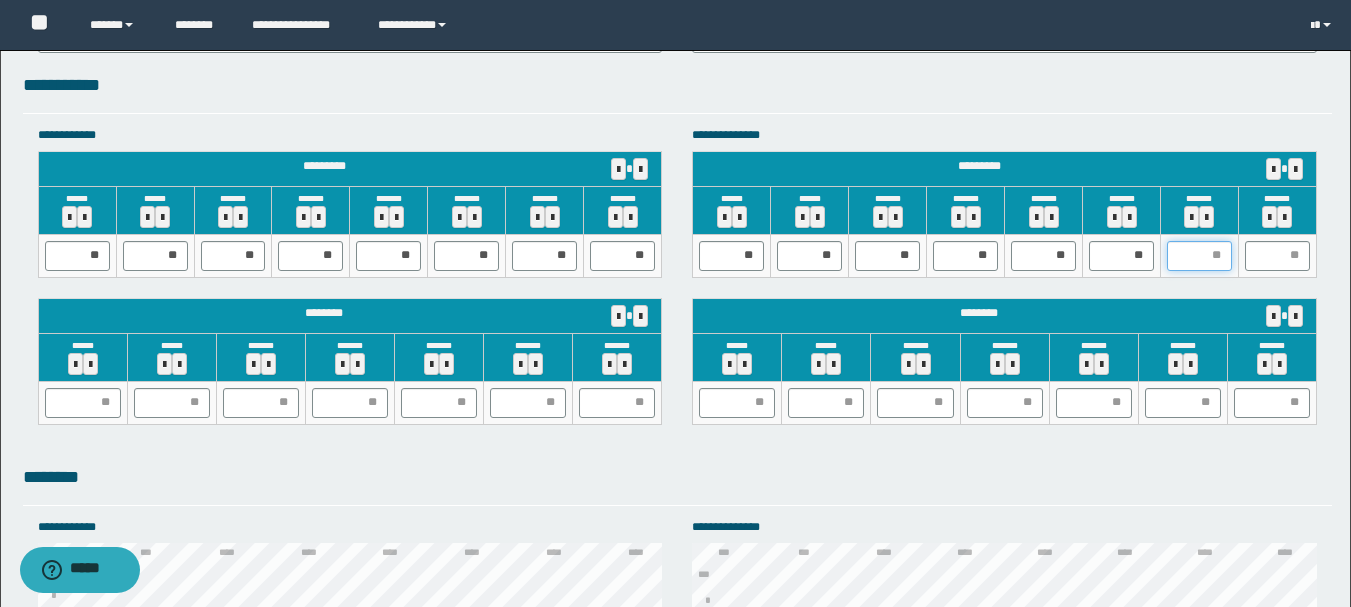 click at bounding box center (1199, 256) 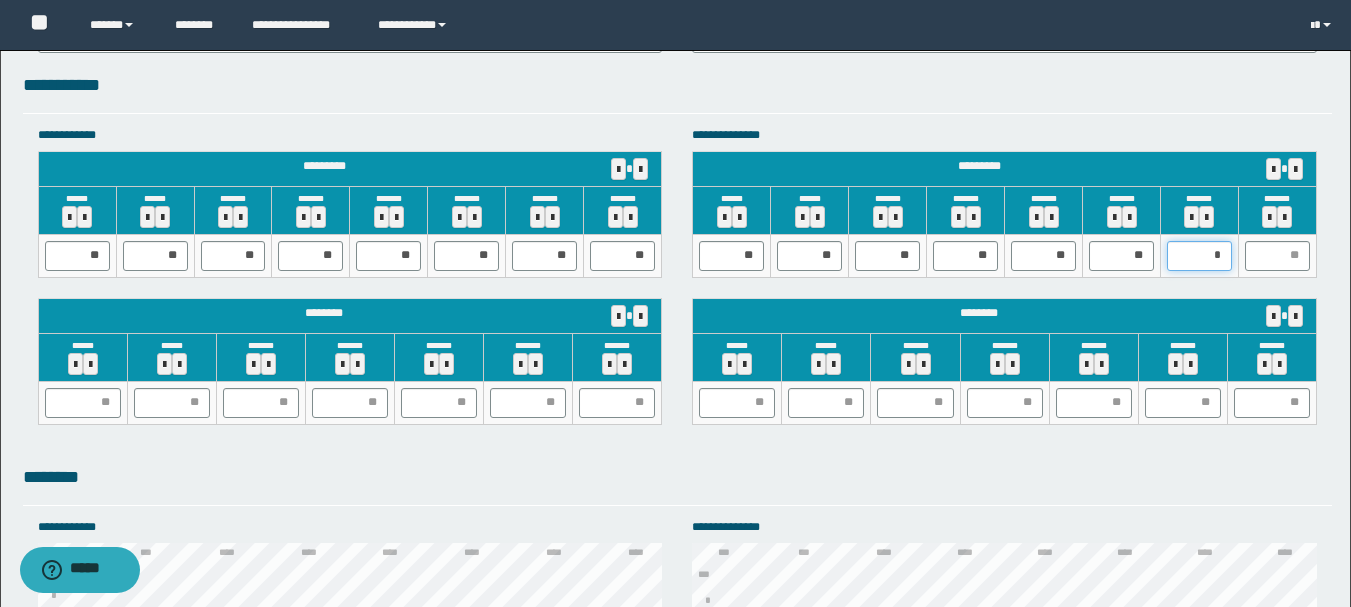 type on "**" 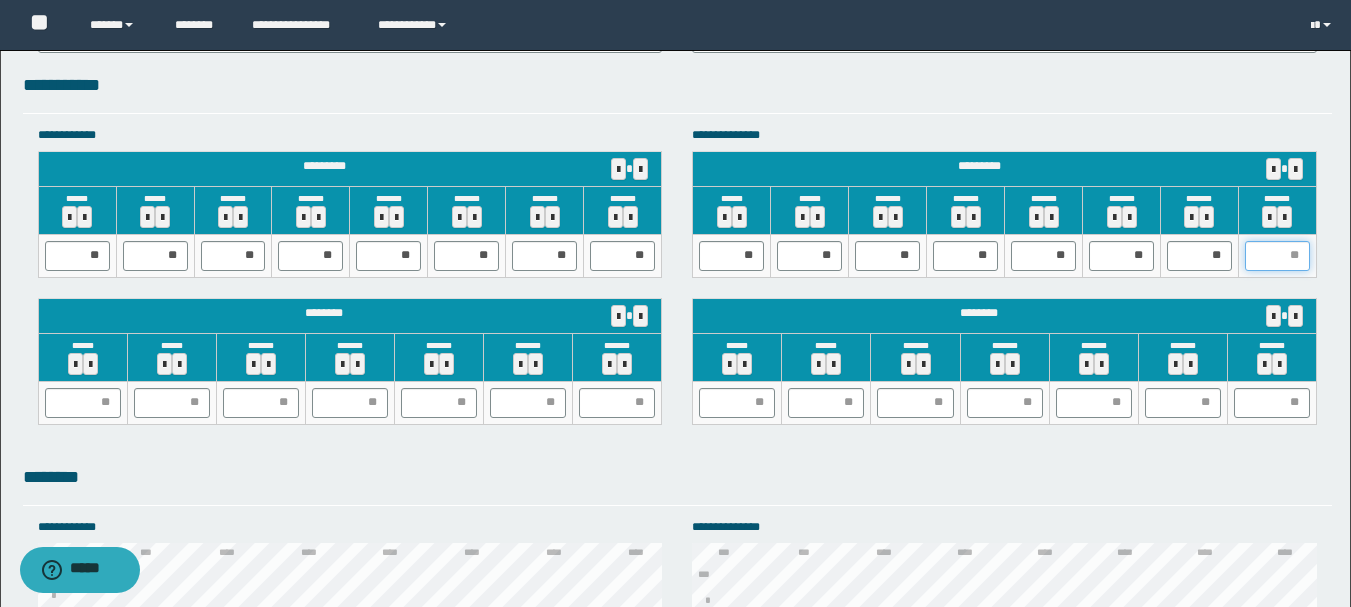 click at bounding box center [1277, 256] 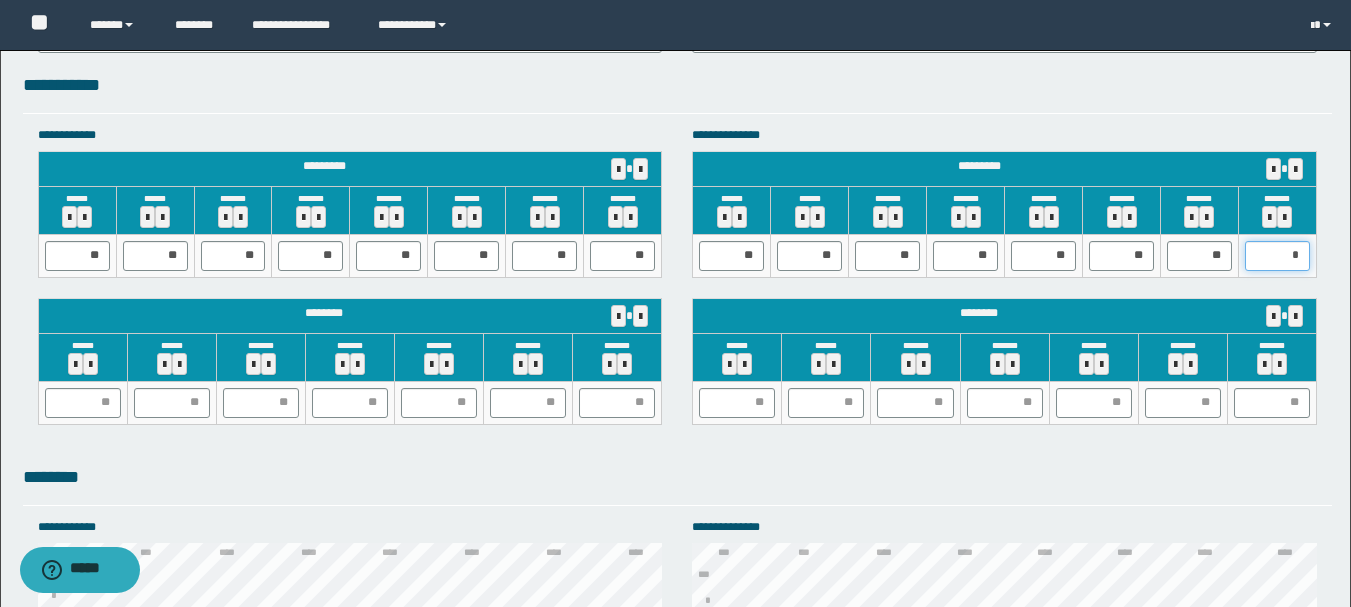 type on "**" 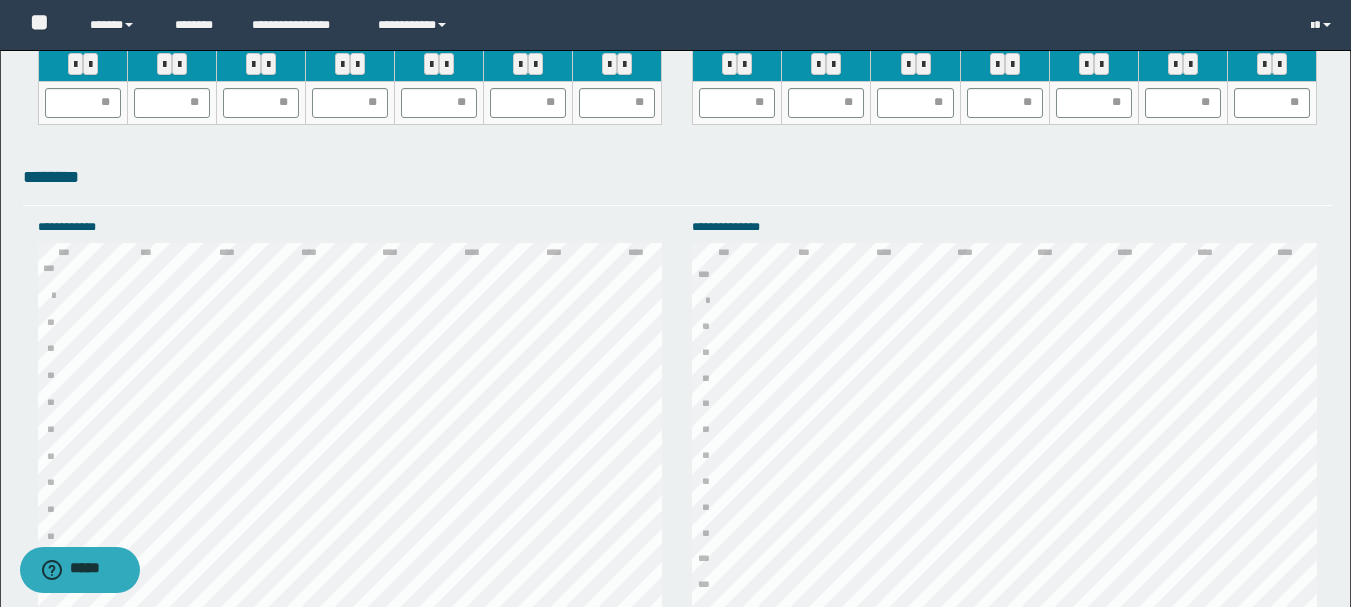 scroll, scrollTop: 1746, scrollLeft: 0, axis: vertical 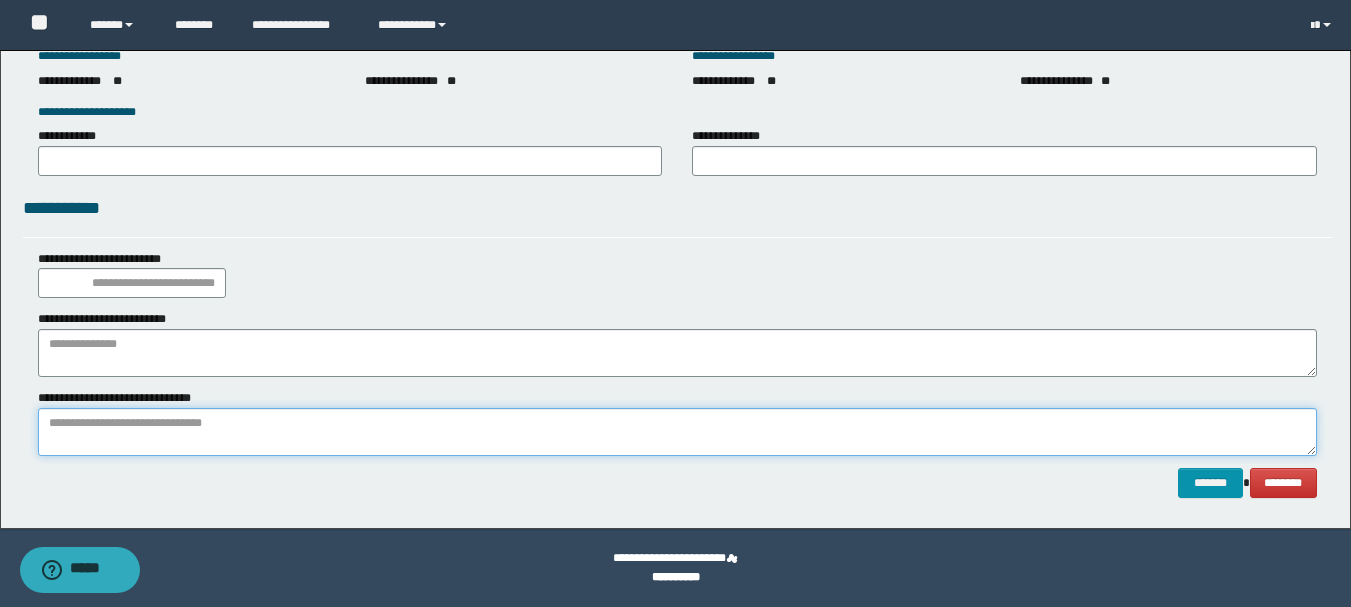 click at bounding box center [677, 432] 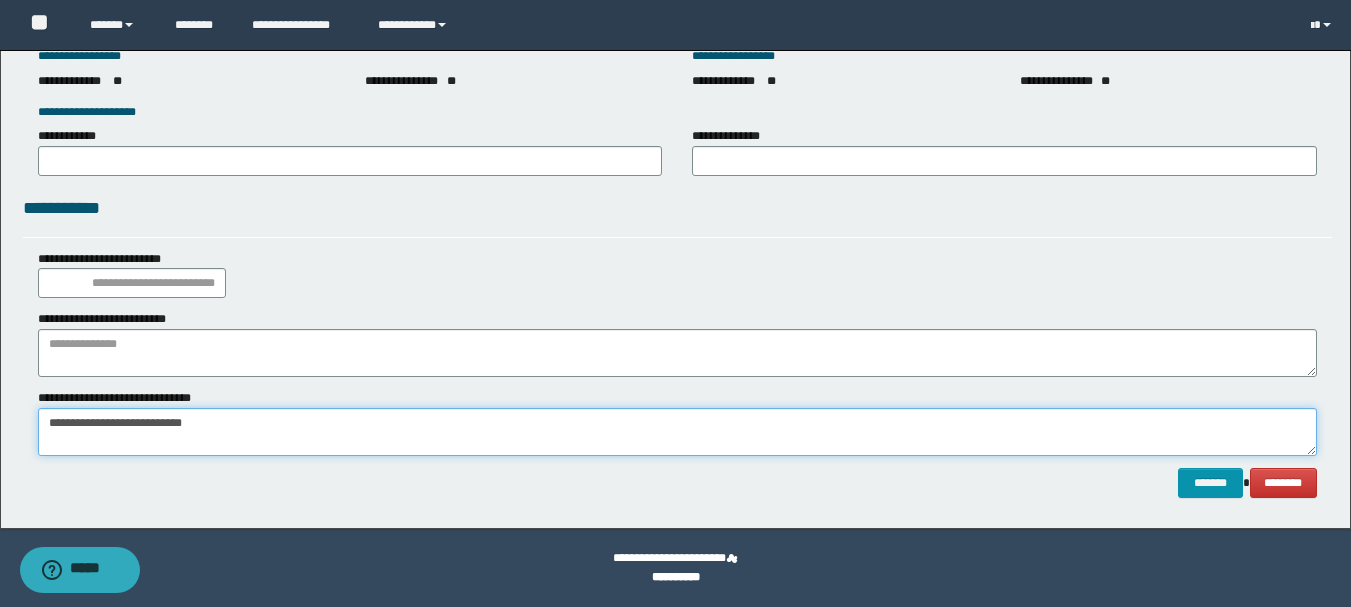type on "**********" 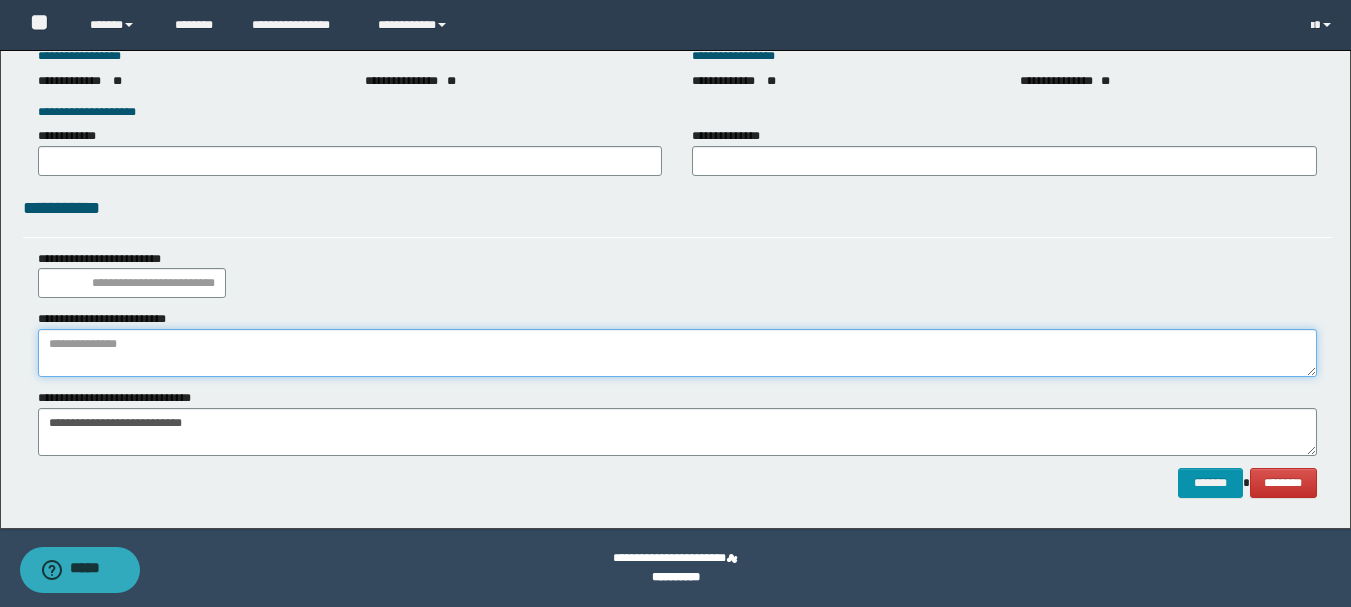 click at bounding box center [677, 353] 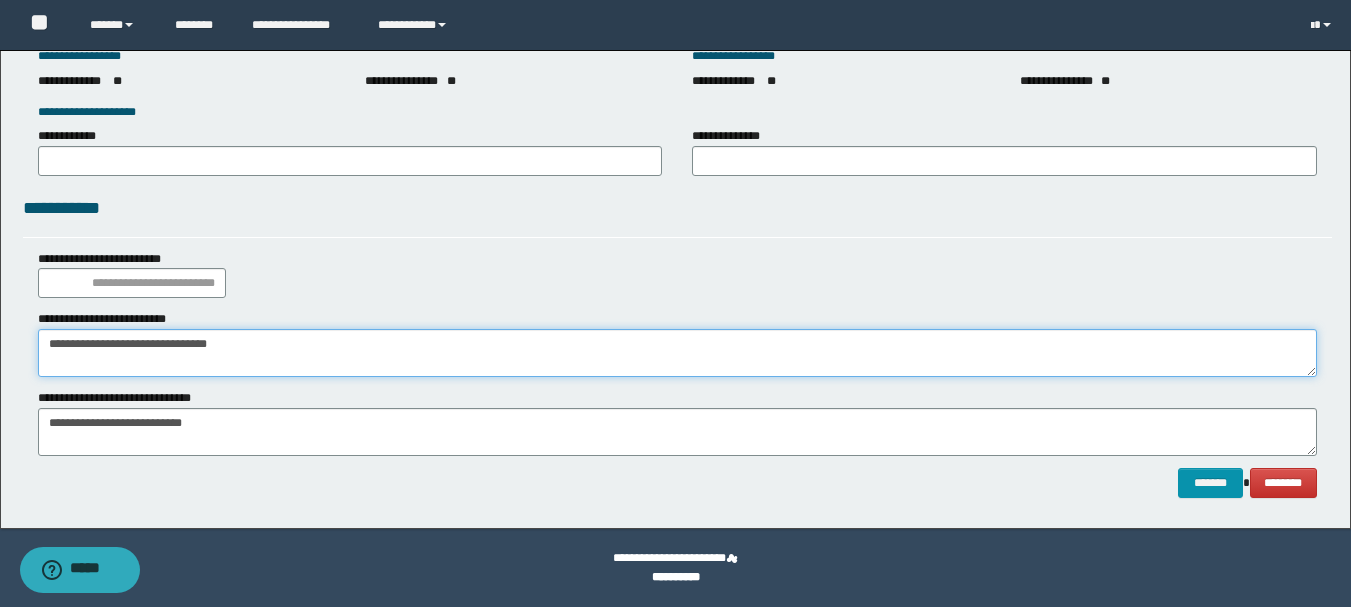 click on "**********" at bounding box center (677, 353) 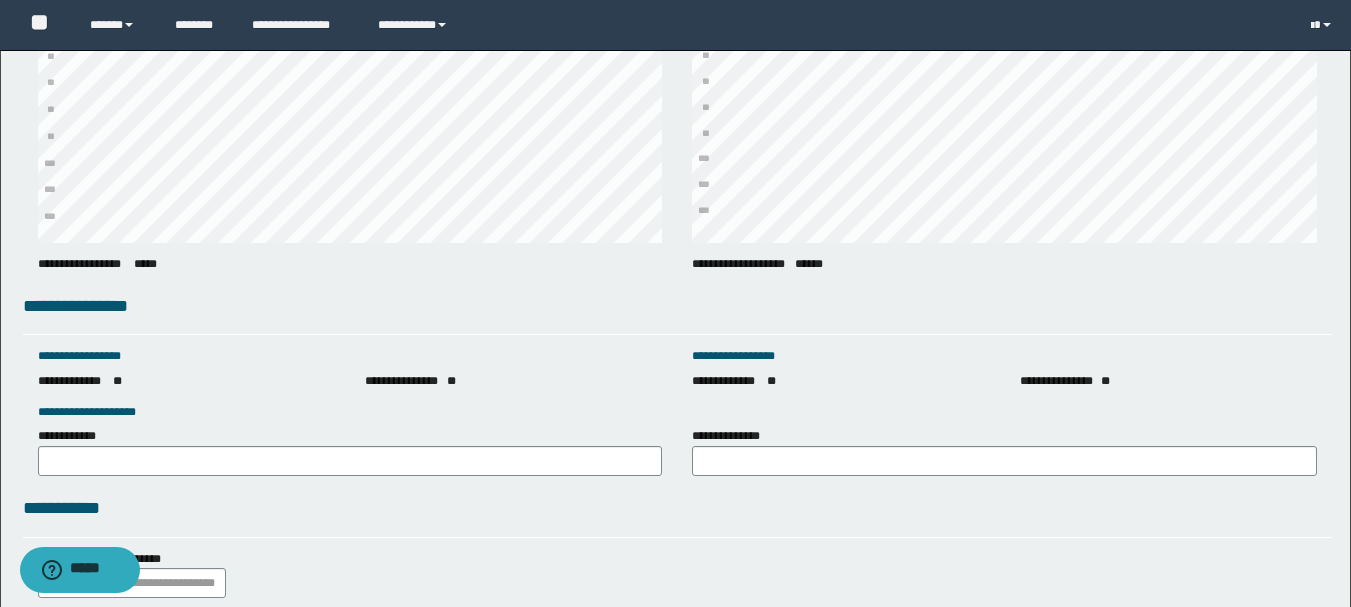 scroll, scrollTop: 2446, scrollLeft: 0, axis: vertical 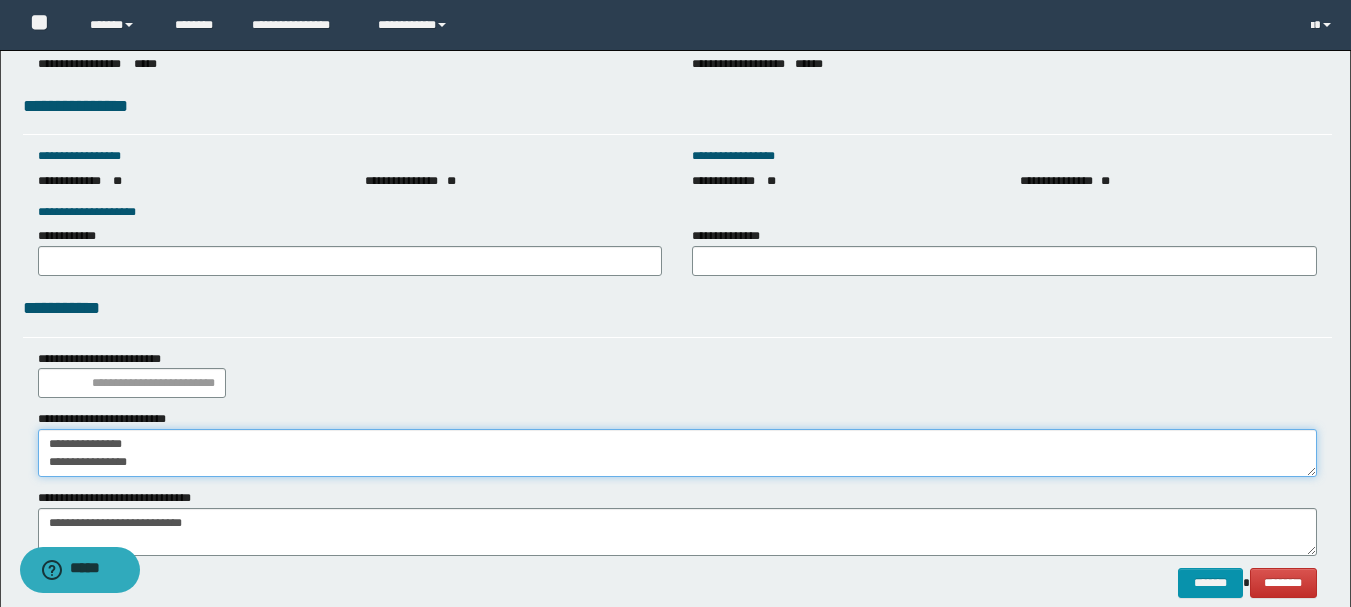 click on "**********" at bounding box center (677, 453) 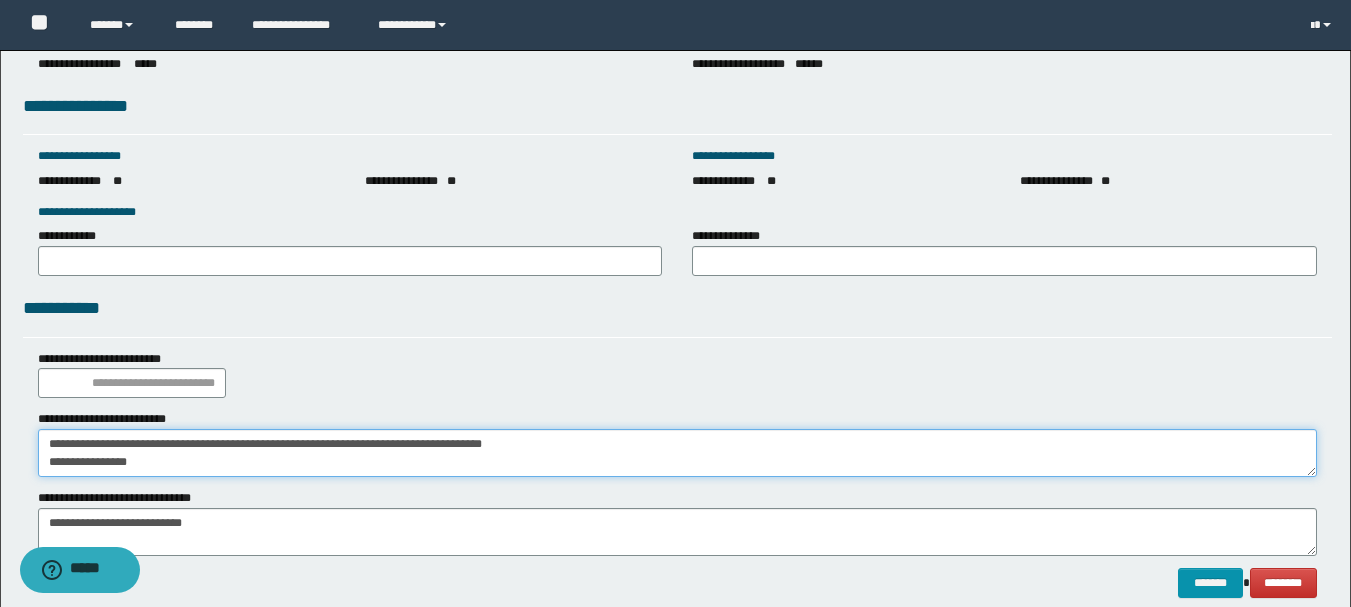 click on "**********" at bounding box center (677, 453) 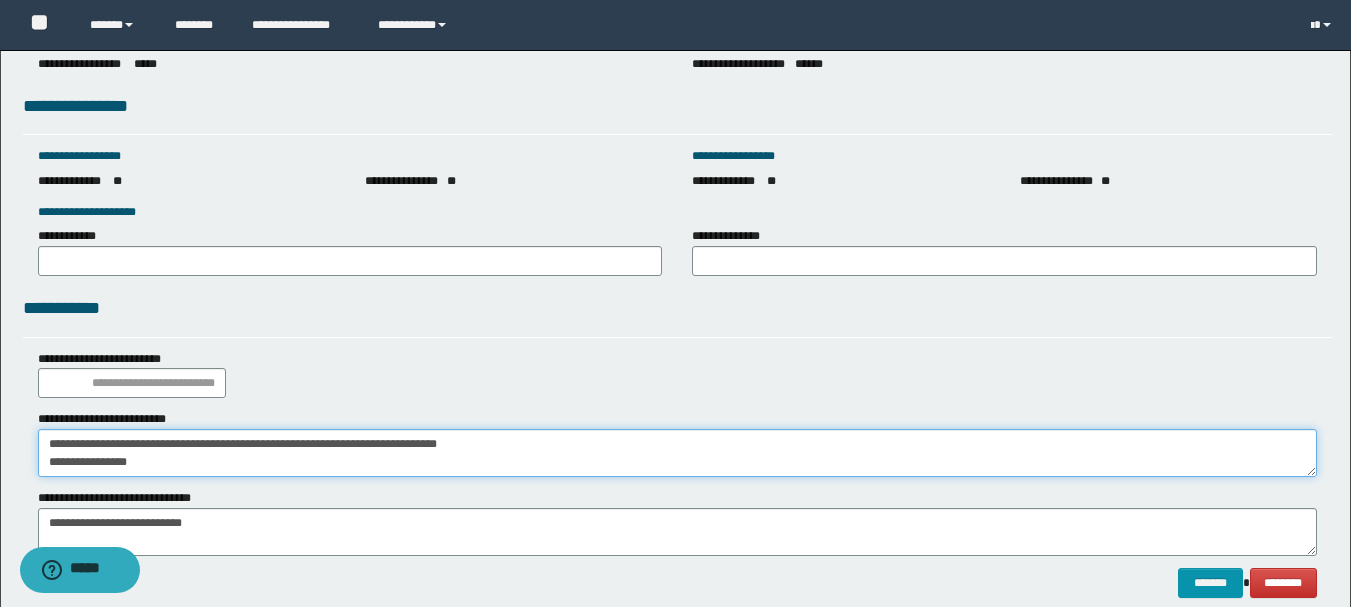 click on "**********" at bounding box center [677, 453] 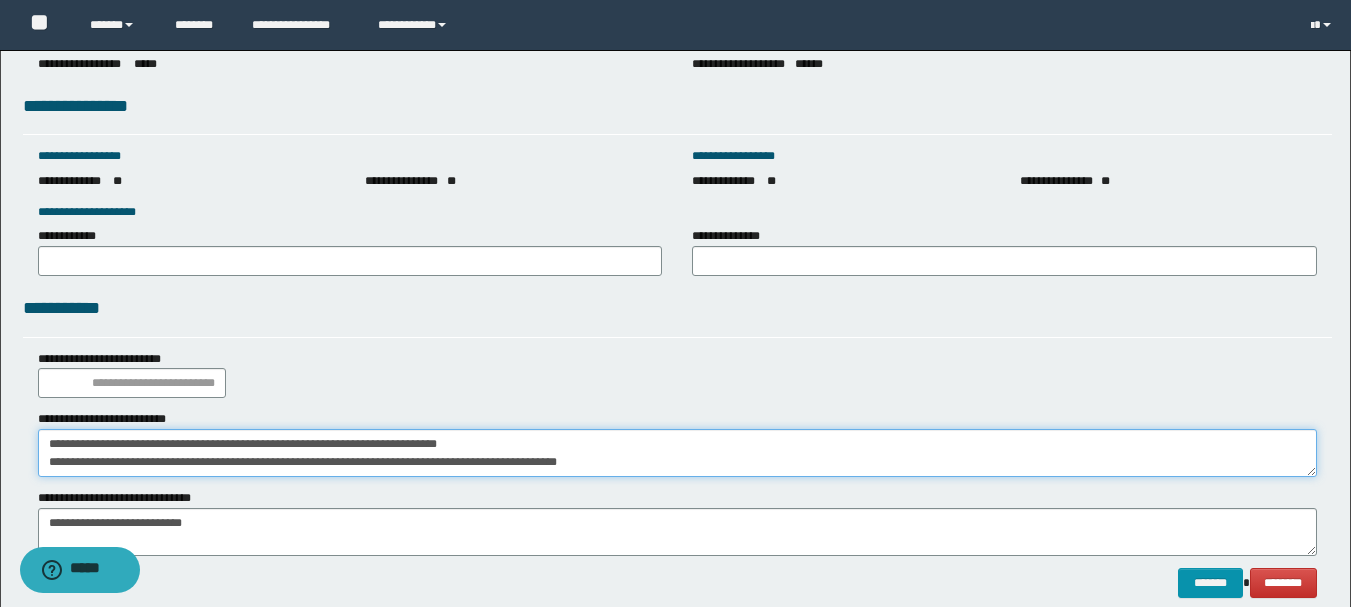 click on "**********" at bounding box center (677, 453) 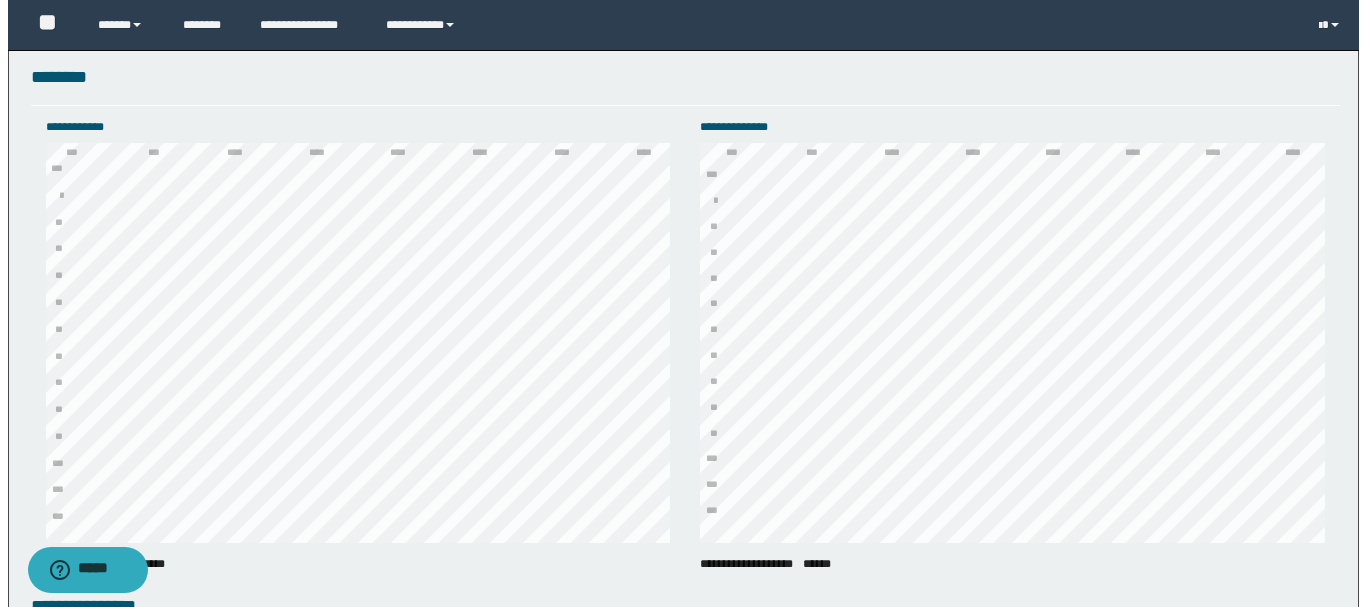 scroll, scrollTop: 2746, scrollLeft: 0, axis: vertical 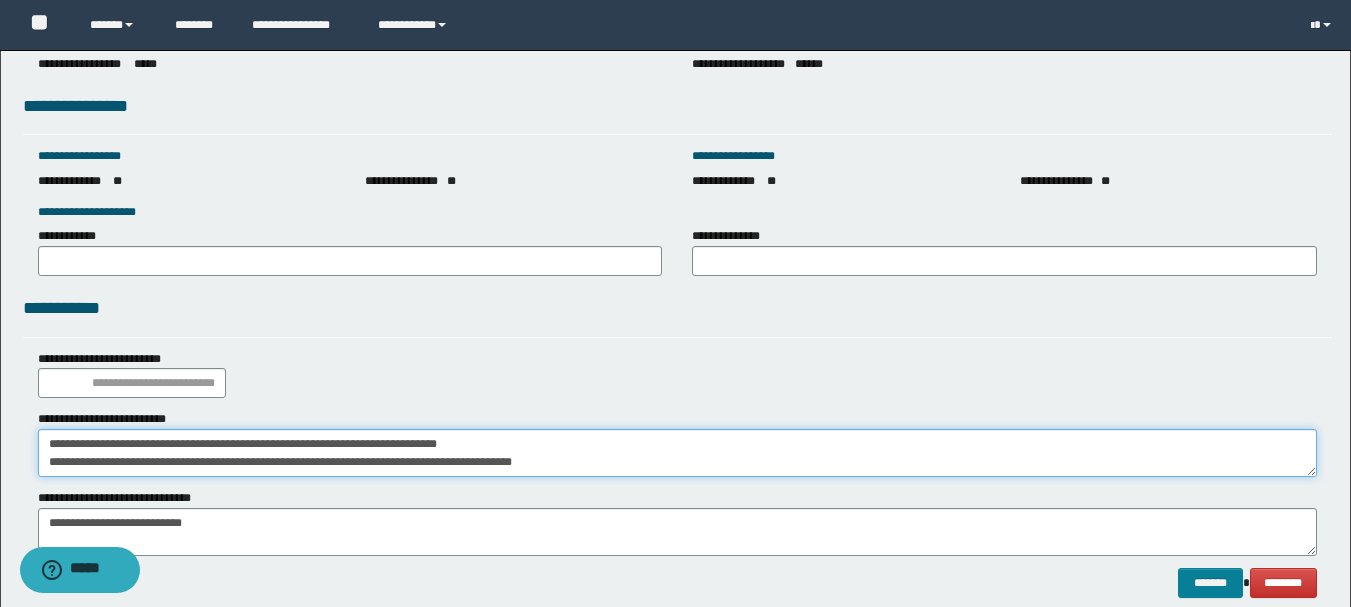 type on "**********" 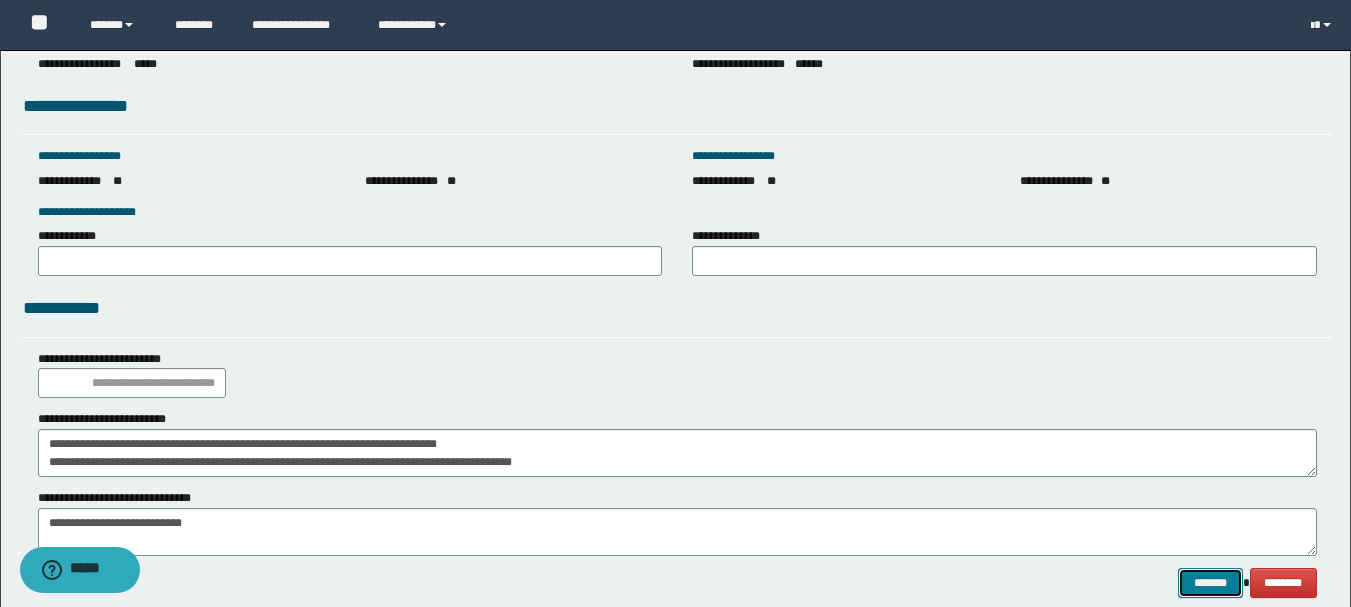 click on "*******" at bounding box center [1210, 583] 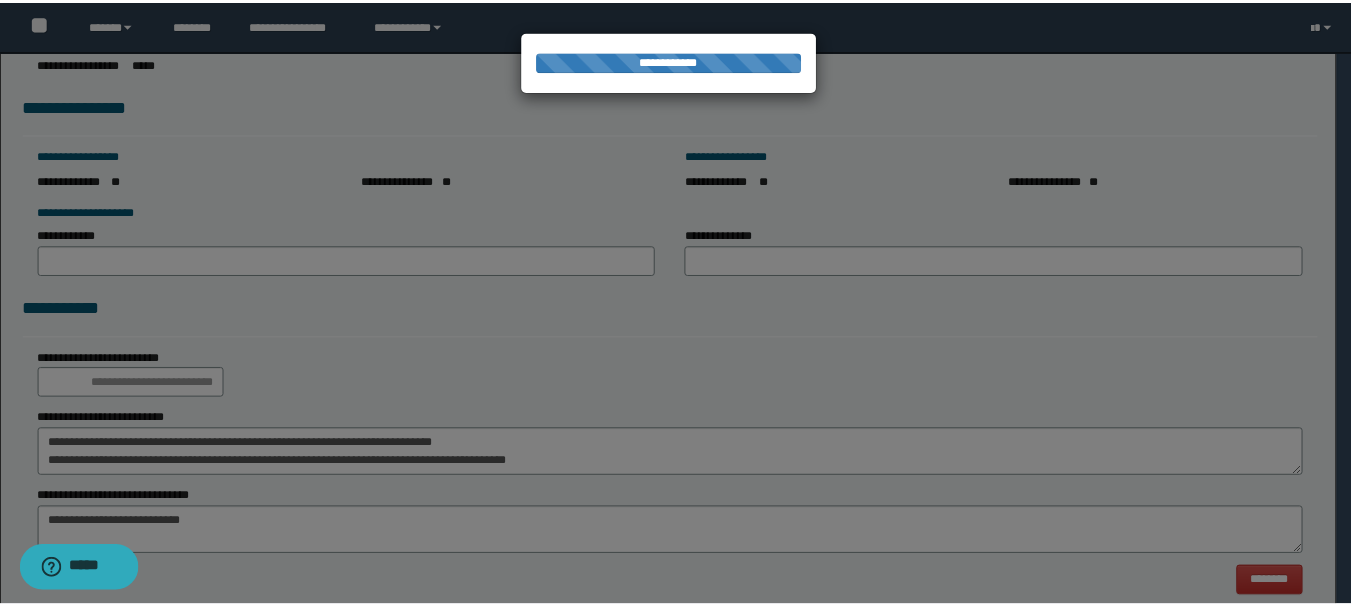 scroll, scrollTop: 0, scrollLeft: 0, axis: both 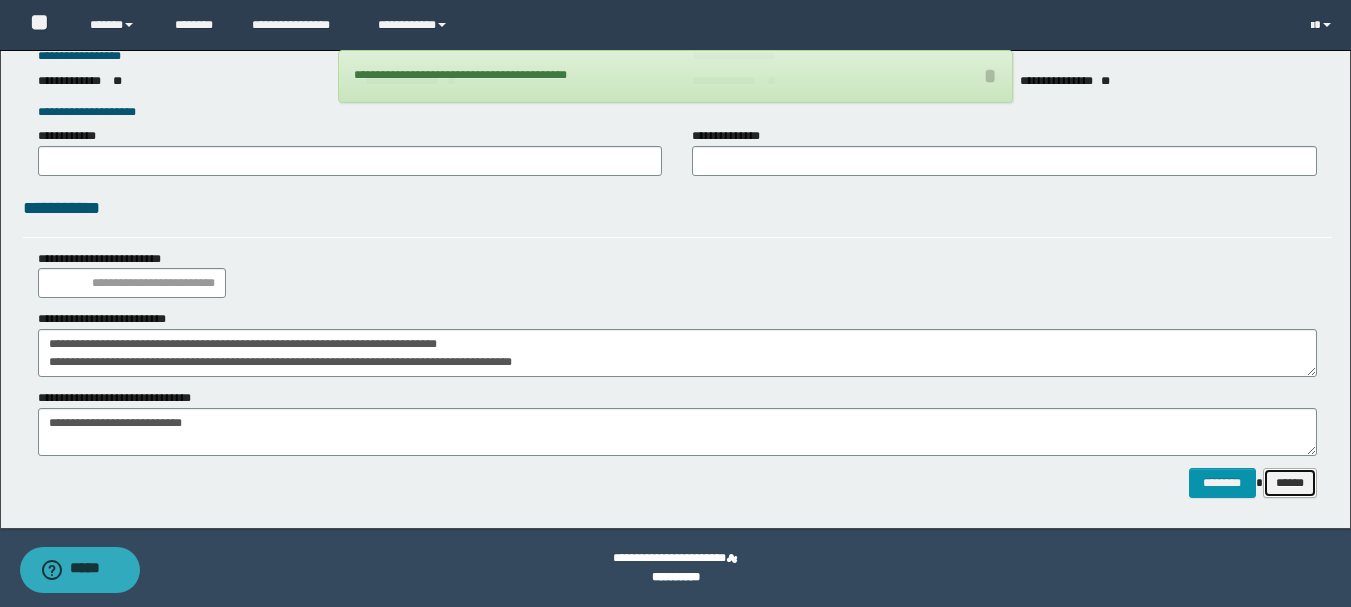 click on "******" at bounding box center (1290, 483) 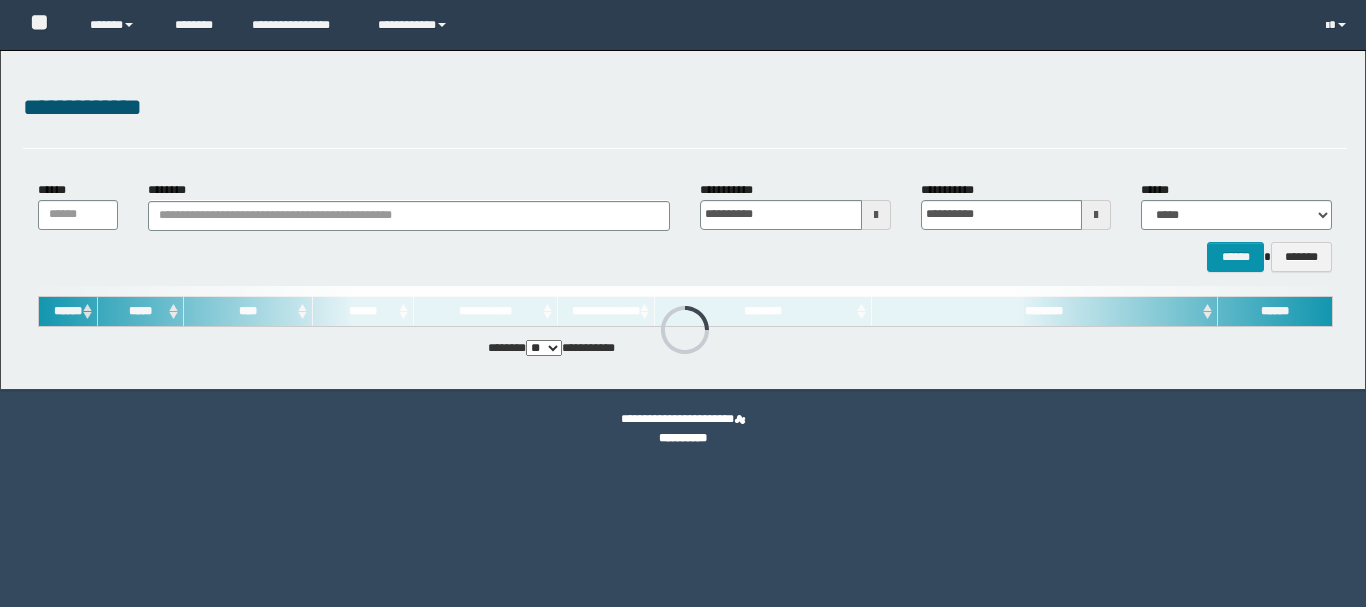 scroll, scrollTop: 0, scrollLeft: 0, axis: both 